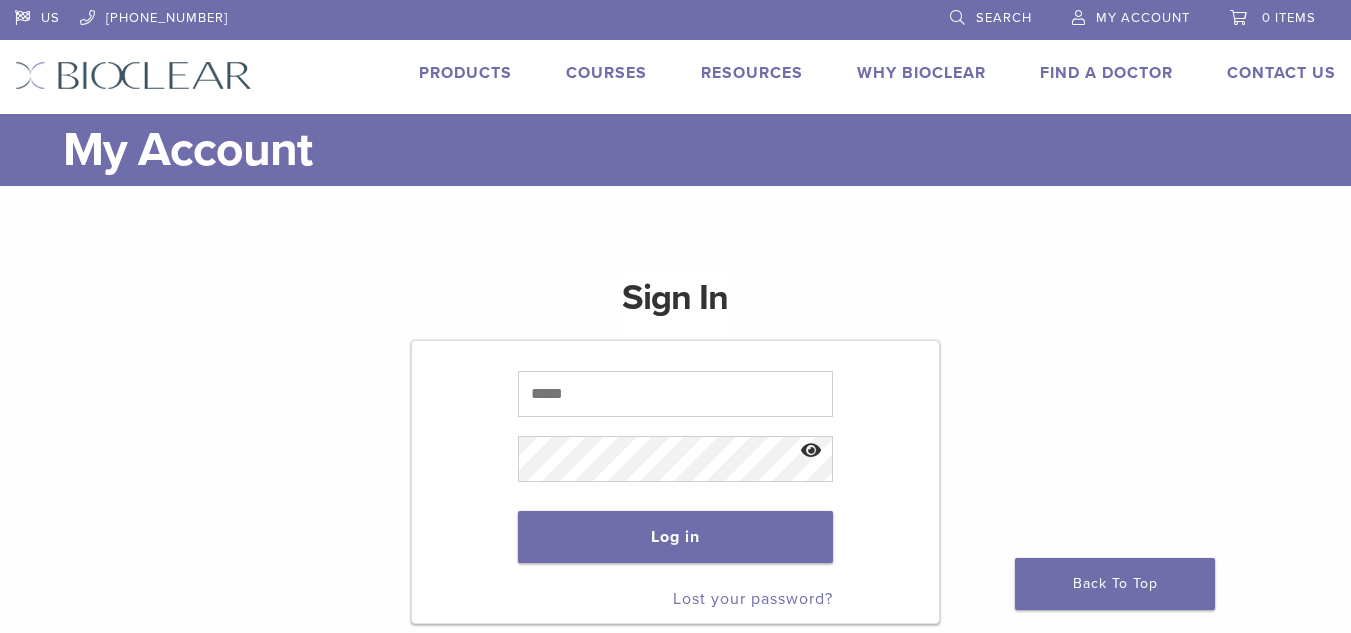 scroll, scrollTop: 0, scrollLeft: 0, axis: both 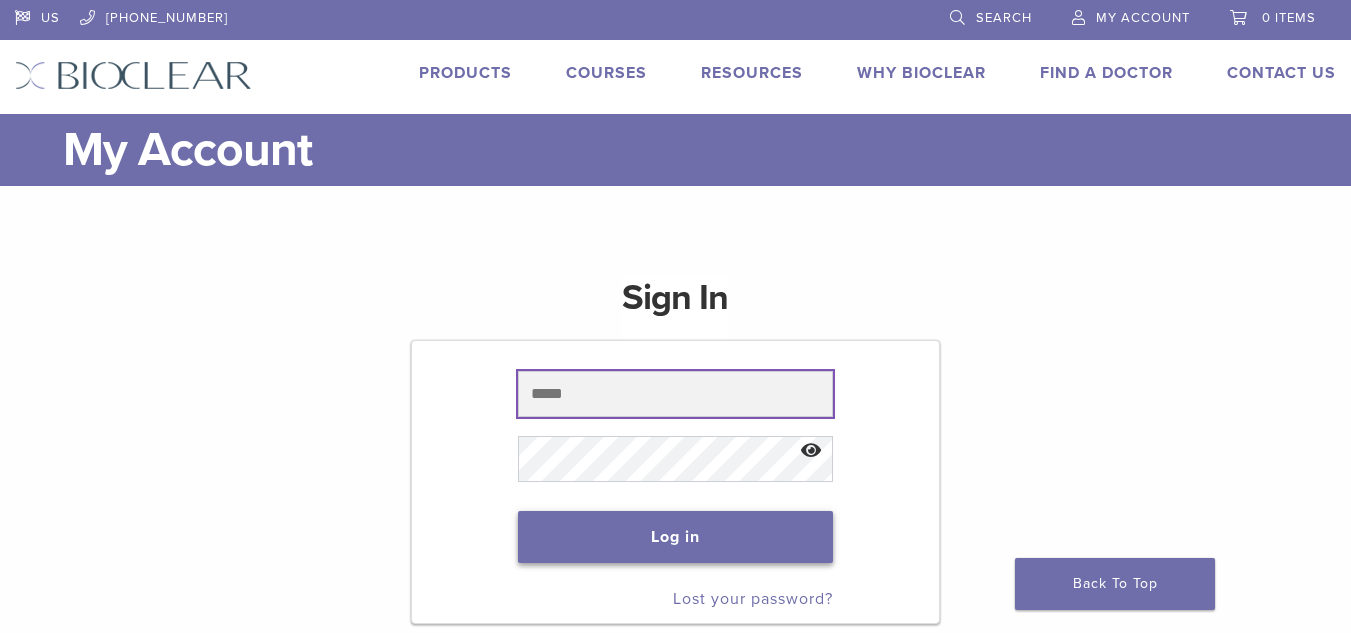 type on "**********" 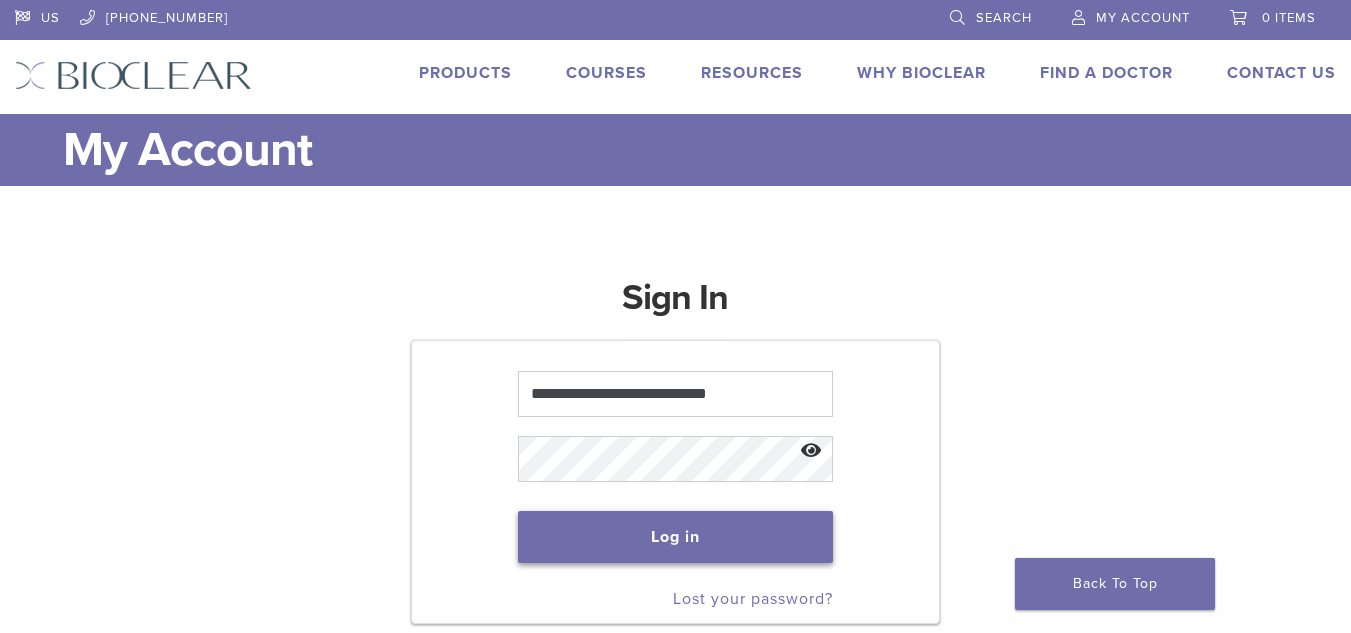 click on "Log in" at bounding box center (676, 537) 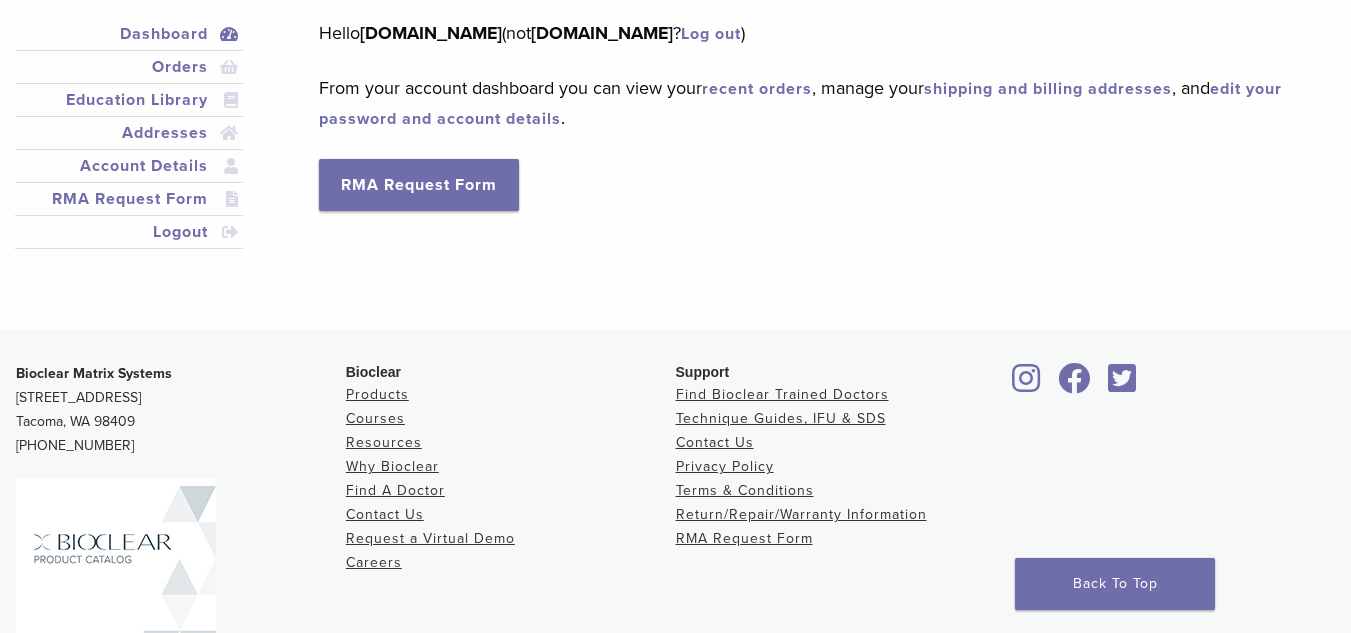 scroll, scrollTop: 67, scrollLeft: 0, axis: vertical 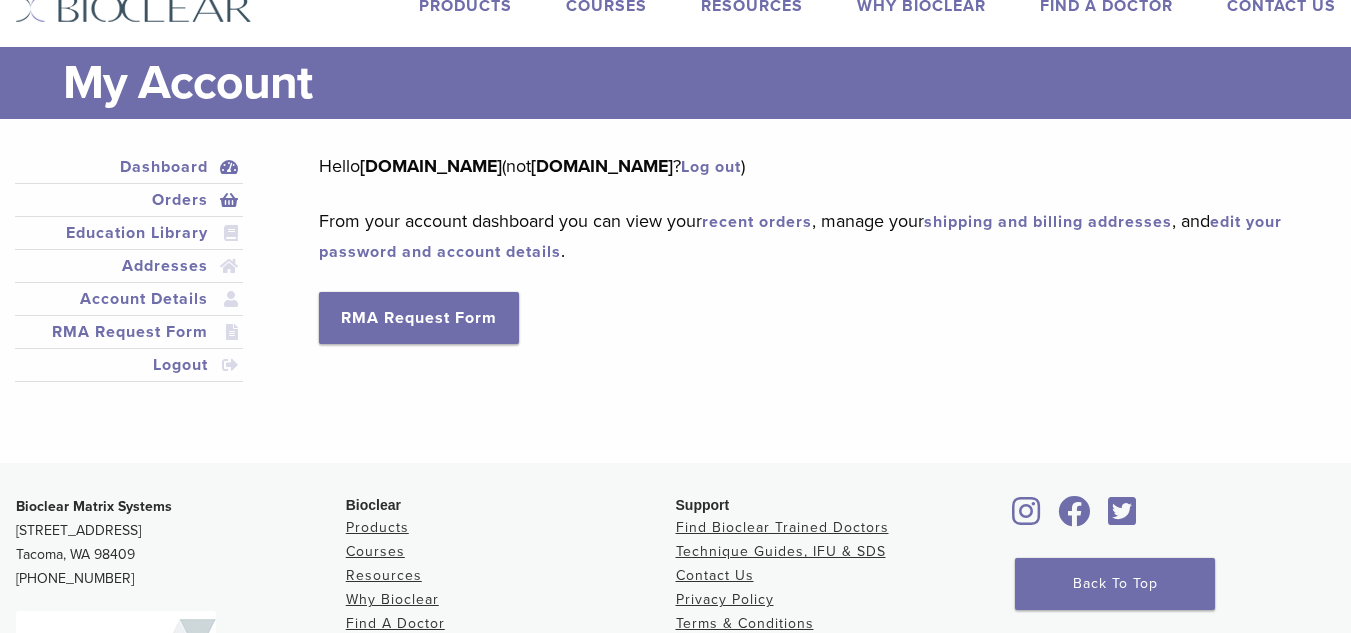 click on "Orders" at bounding box center (129, 200) 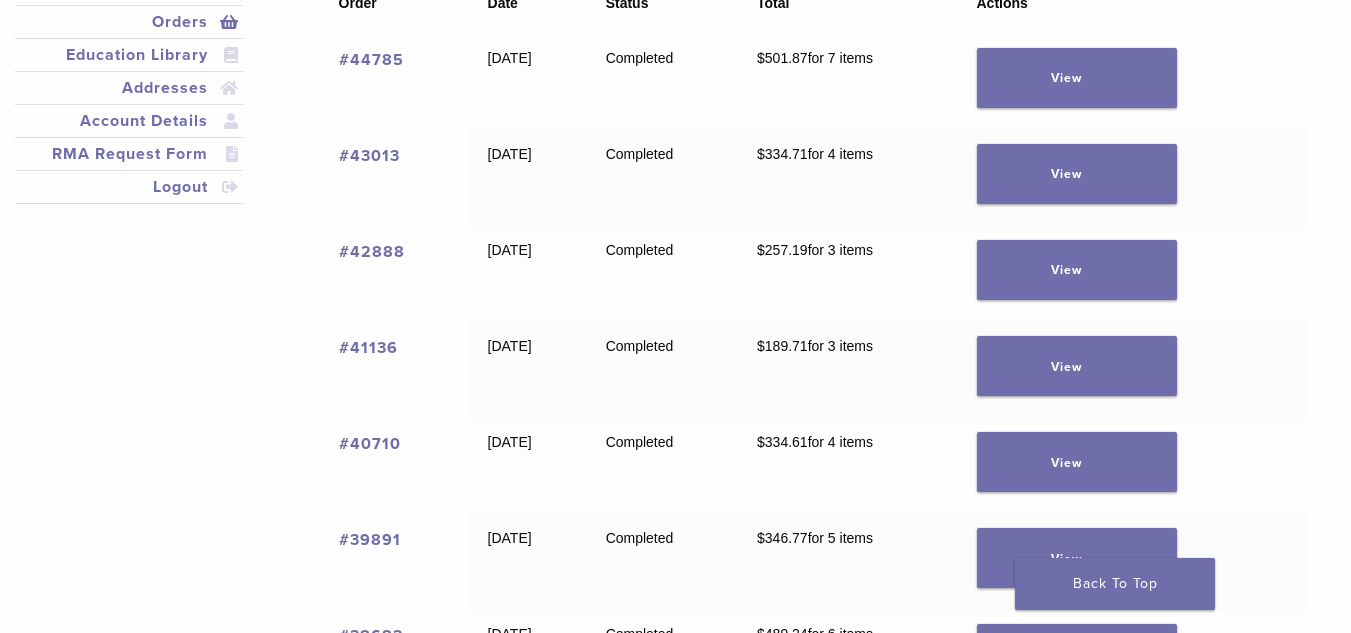 scroll, scrollTop: 267, scrollLeft: 0, axis: vertical 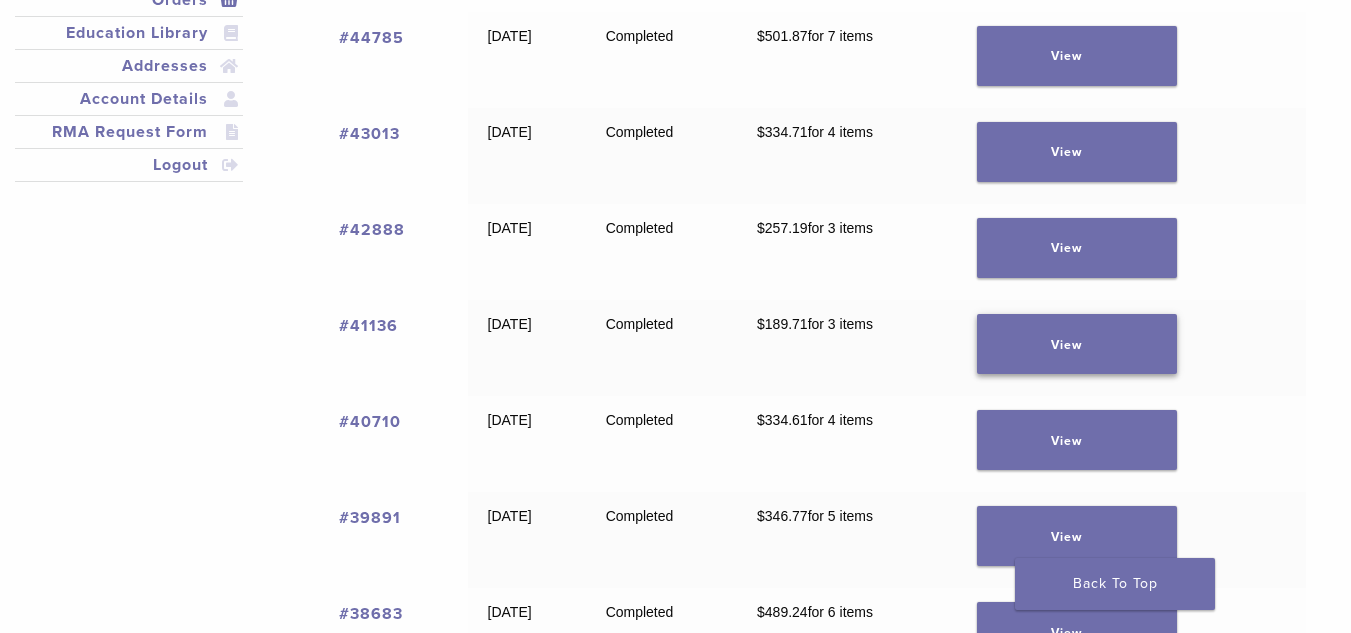 click on "View" at bounding box center (1077, 344) 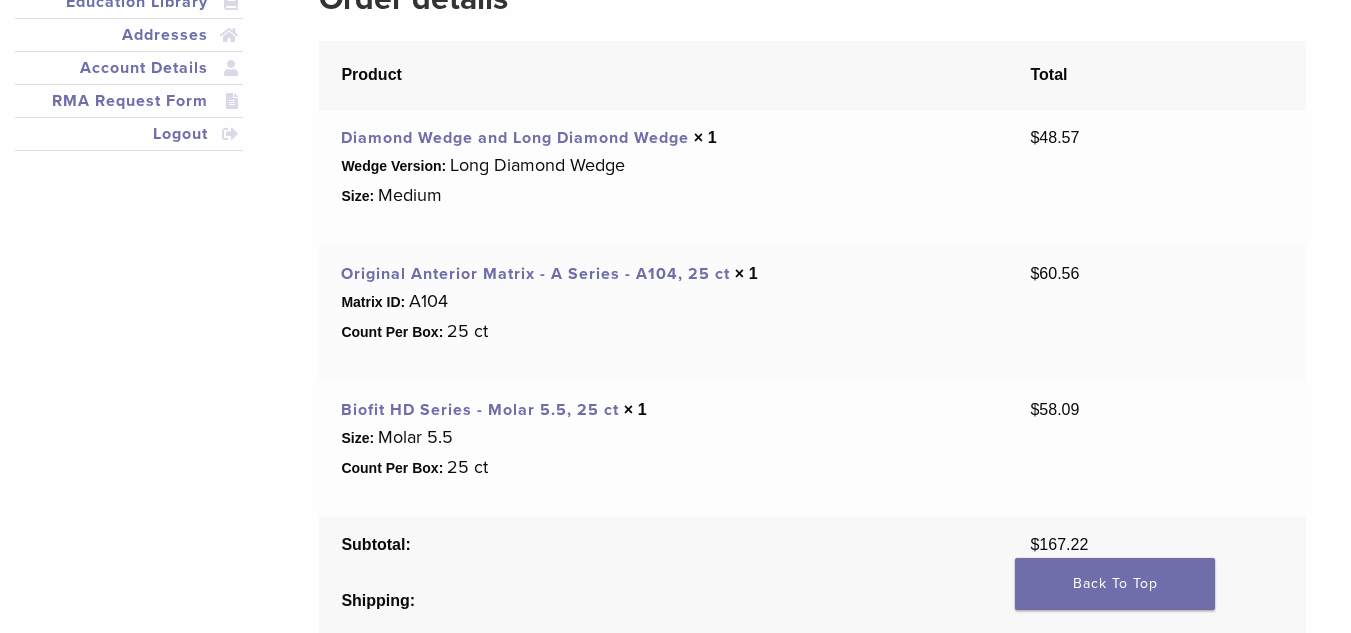 scroll, scrollTop: 333, scrollLeft: 0, axis: vertical 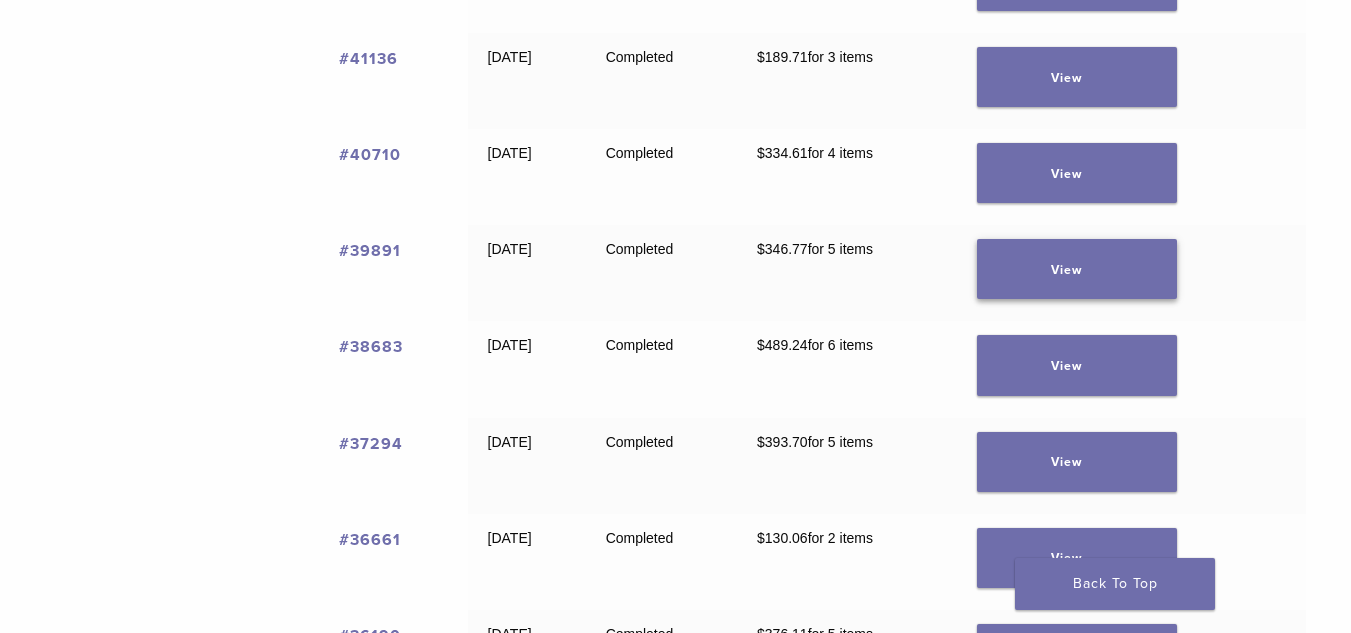 click on "View" at bounding box center [1077, 269] 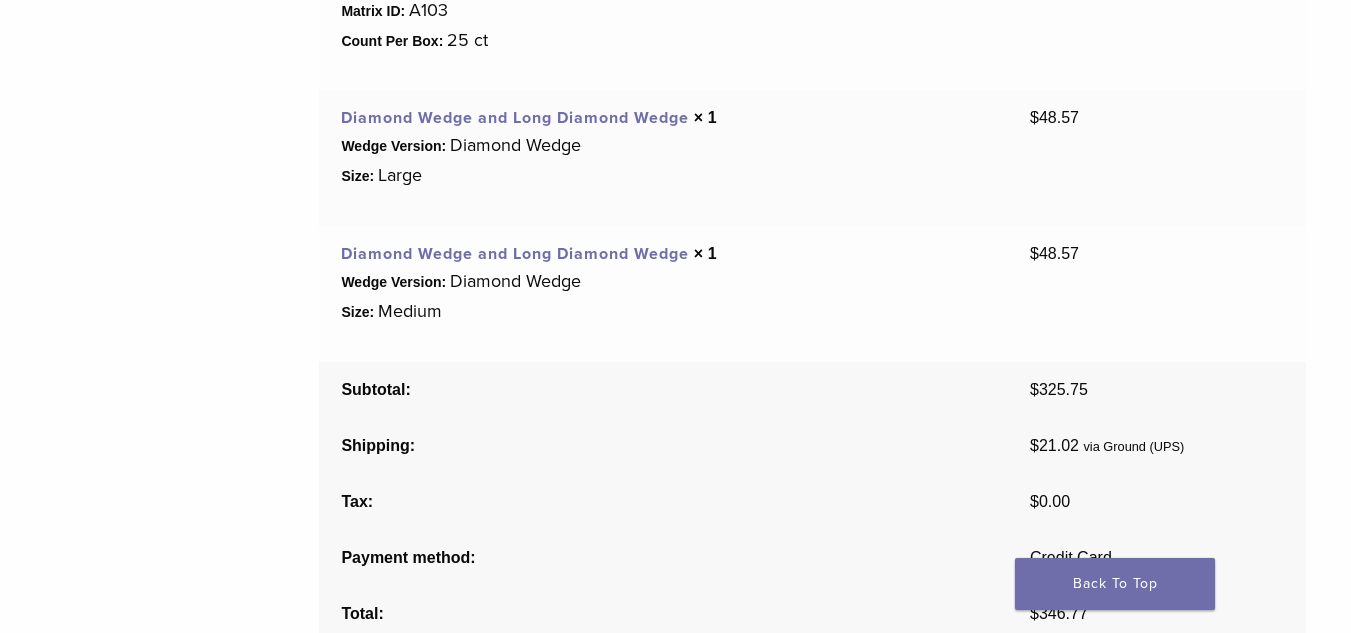 scroll, scrollTop: 733, scrollLeft: 0, axis: vertical 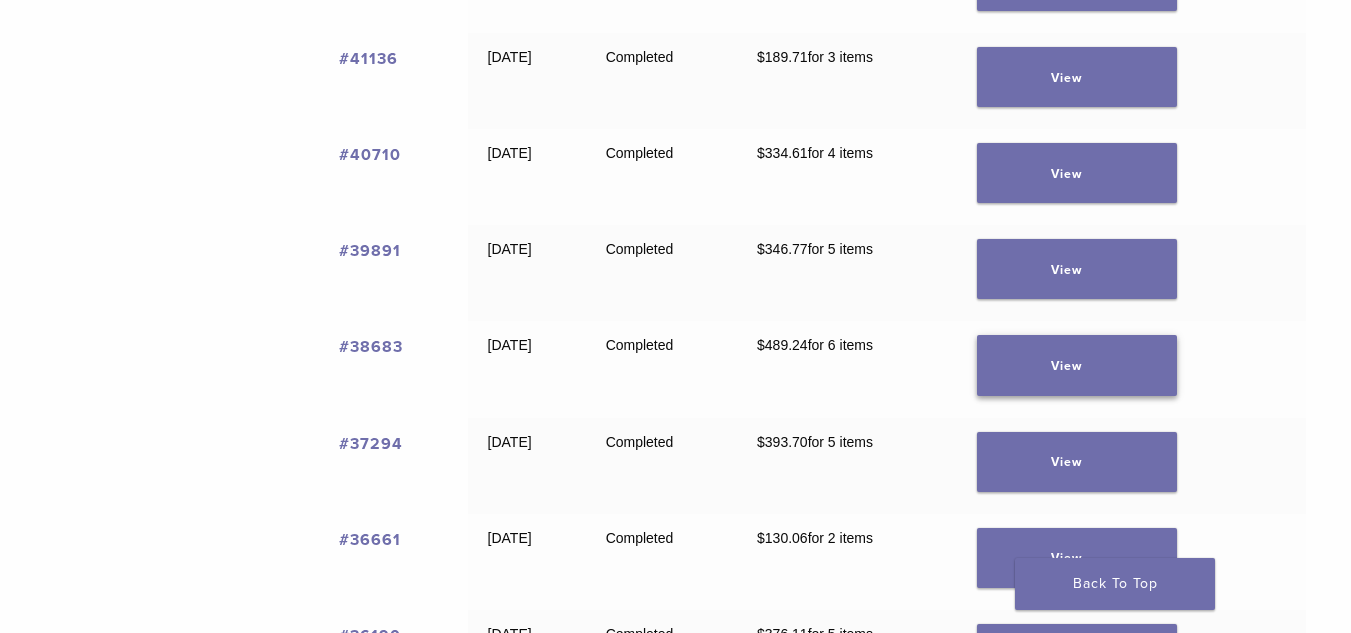 click on "View" at bounding box center [1077, 365] 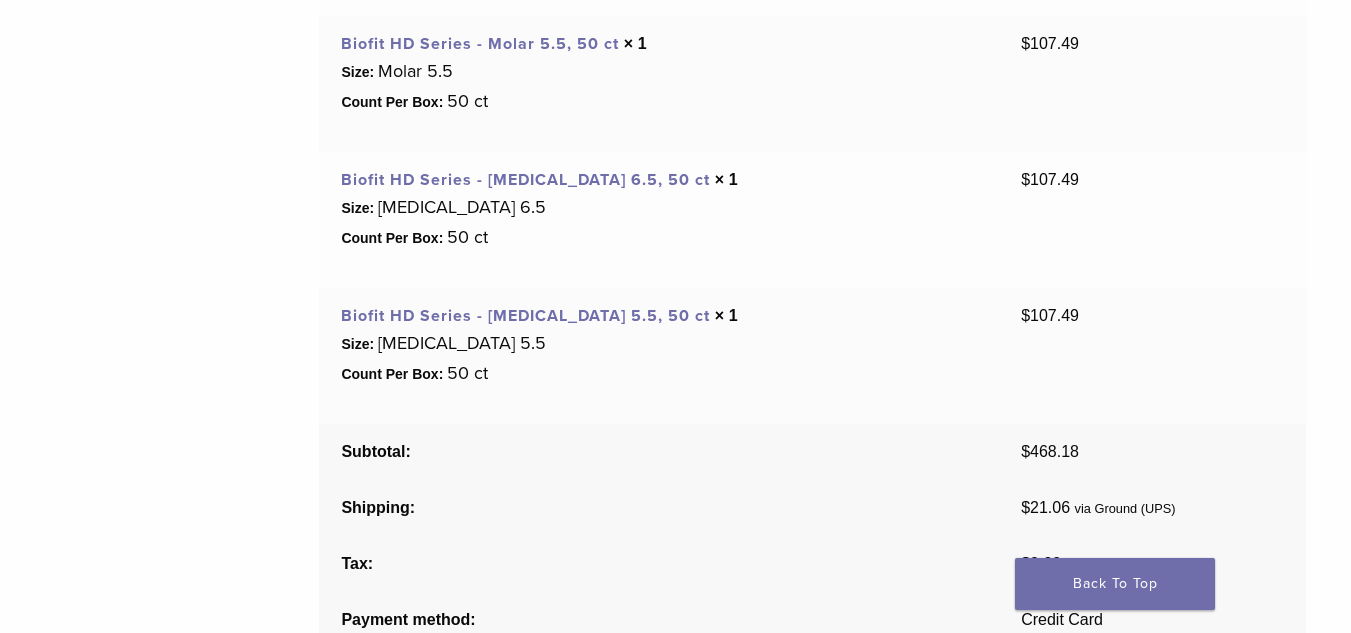 scroll, scrollTop: 800, scrollLeft: 0, axis: vertical 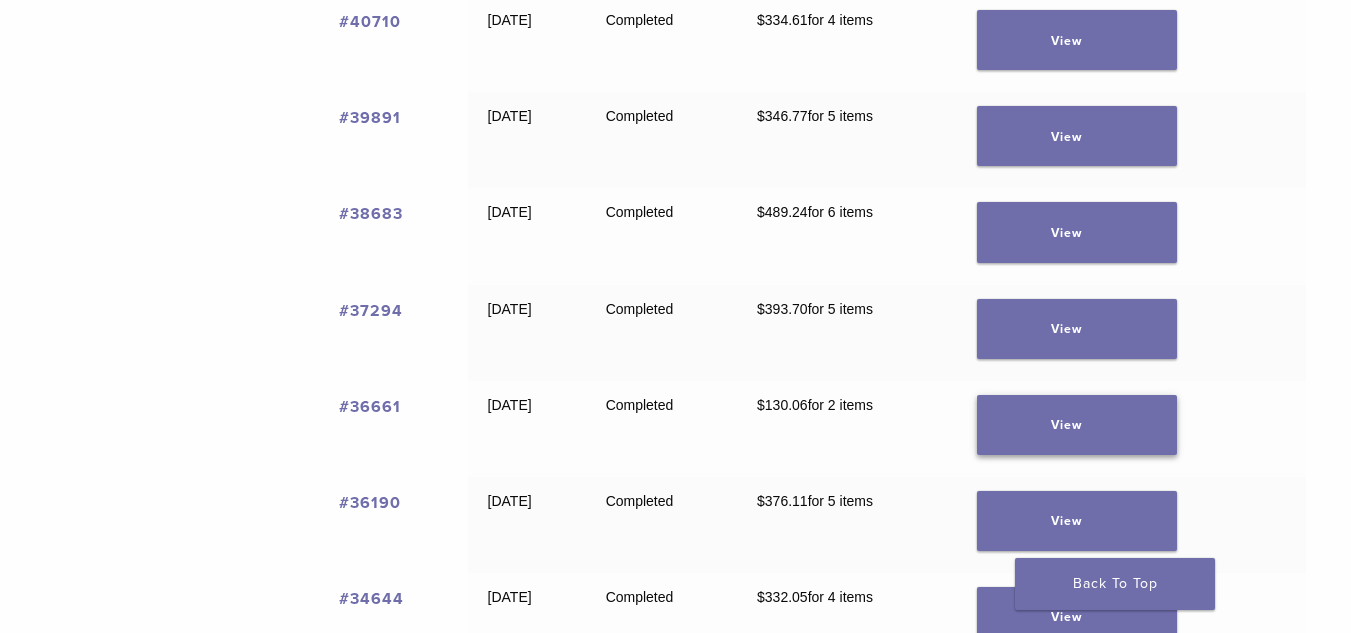 click on "View" at bounding box center (1077, 425) 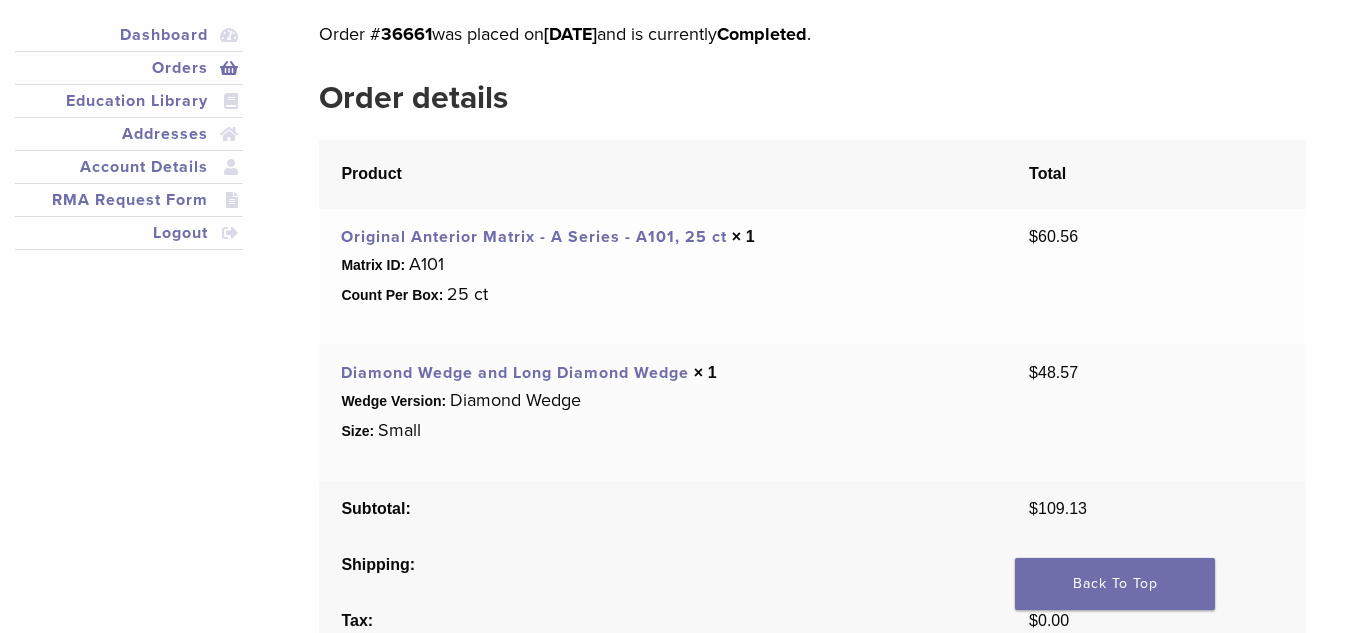 scroll, scrollTop: 200, scrollLeft: 0, axis: vertical 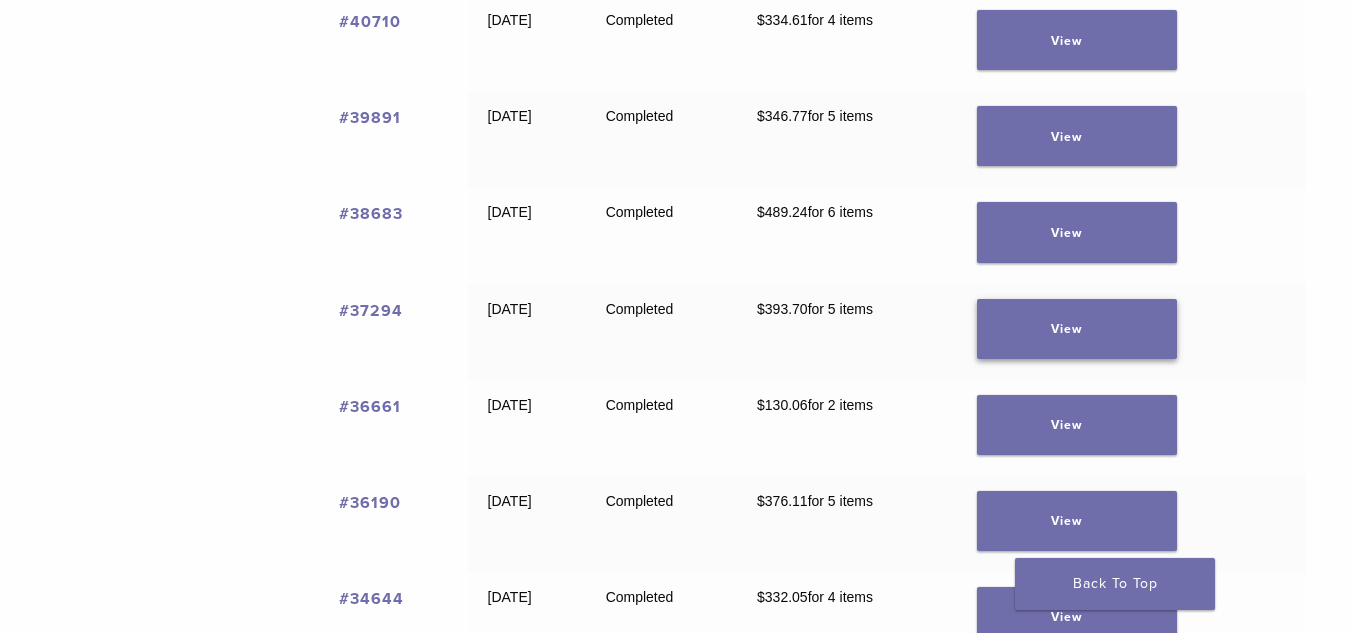 click on "View" at bounding box center [1077, 329] 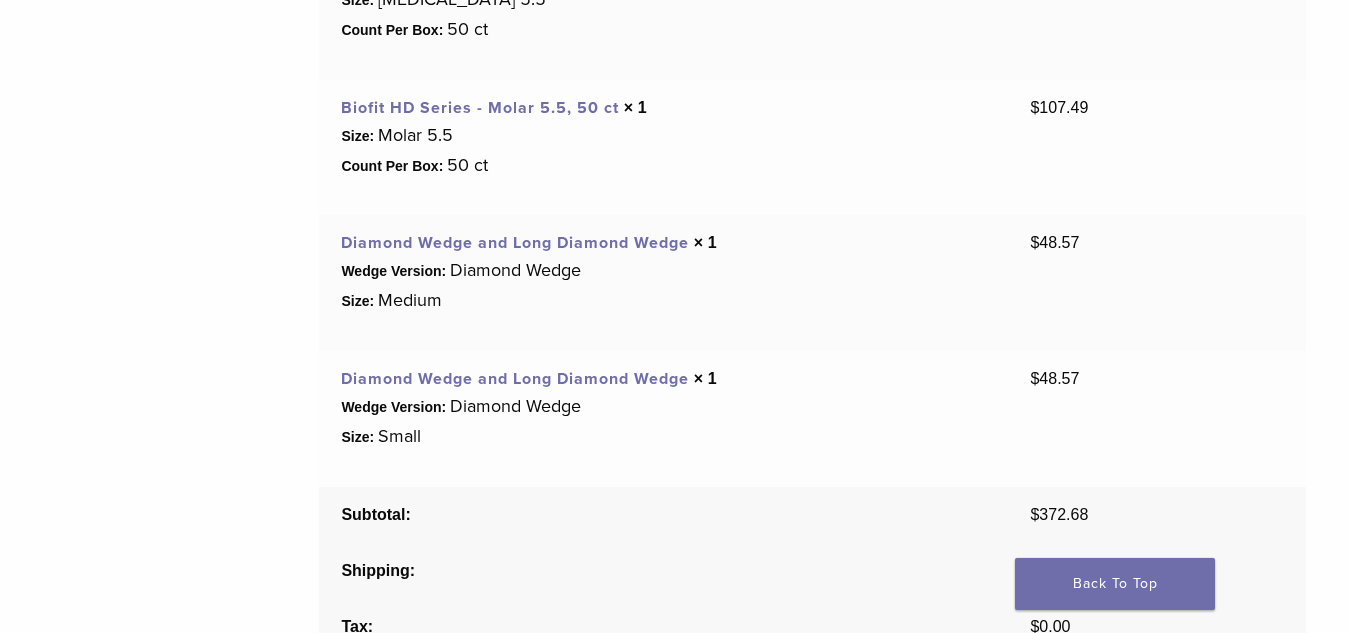 scroll, scrollTop: 667, scrollLeft: 0, axis: vertical 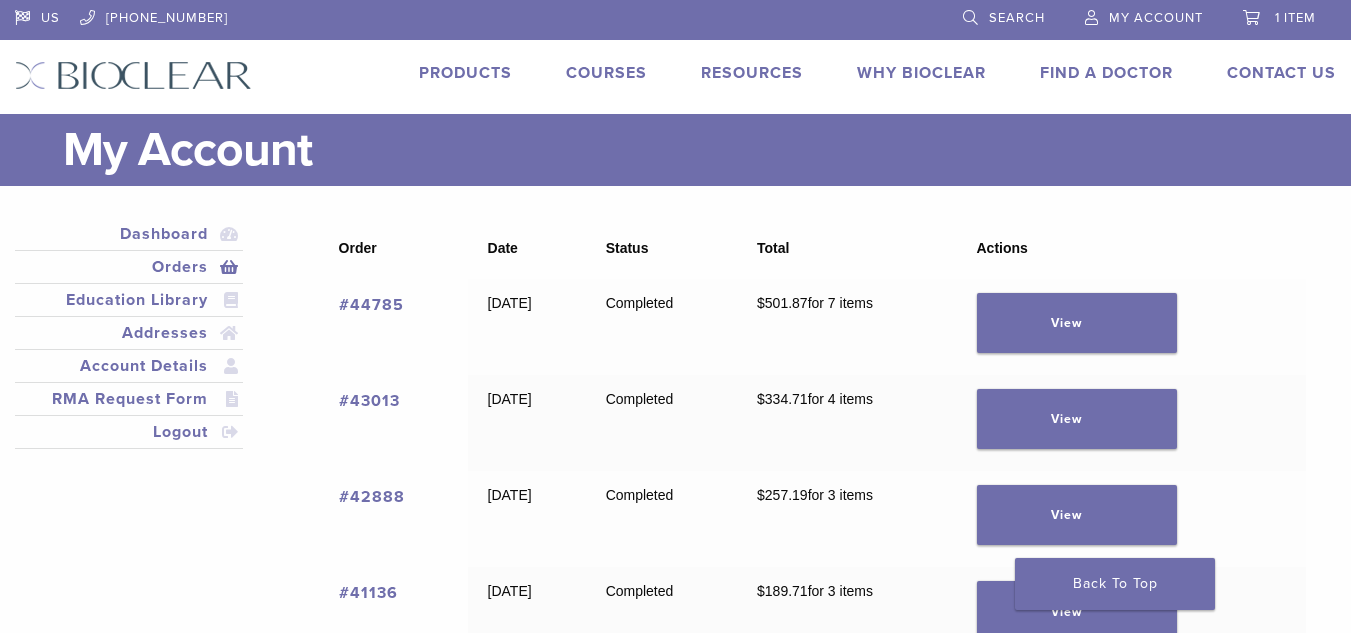 click on "Products" at bounding box center (465, 73) 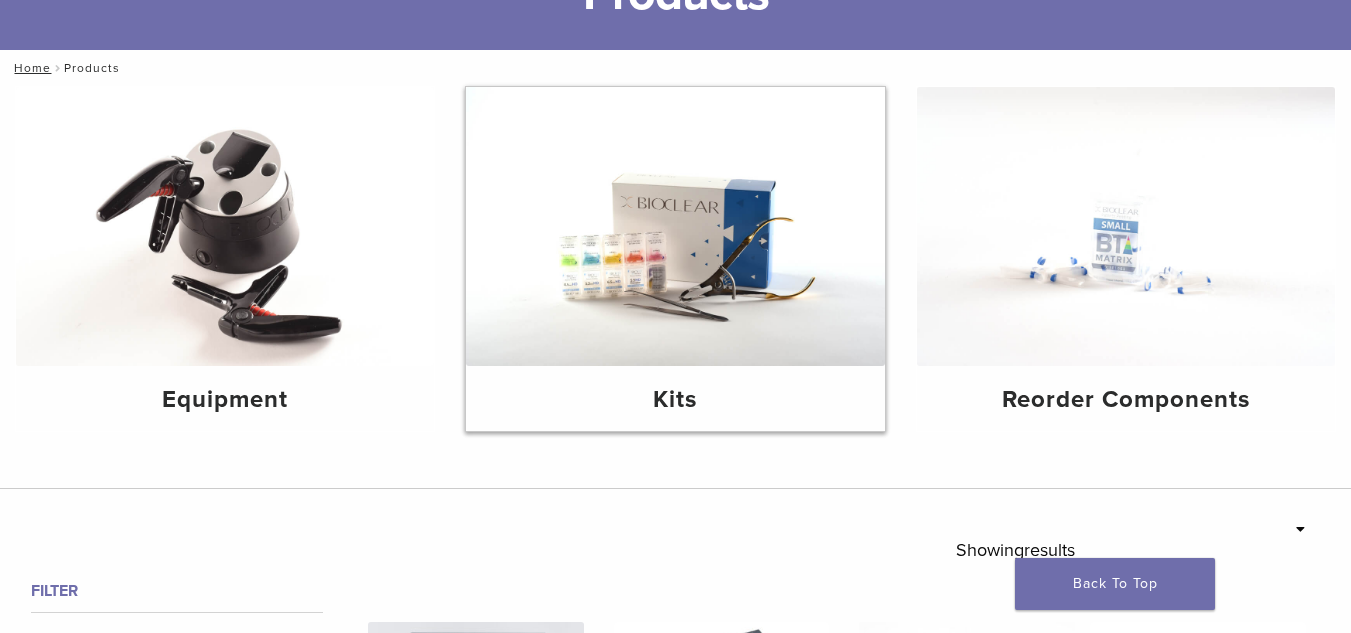 scroll, scrollTop: 200, scrollLeft: 0, axis: vertical 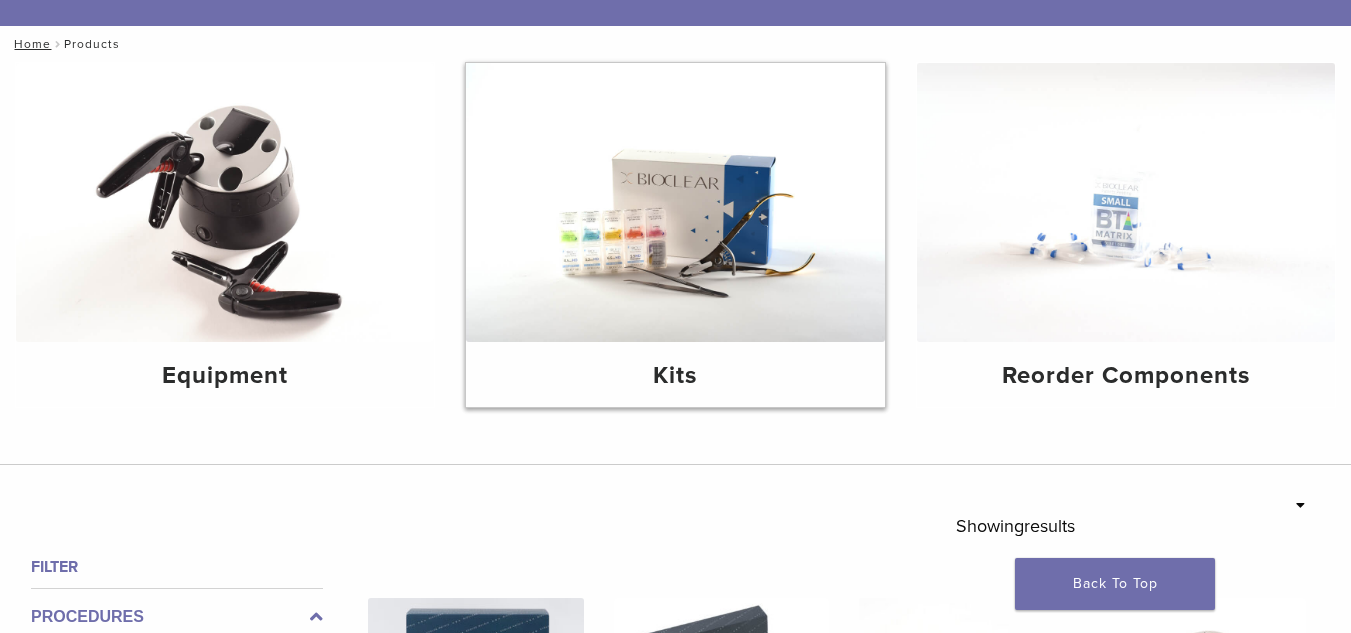 click at bounding box center (675, 202) 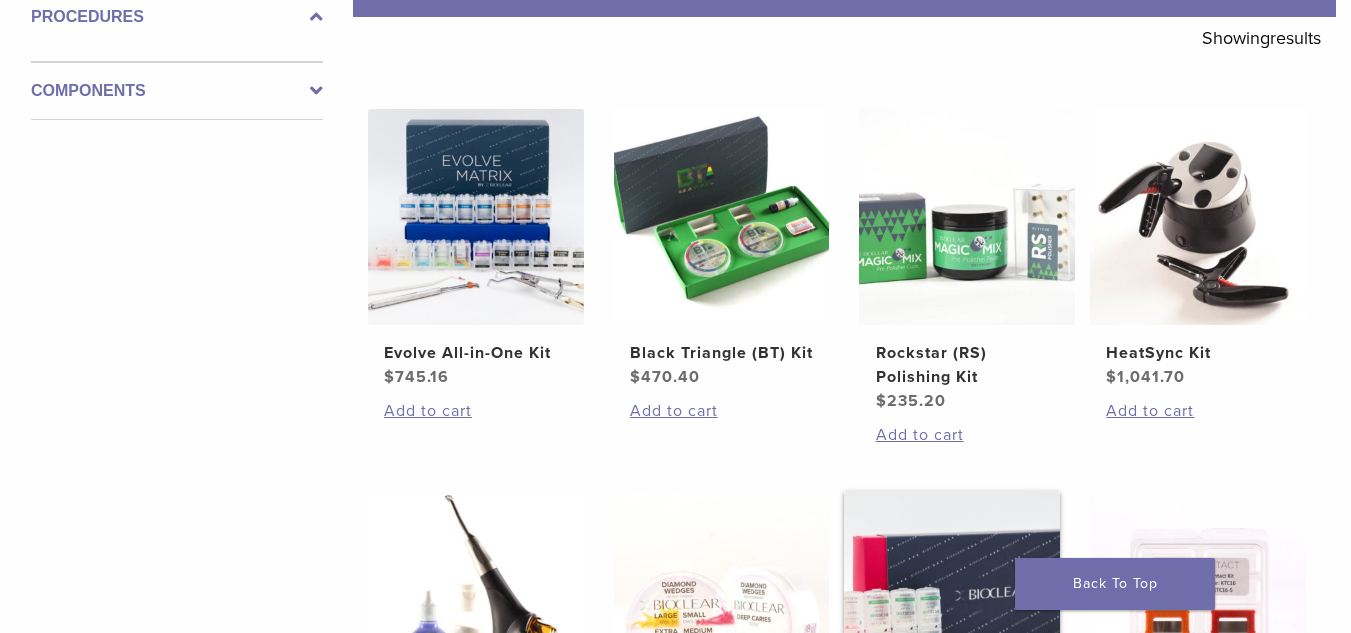 scroll, scrollTop: 333, scrollLeft: 0, axis: vertical 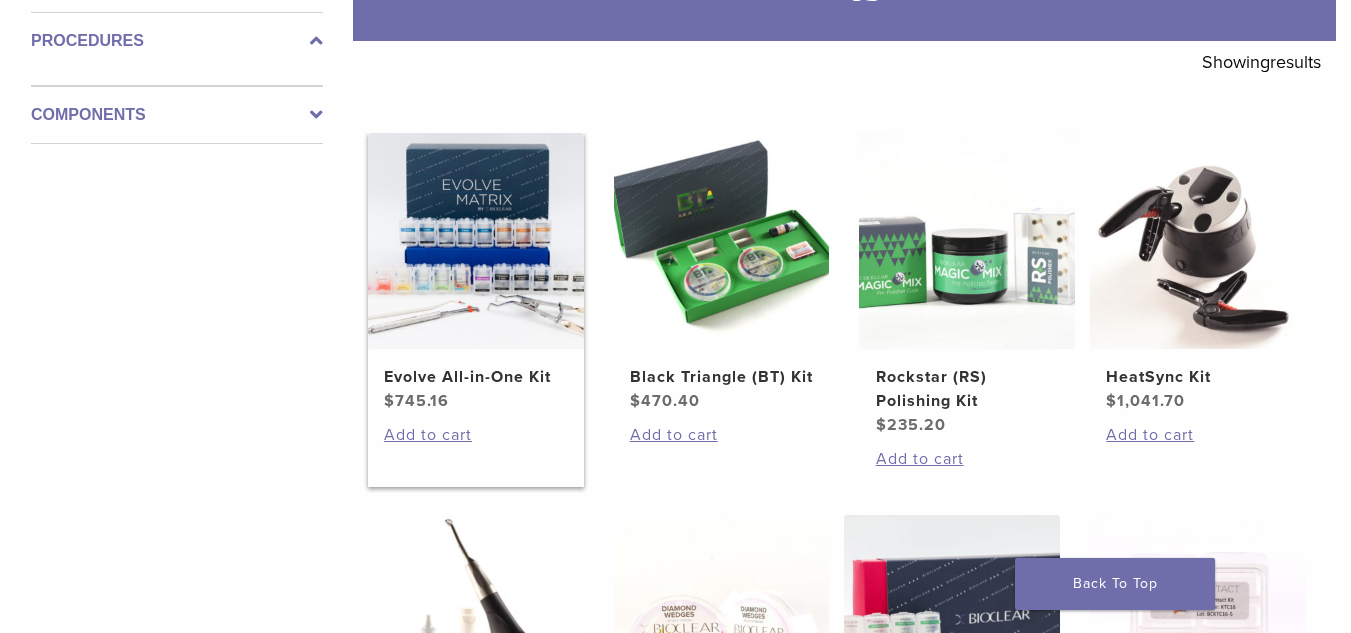 click at bounding box center [476, 241] 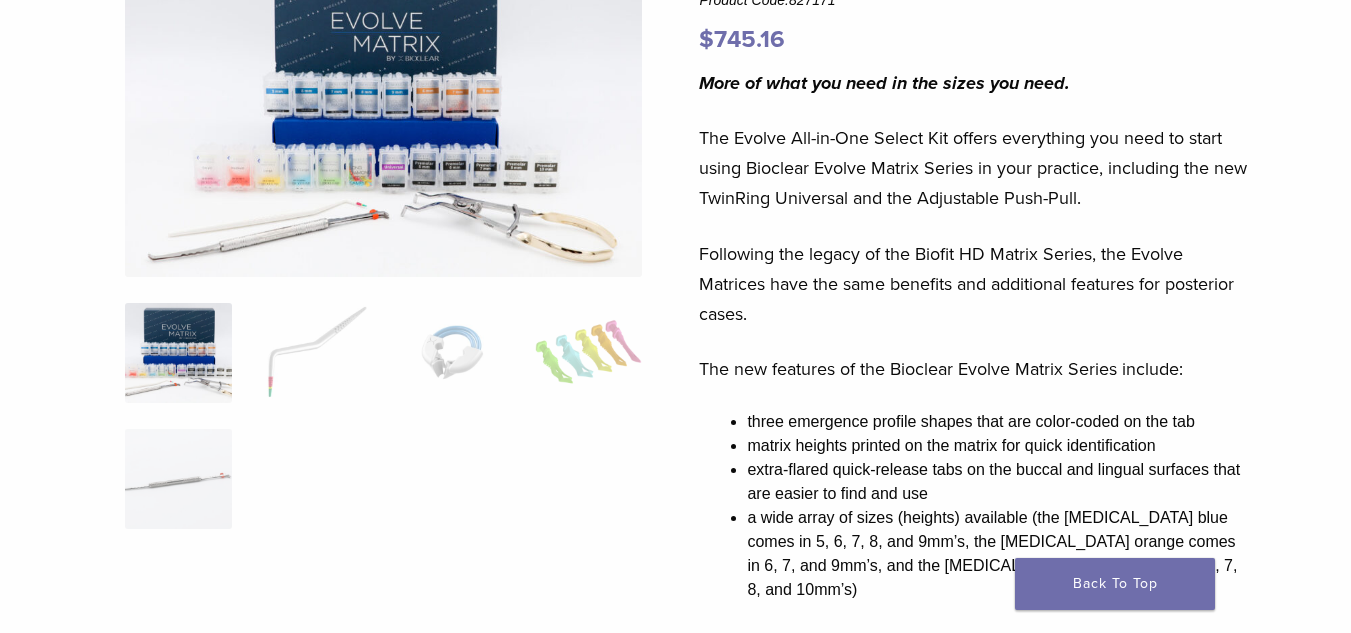 scroll, scrollTop: 267, scrollLeft: 0, axis: vertical 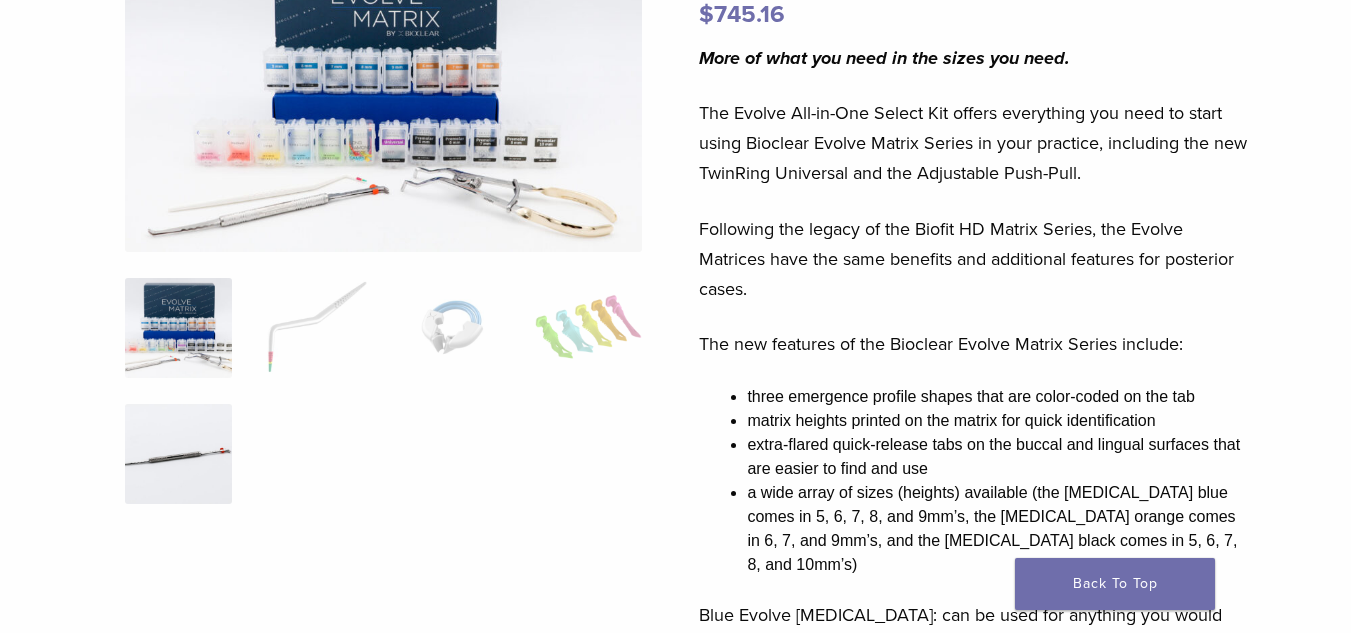 click at bounding box center (178, 454) 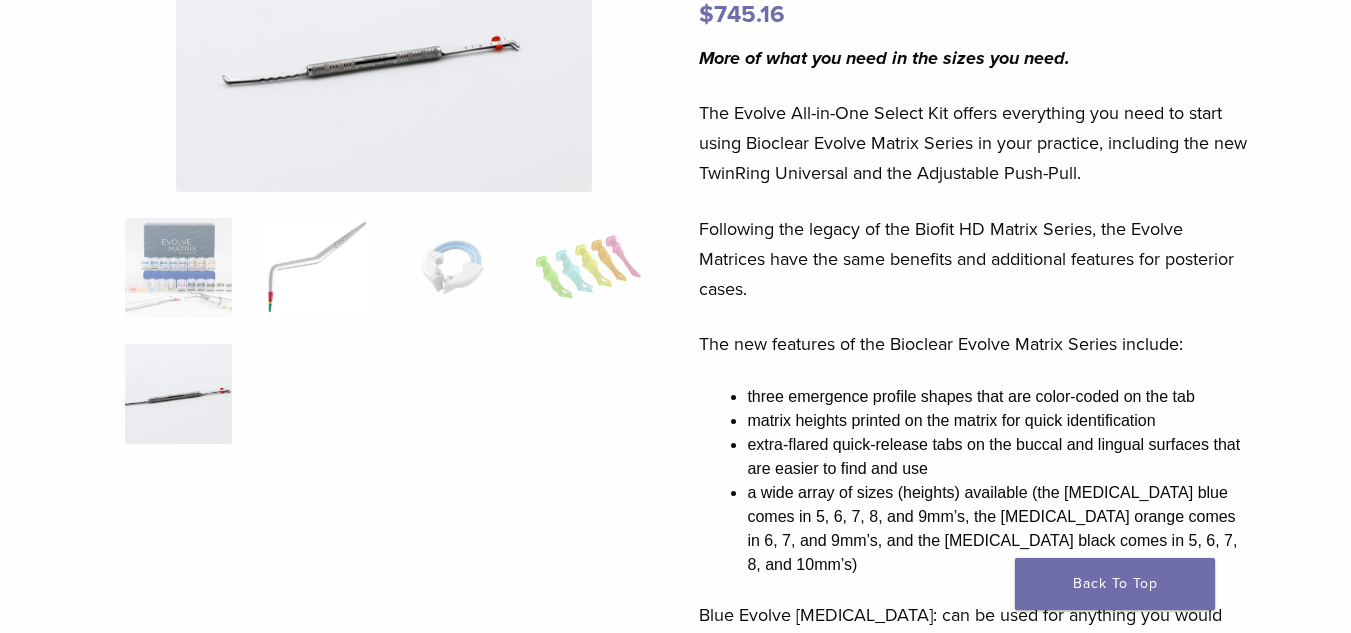 click at bounding box center [315, 268] 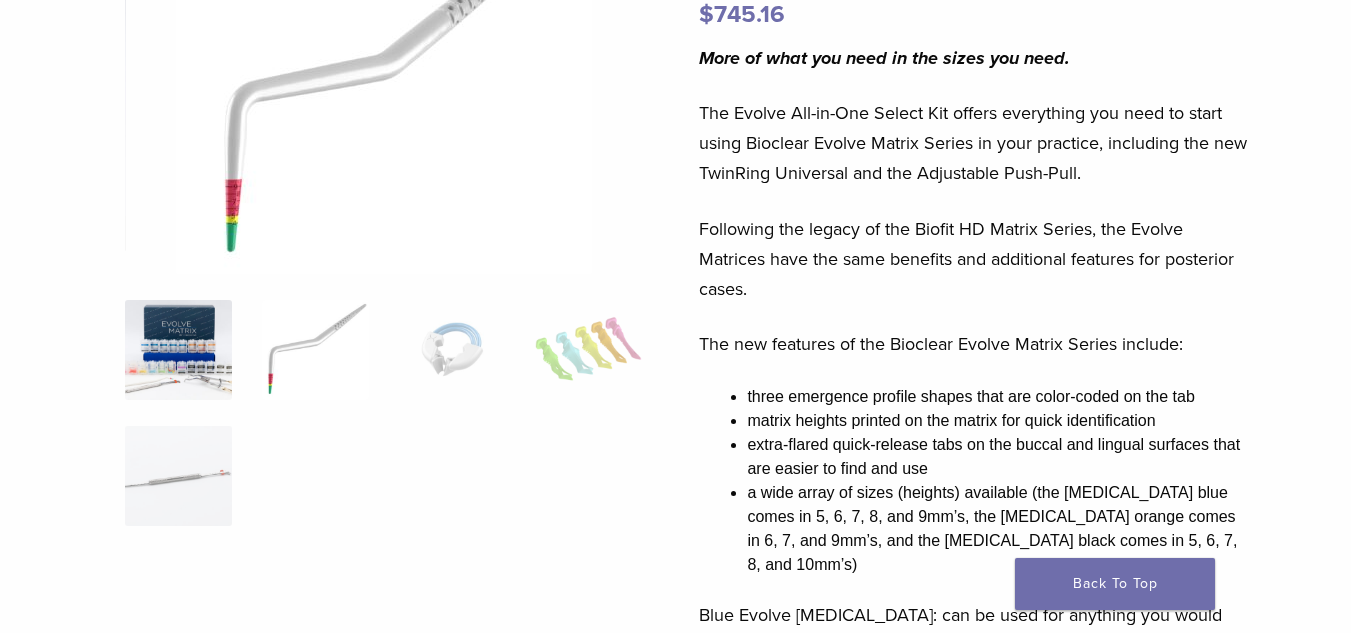 click at bounding box center (178, 350) 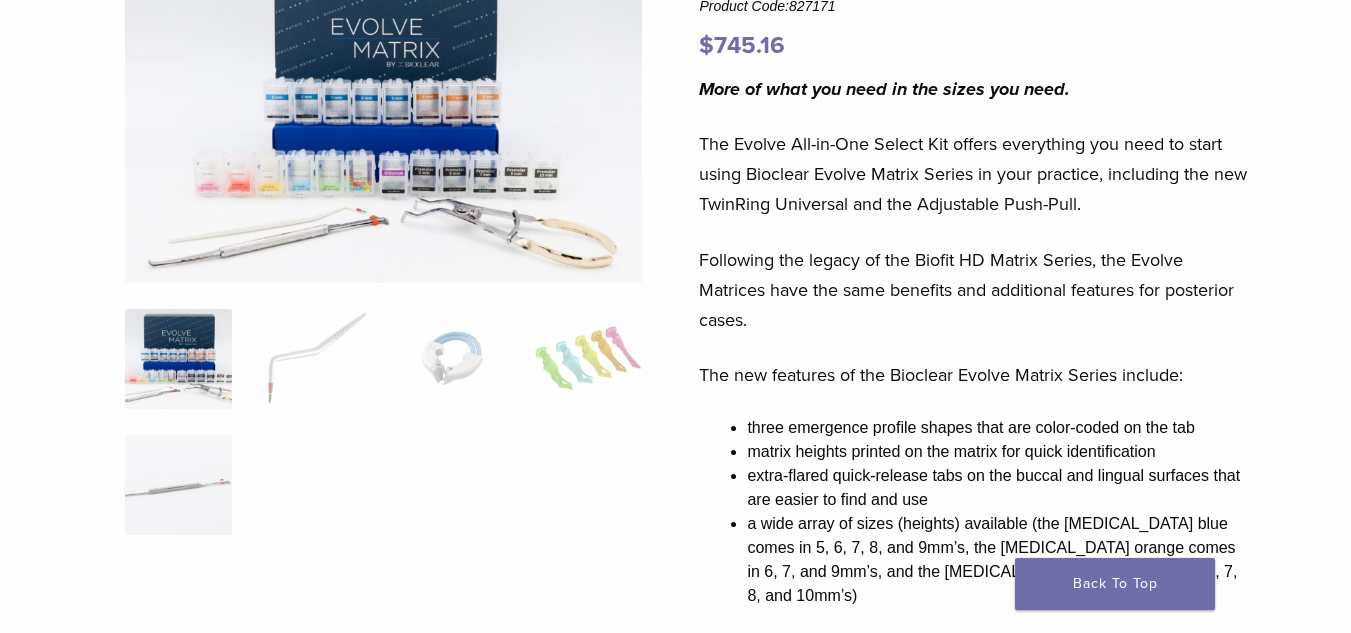 scroll, scrollTop: 267, scrollLeft: 0, axis: vertical 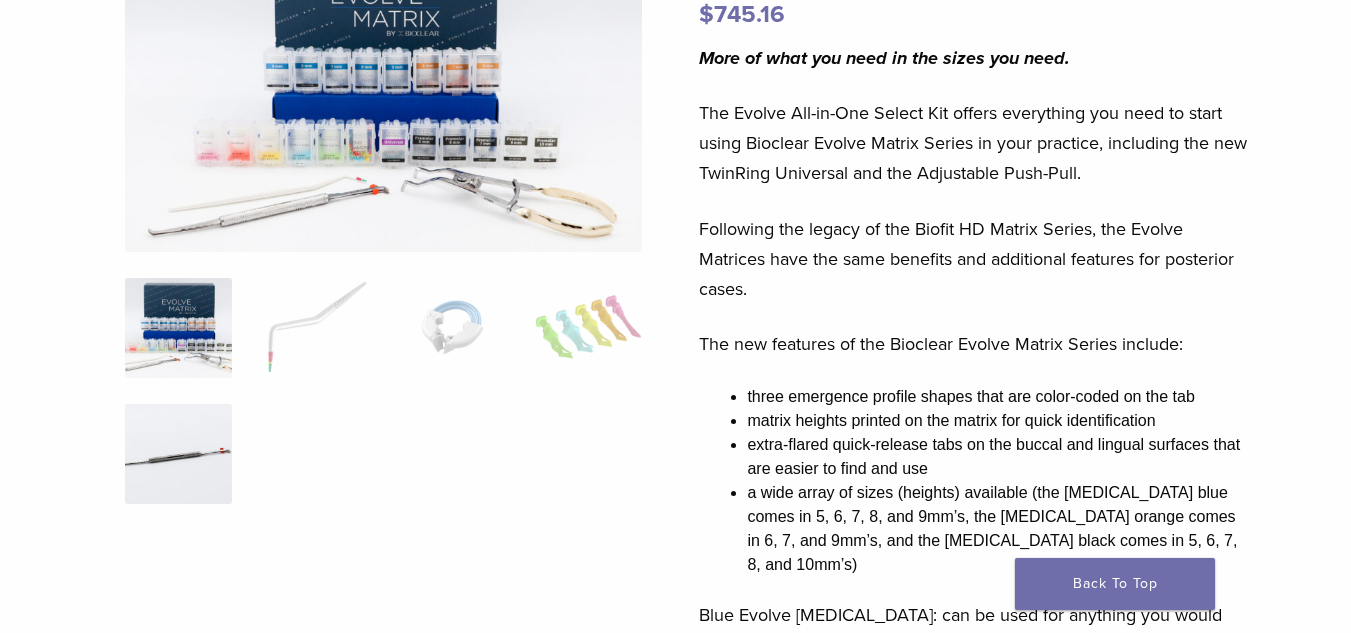 click at bounding box center (178, 454) 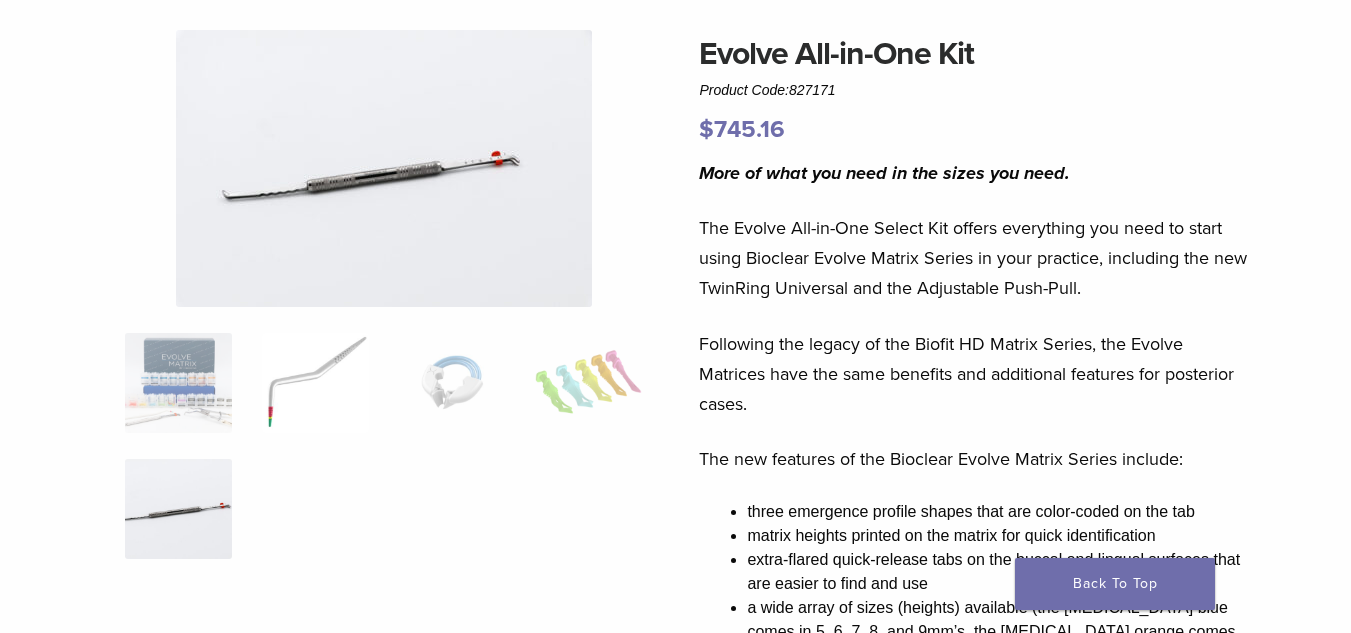 scroll, scrollTop: 133, scrollLeft: 0, axis: vertical 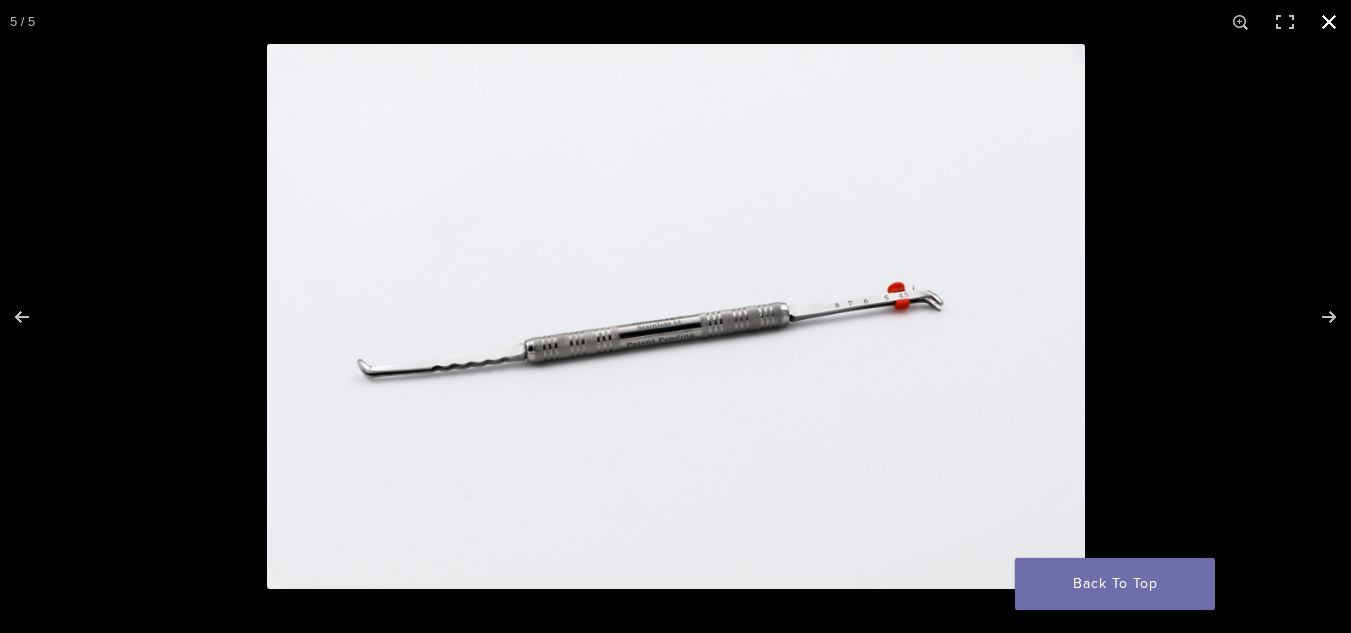 click at bounding box center [1329, 22] 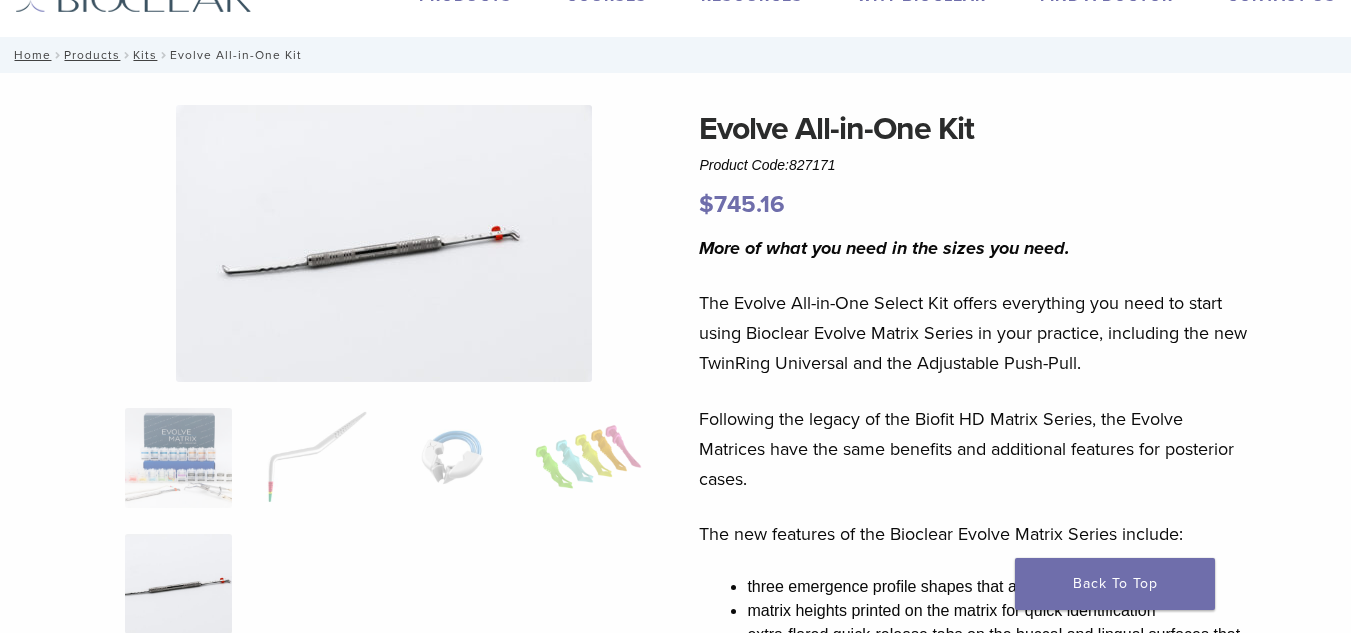 scroll, scrollTop: 0, scrollLeft: 0, axis: both 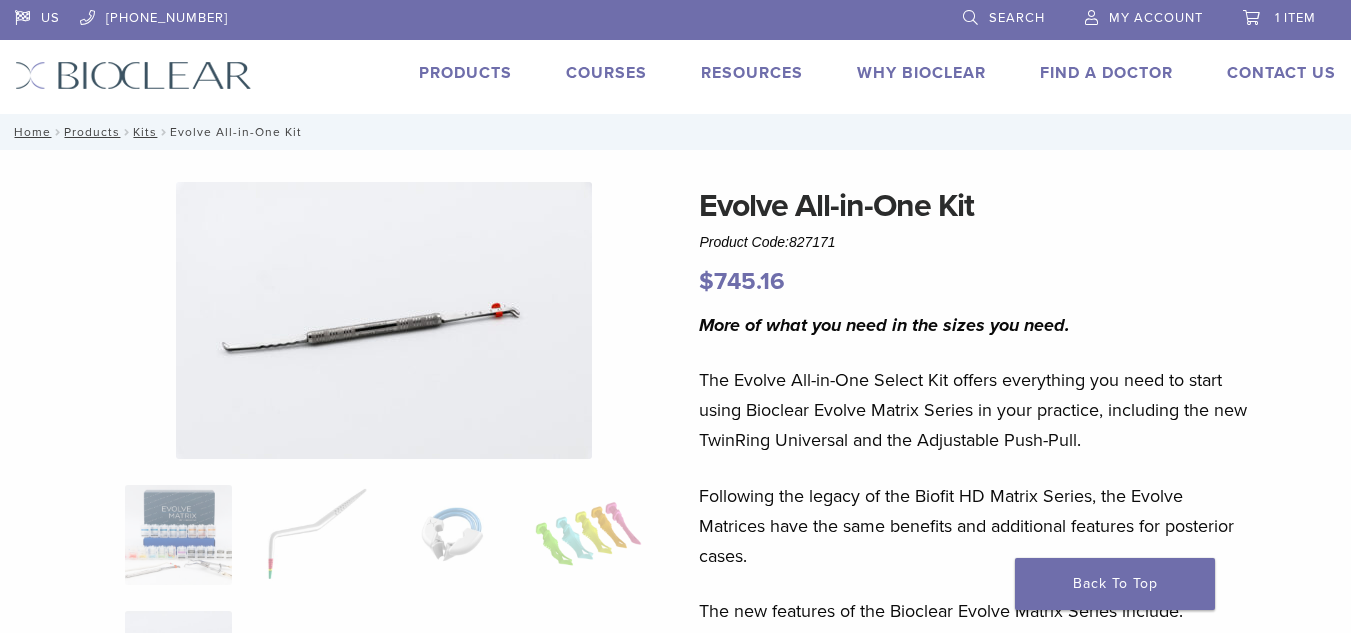 click on "Products" at bounding box center [465, 73] 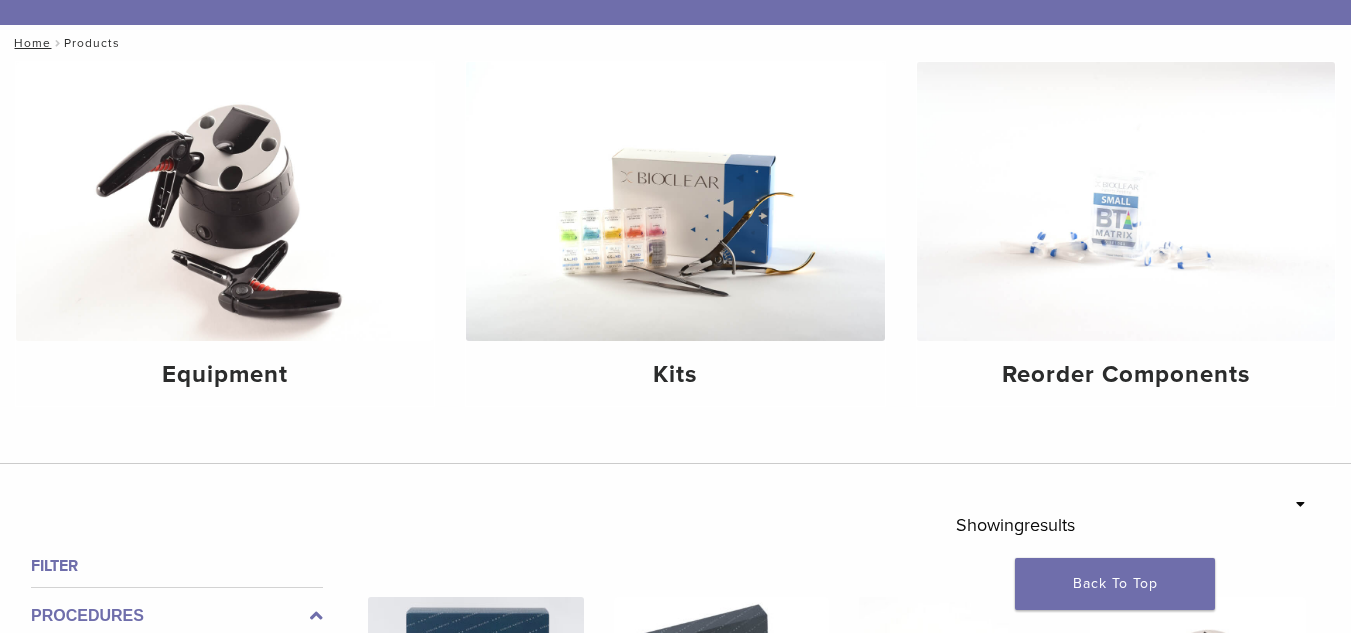 scroll, scrollTop: 267, scrollLeft: 0, axis: vertical 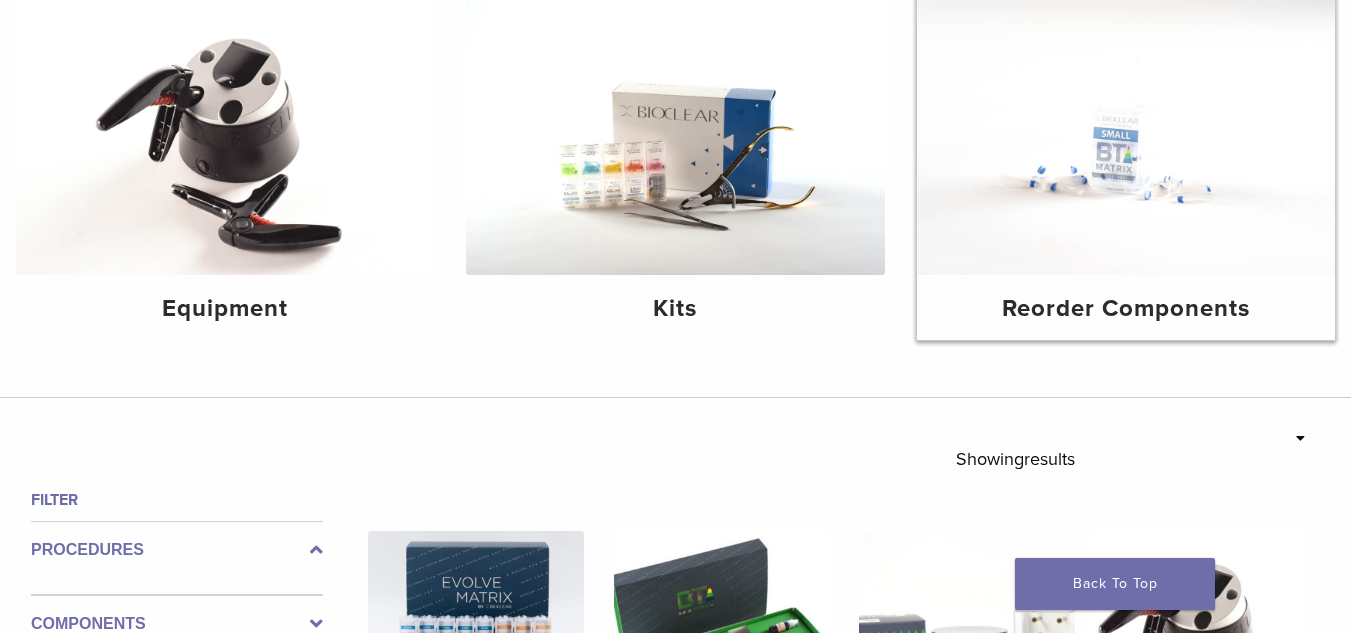 click at bounding box center [1126, 135] 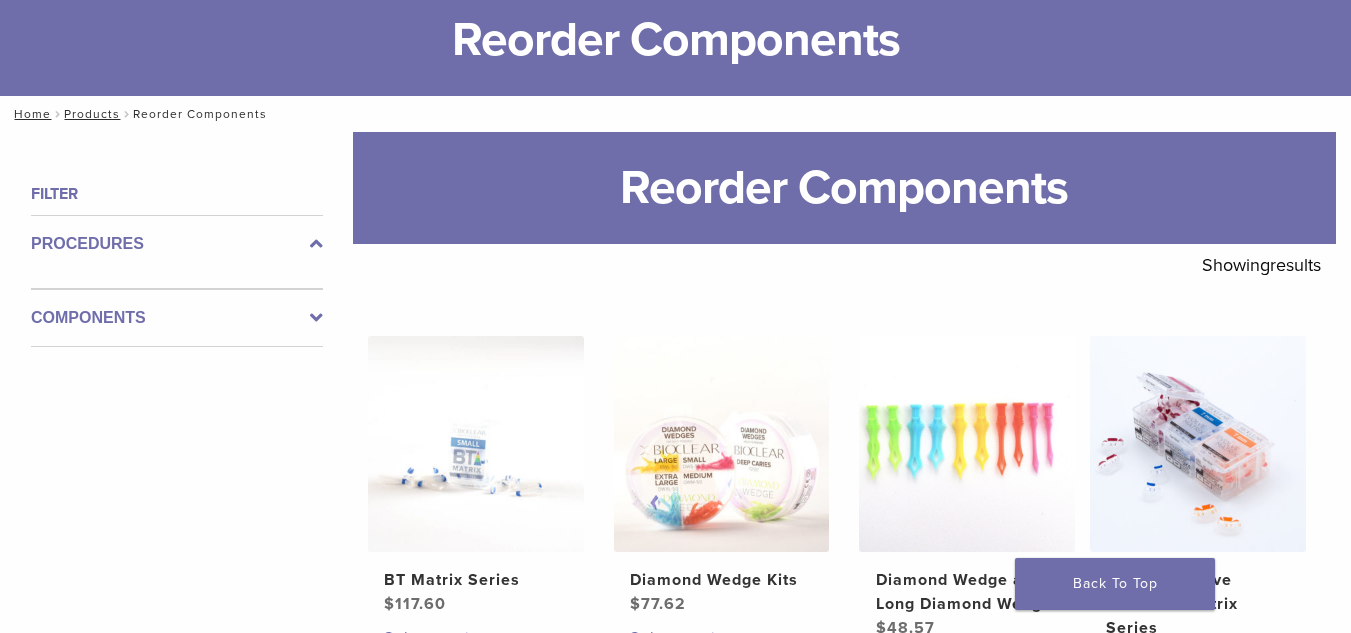 scroll, scrollTop: 128, scrollLeft: 0, axis: vertical 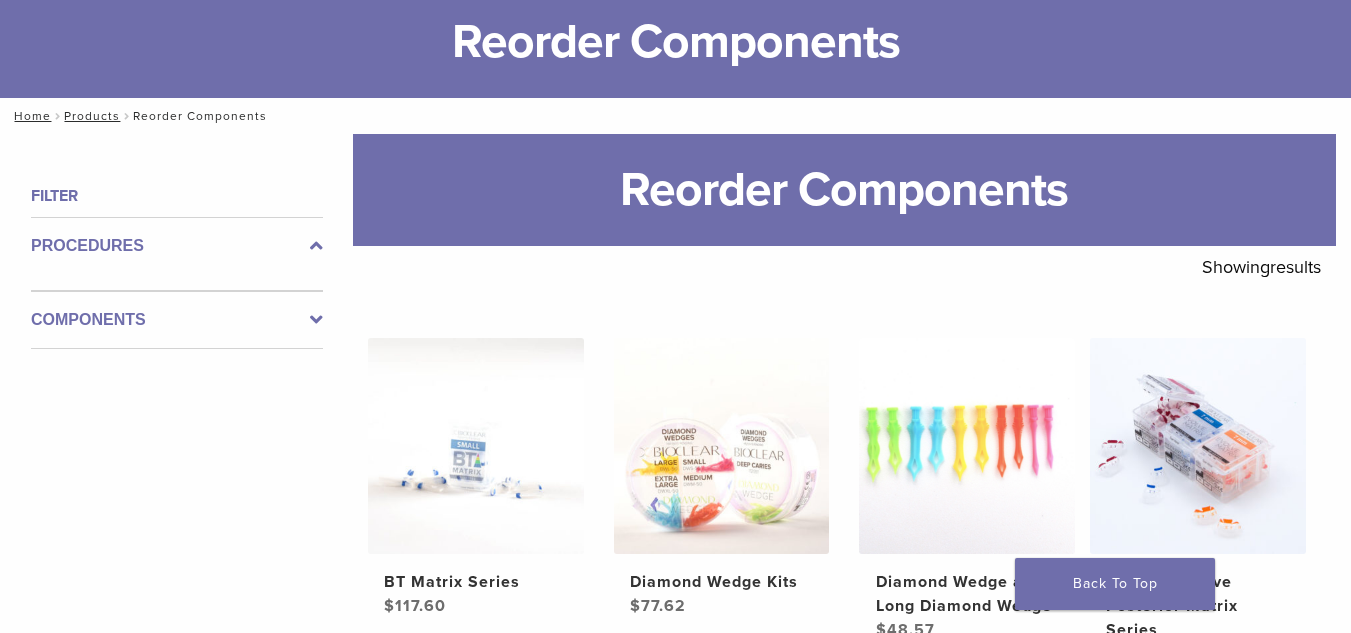 click at bounding box center (316, 320) 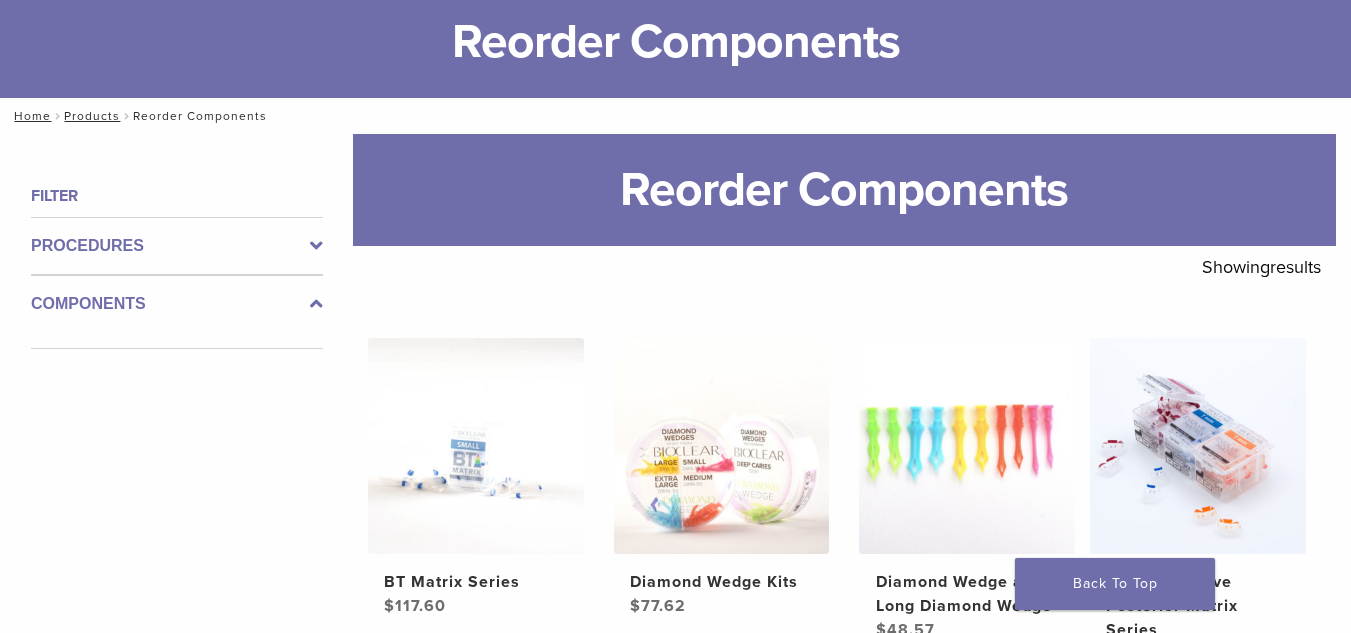 click on "Components" at bounding box center (177, 312) 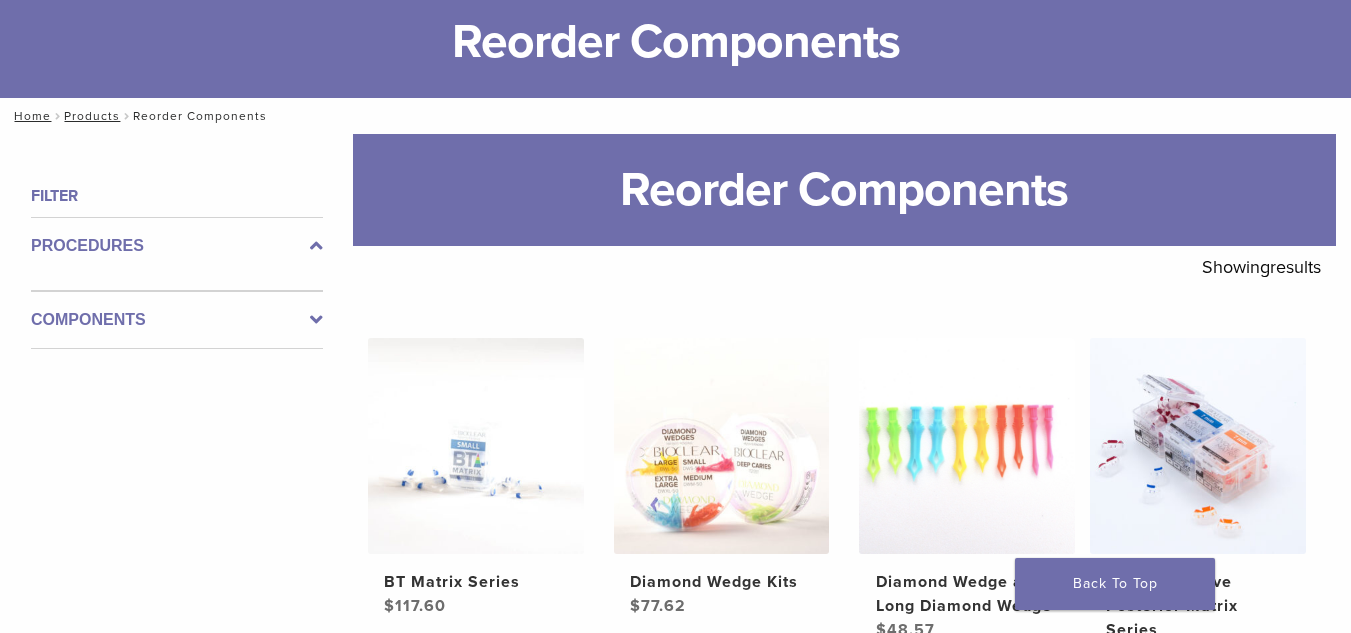 click at bounding box center [316, 246] 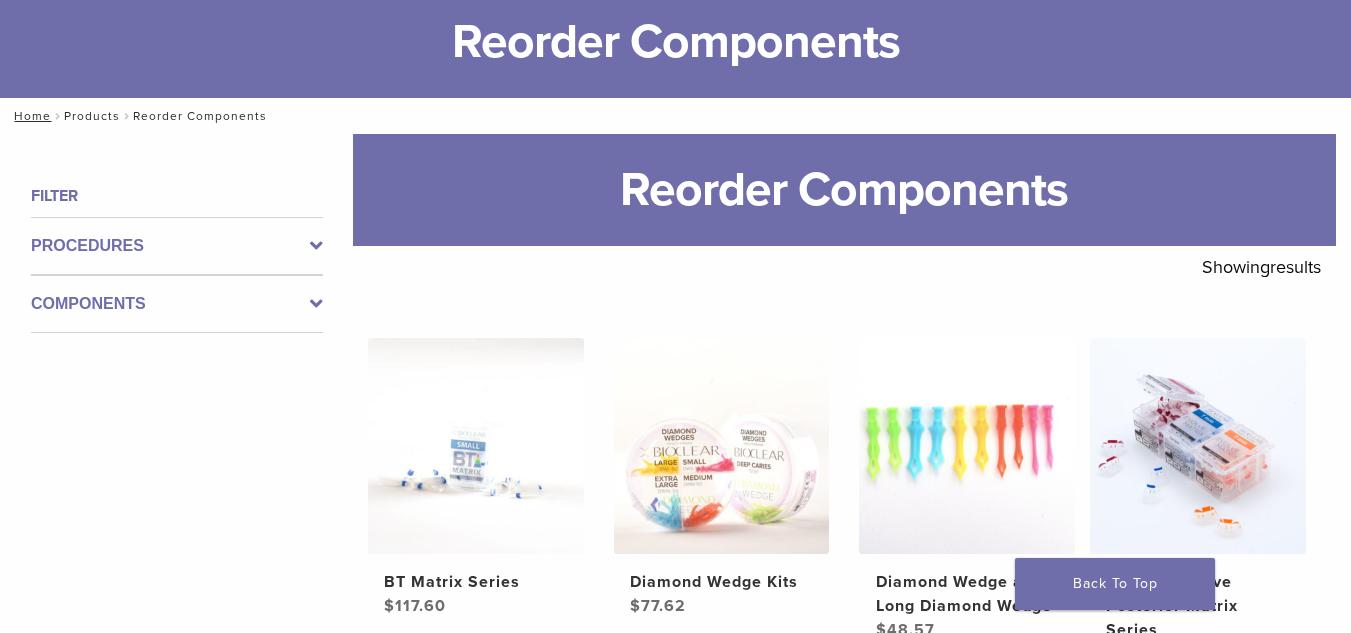 click on "Products" at bounding box center [92, 116] 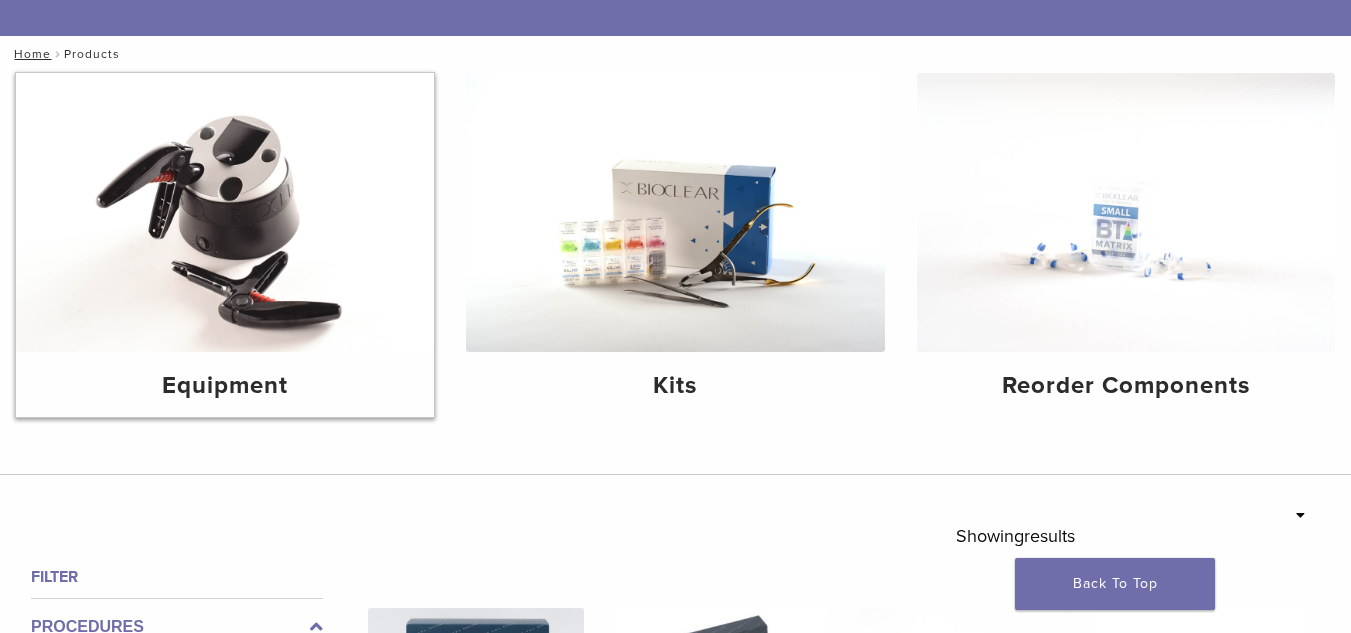 scroll, scrollTop: 200, scrollLeft: 0, axis: vertical 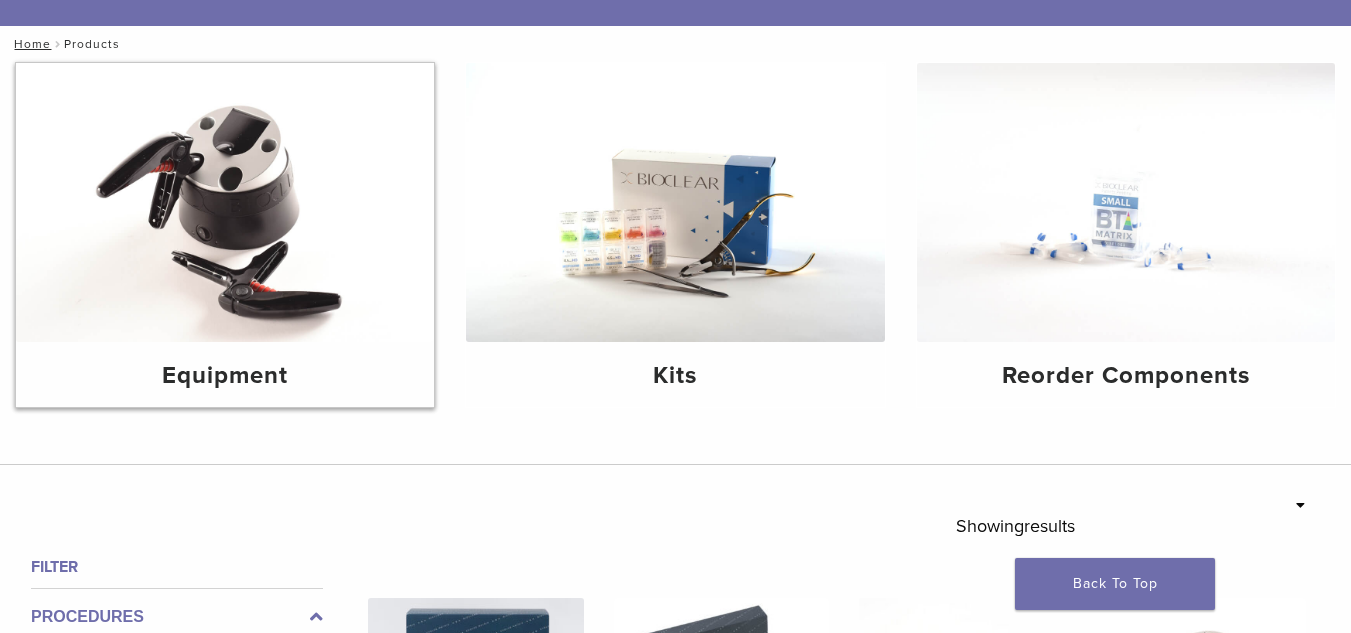 click at bounding box center (225, 202) 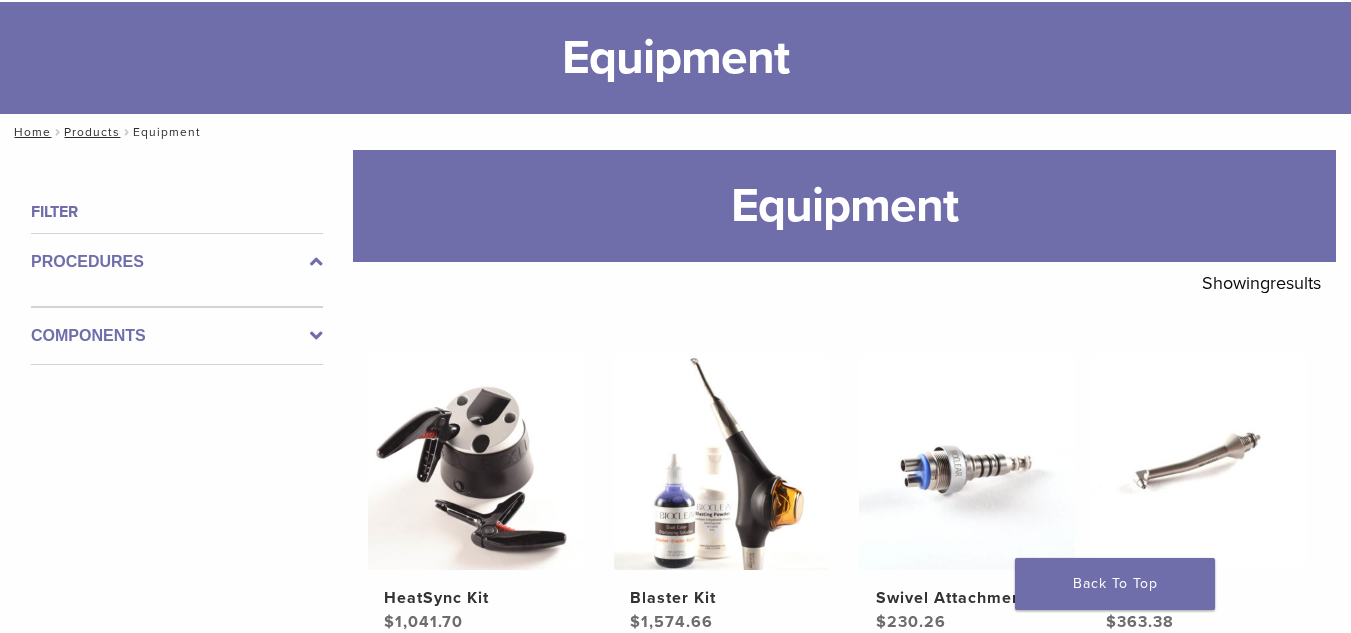 scroll, scrollTop: 0, scrollLeft: 0, axis: both 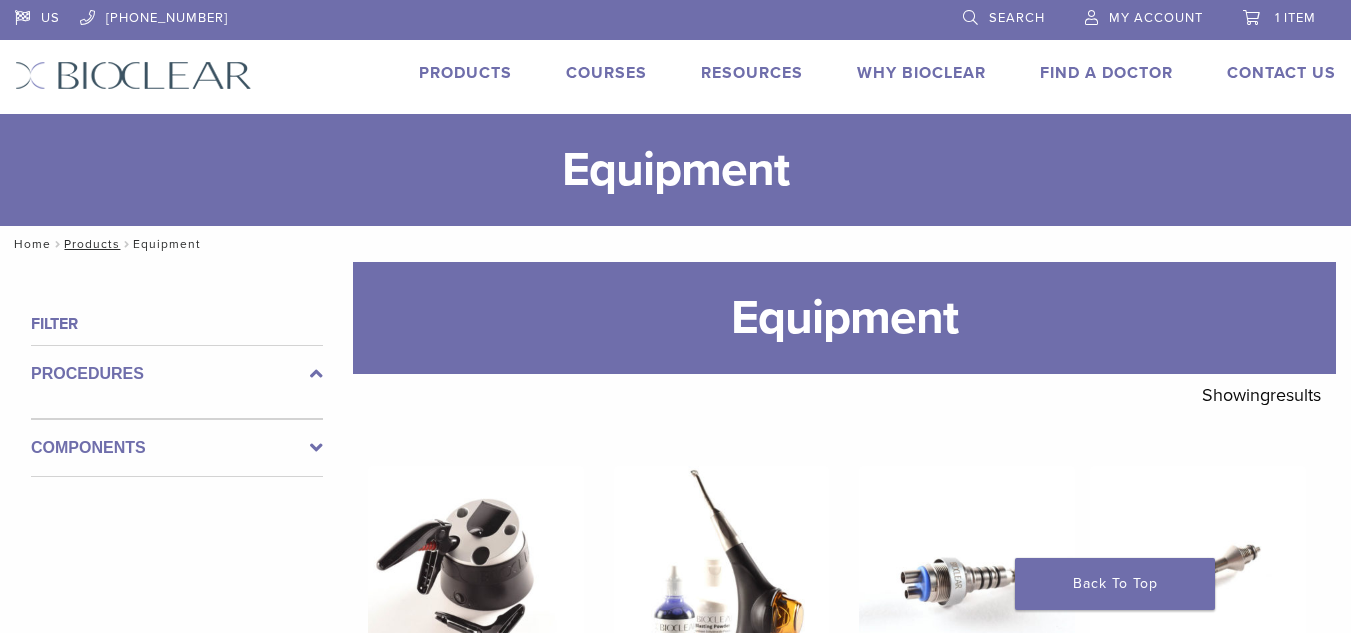click on "Home" at bounding box center (29, 244) 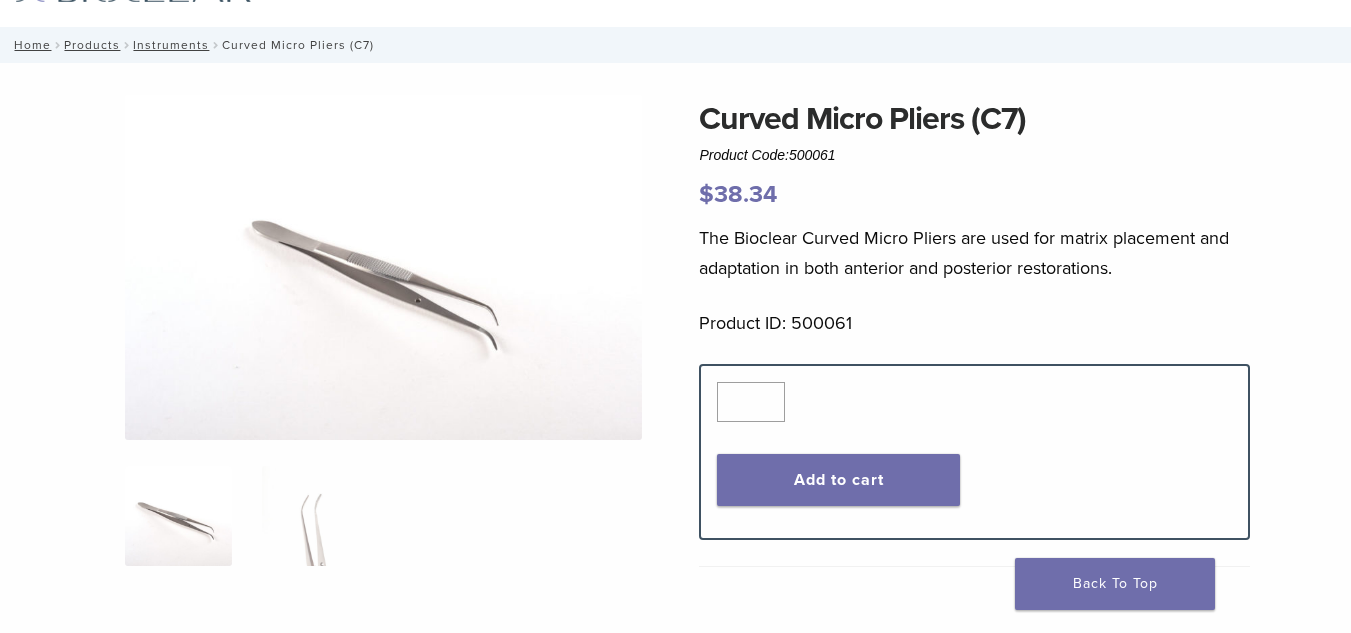 scroll, scrollTop: 133, scrollLeft: 0, axis: vertical 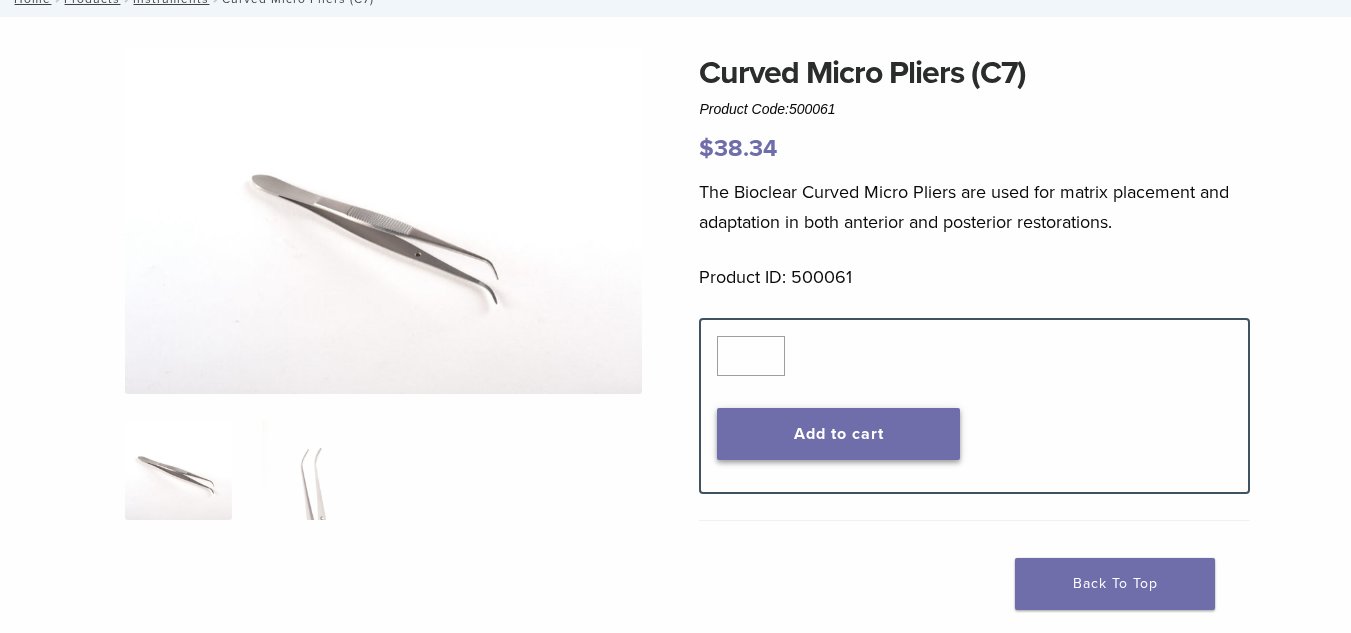 click on "Add to cart" at bounding box center [838, 434] 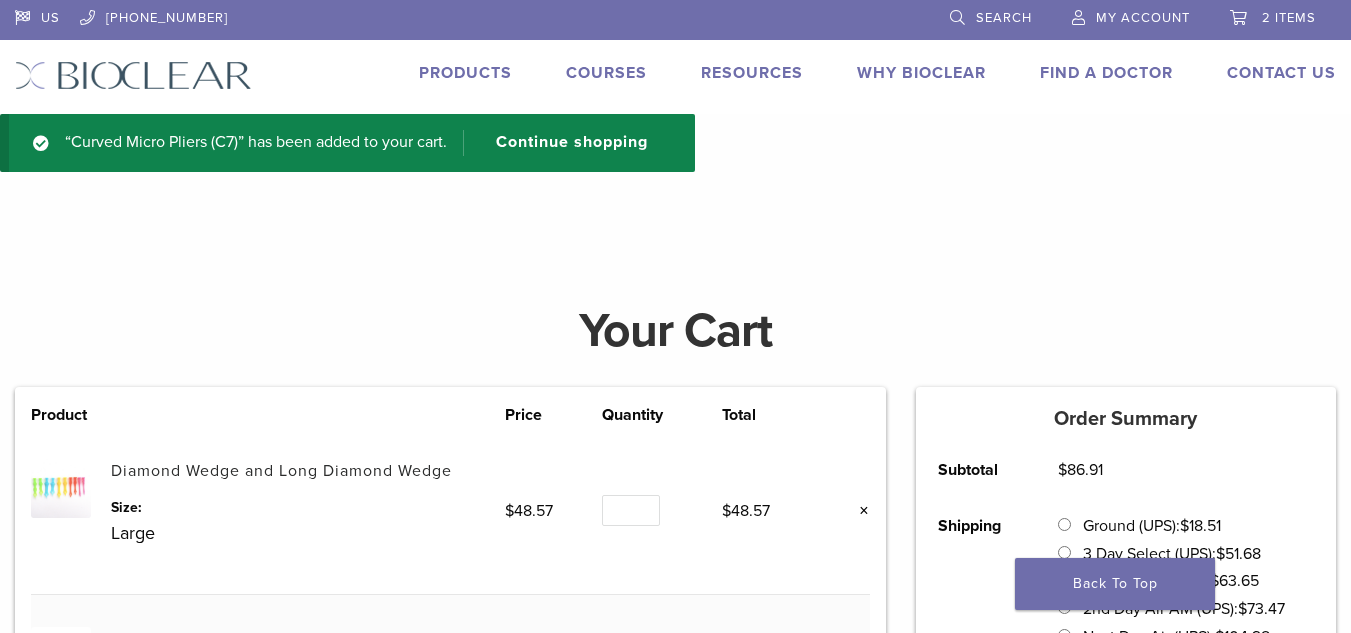 scroll, scrollTop: 0, scrollLeft: 0, axis: both 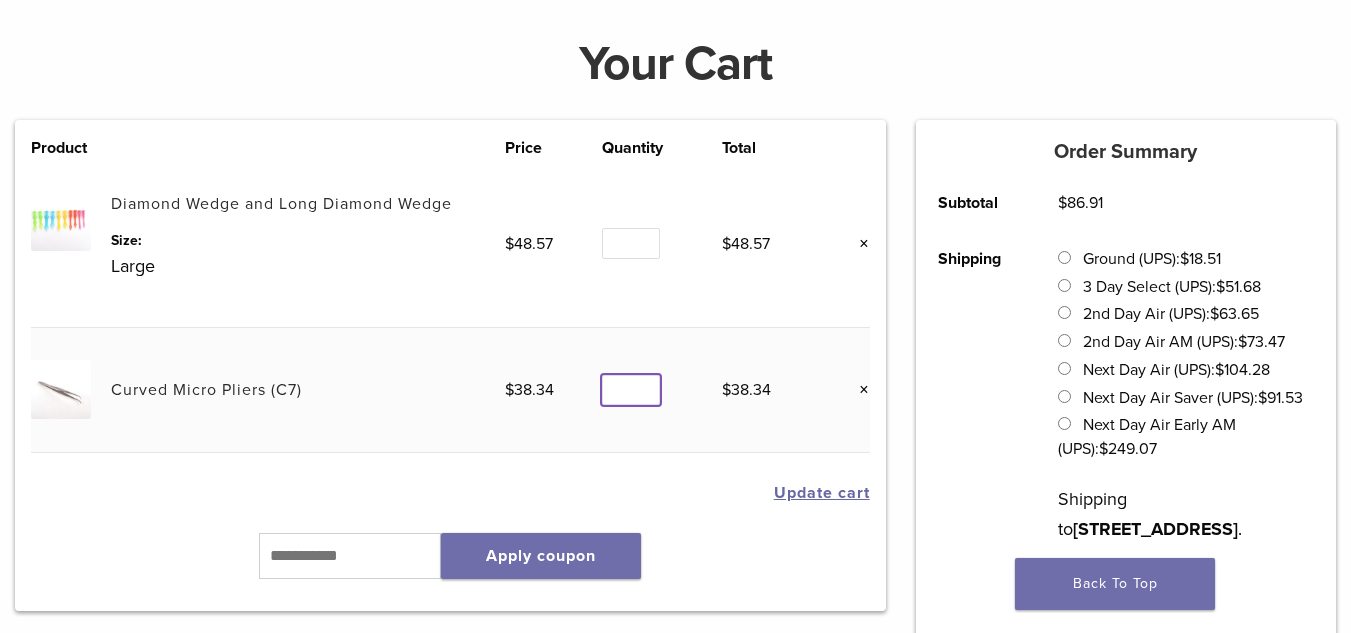 click on "*" at bounding box center (631, 390) 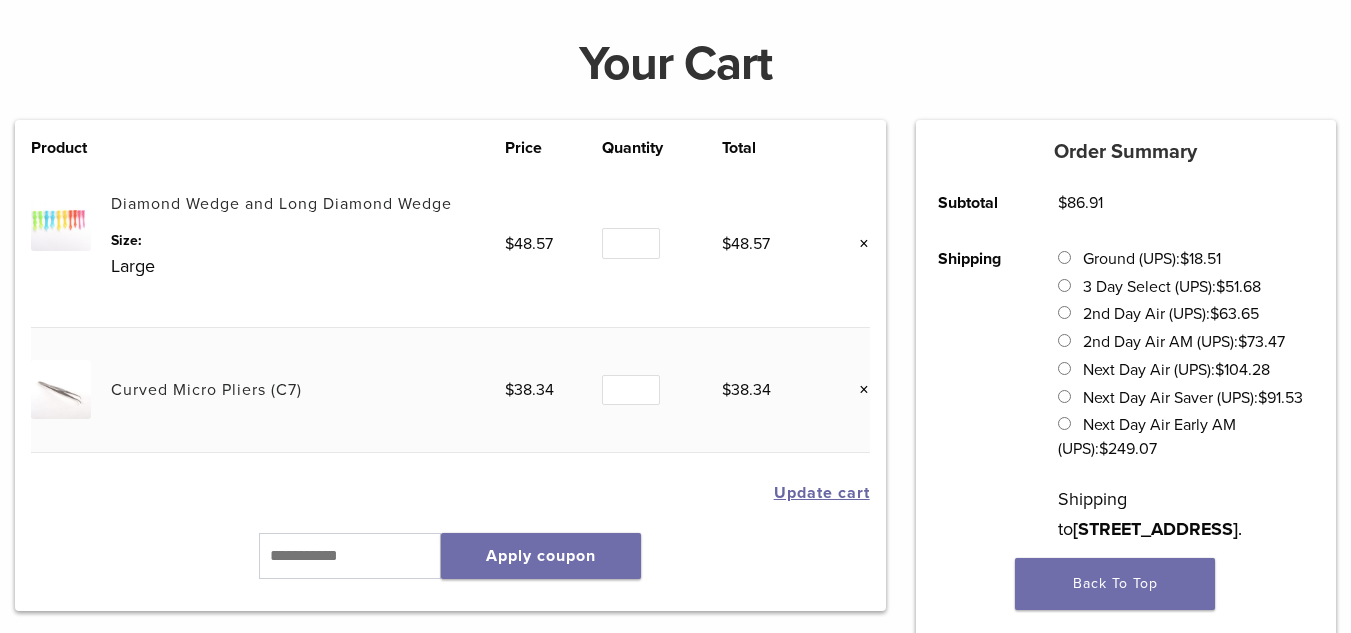 click on "Update cart" at bounding box center (822, 493) 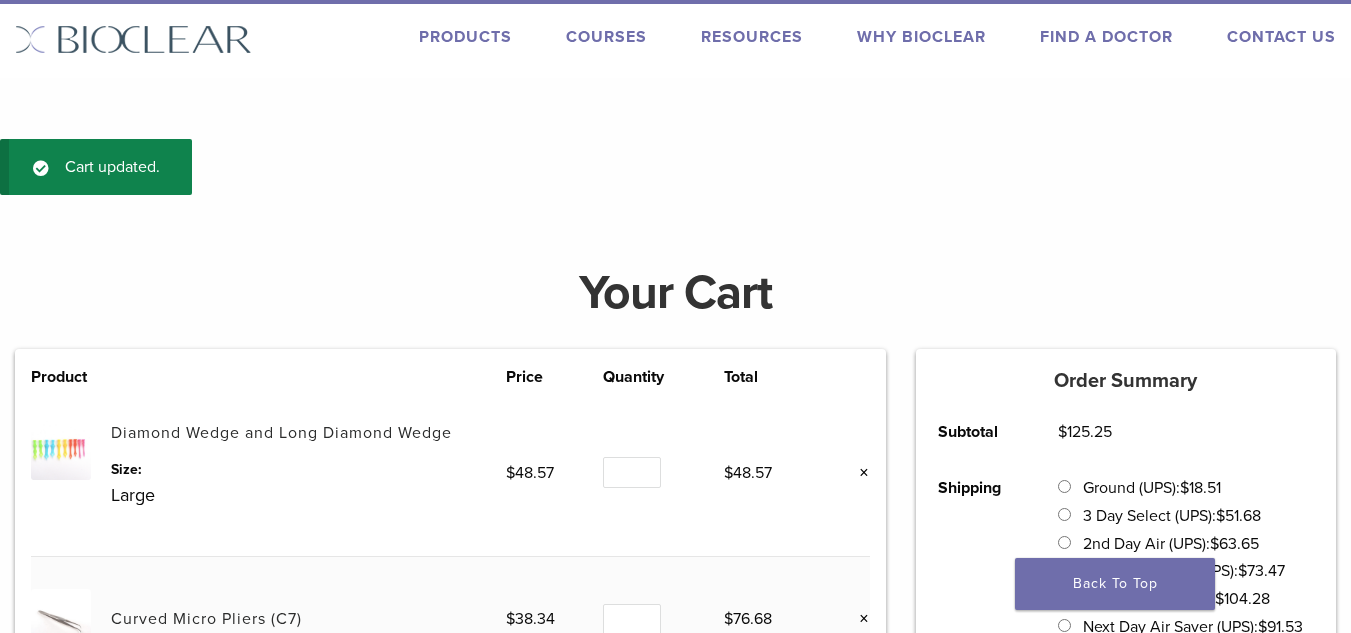 scroll, scrollTop: 0, scrollLeft: 0, axis: both 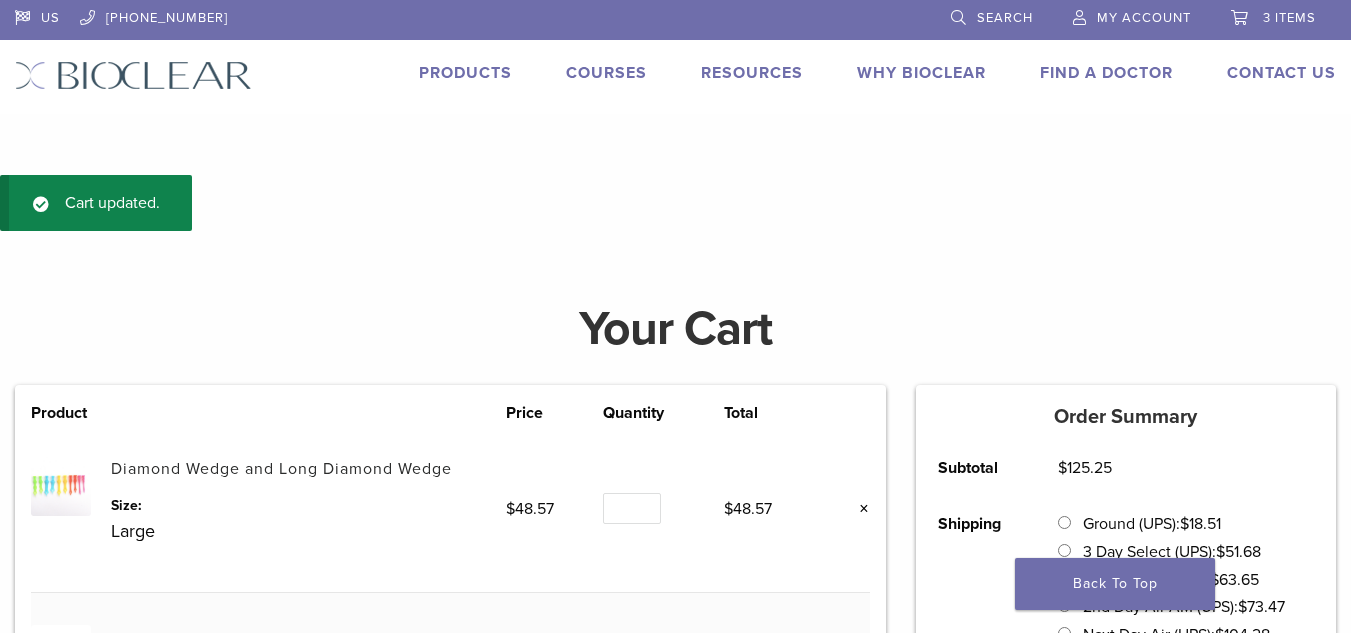 click on "Products" at bounding box center (465, 73) 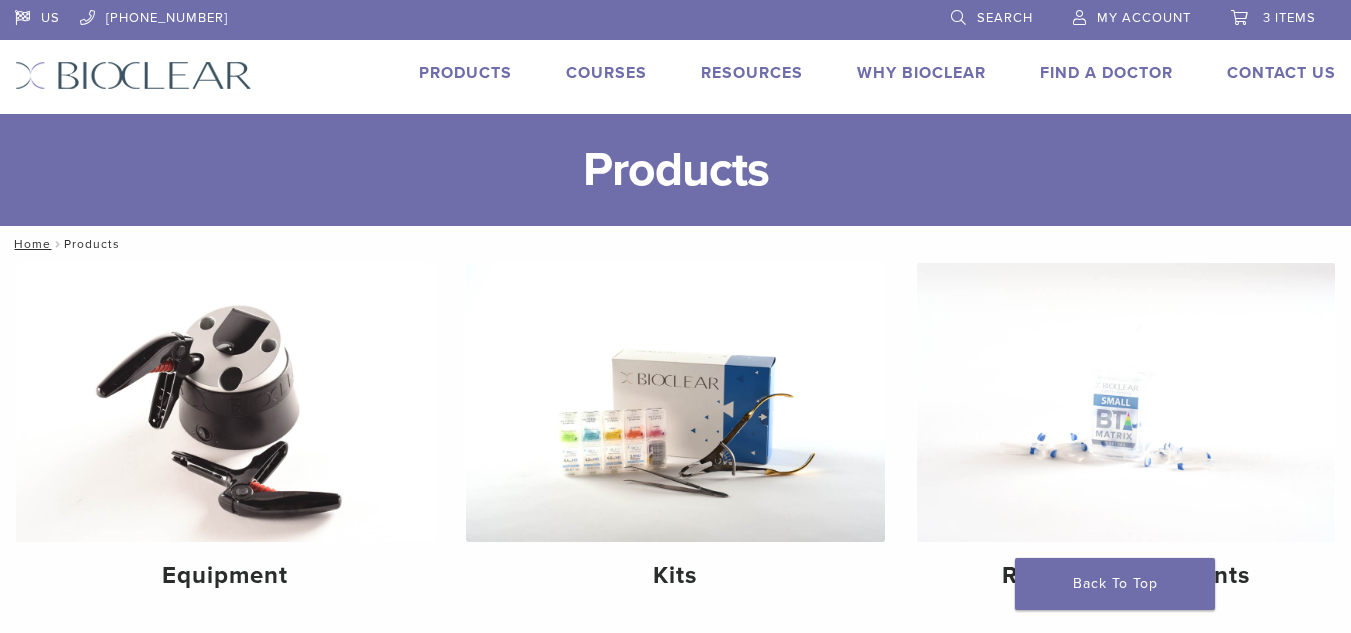 scroll, scrollTop: 0, scrollLeft: 0, axis: both 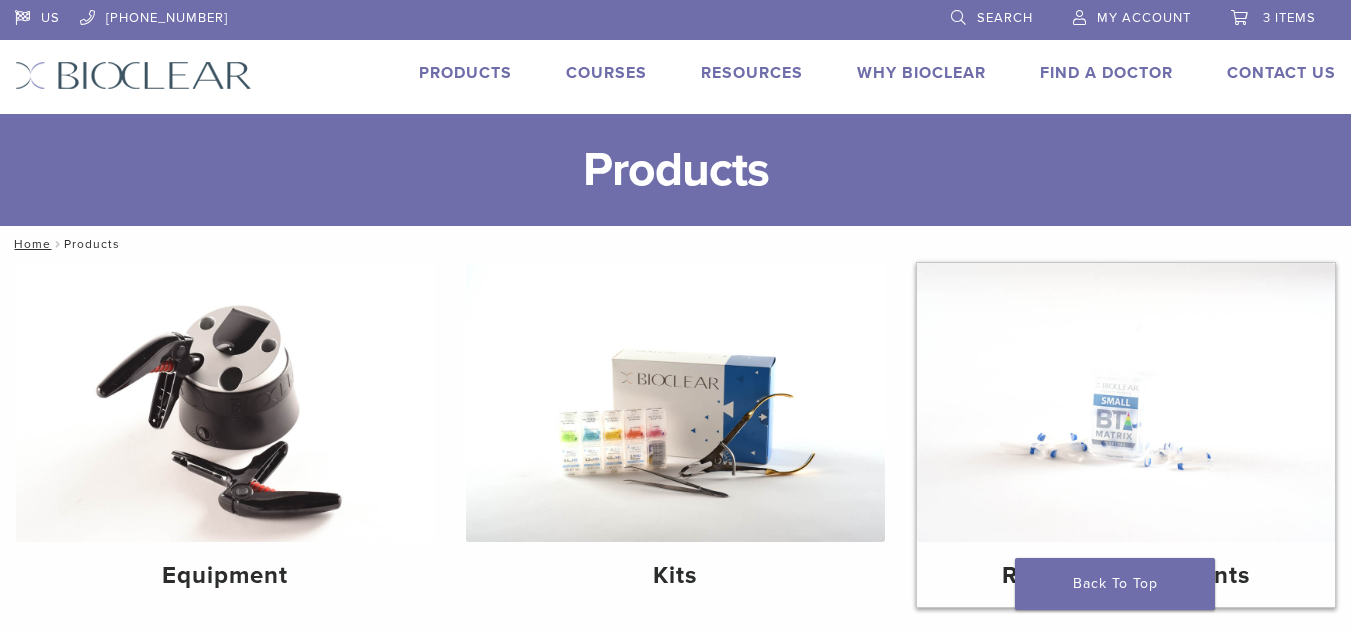 click at bounding box center (1126, 402) 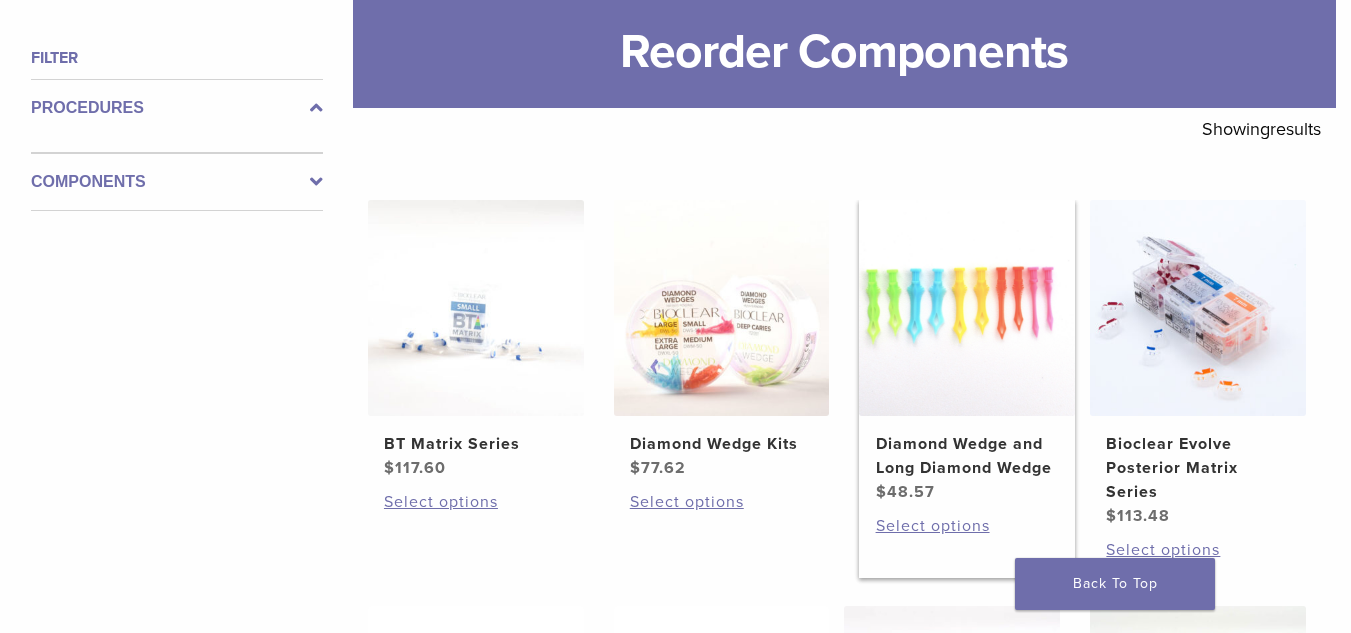 scroll, scrollTop: 267, scrollLeft: 0, axis: vertical 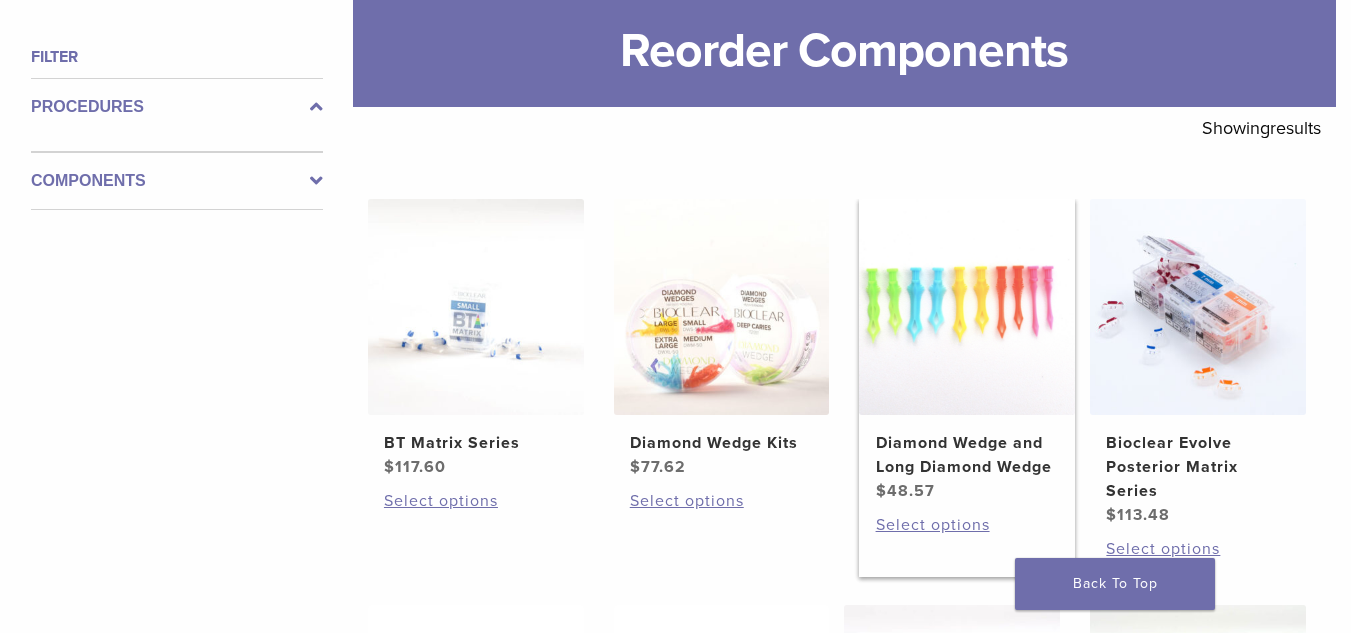 click on "Diamond Wedge and Long Diamond Wedge" at bounding box center (967, 455) 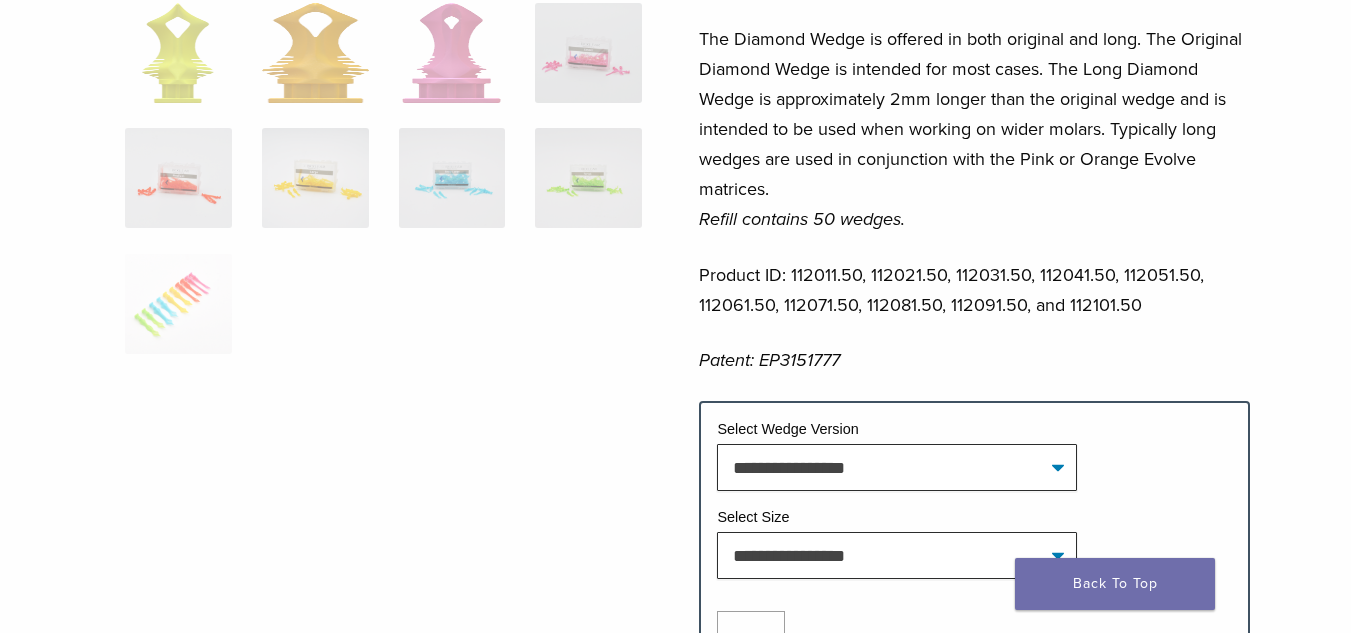 scroll, scrollTop: 667, scrollLeft: 0, axis: vertical 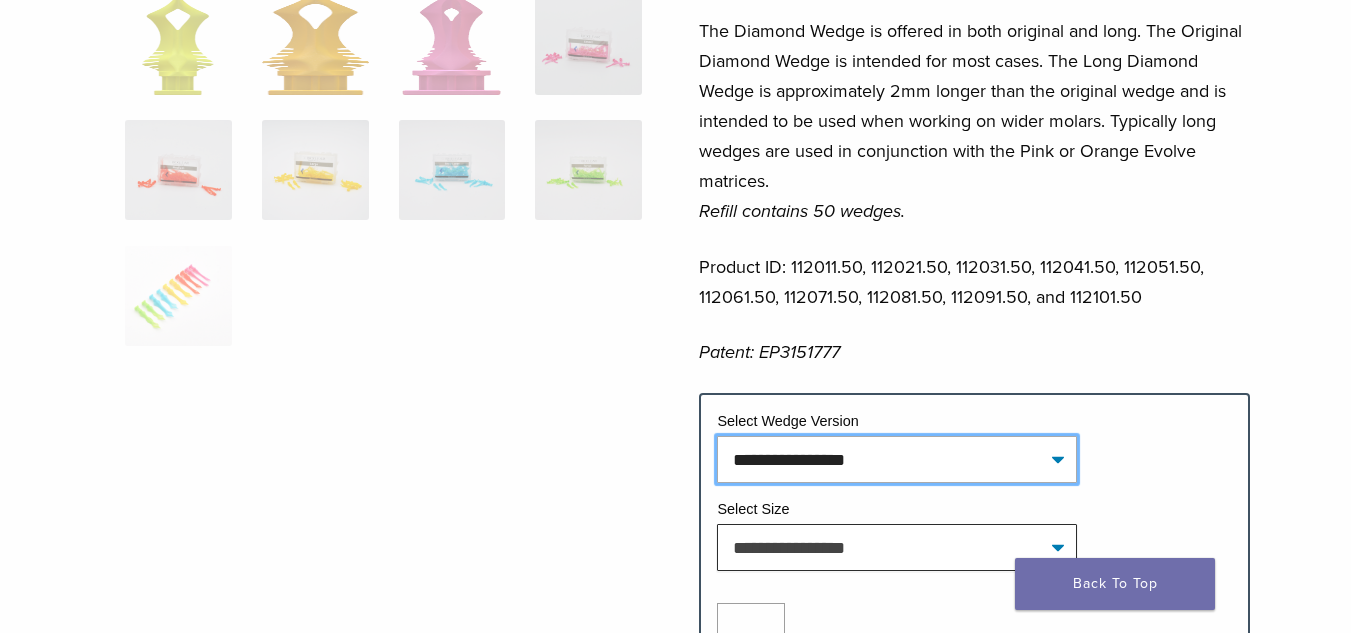 click on "**********" at bounding box center [897, 459] 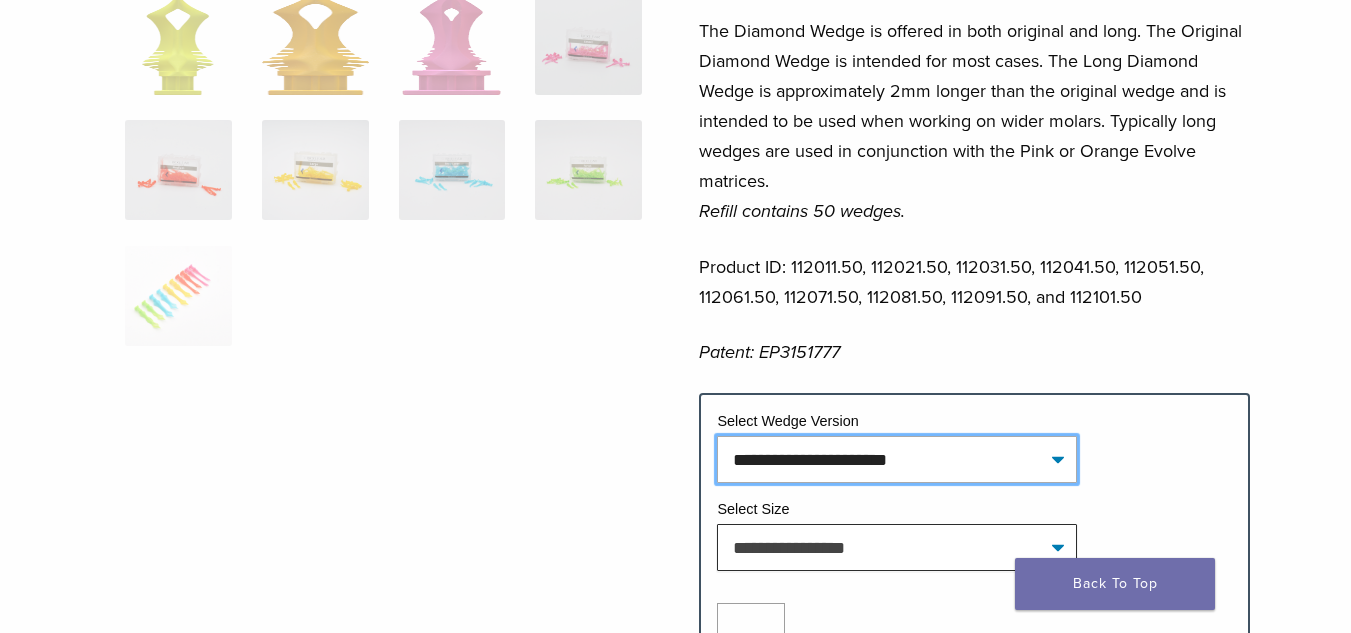 click on "**********" at bounding box center [897, 459] 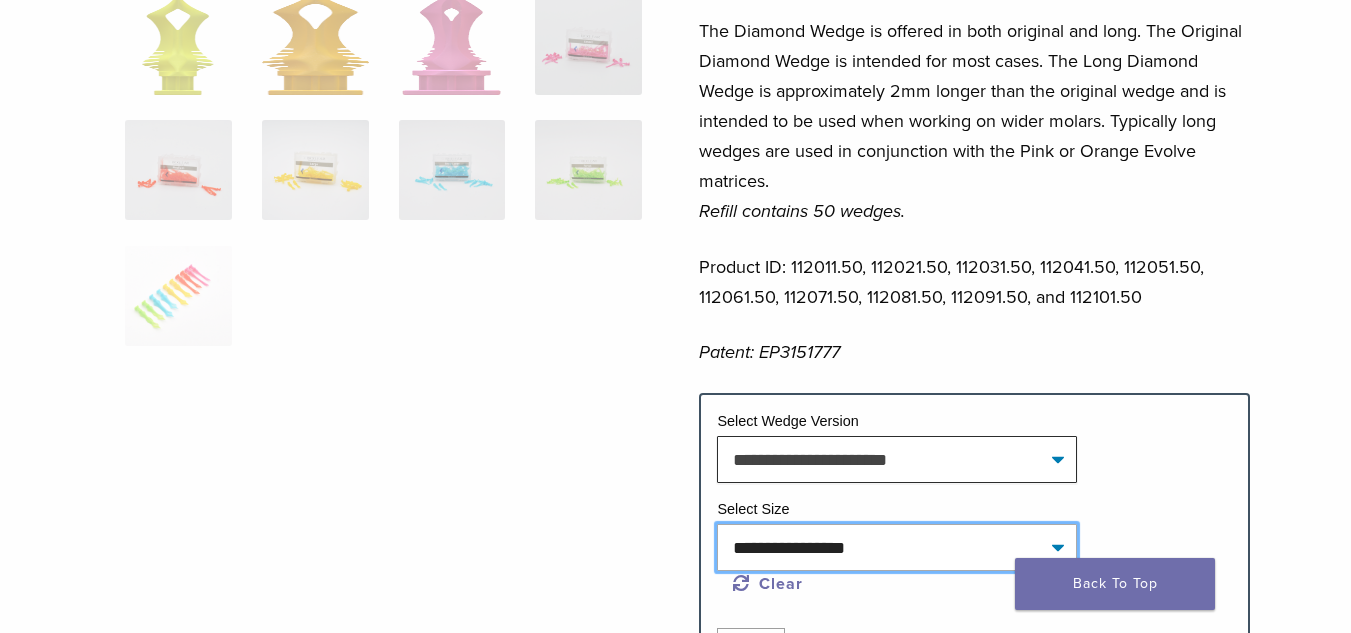click on "**********" at bounding box center [897, 547] 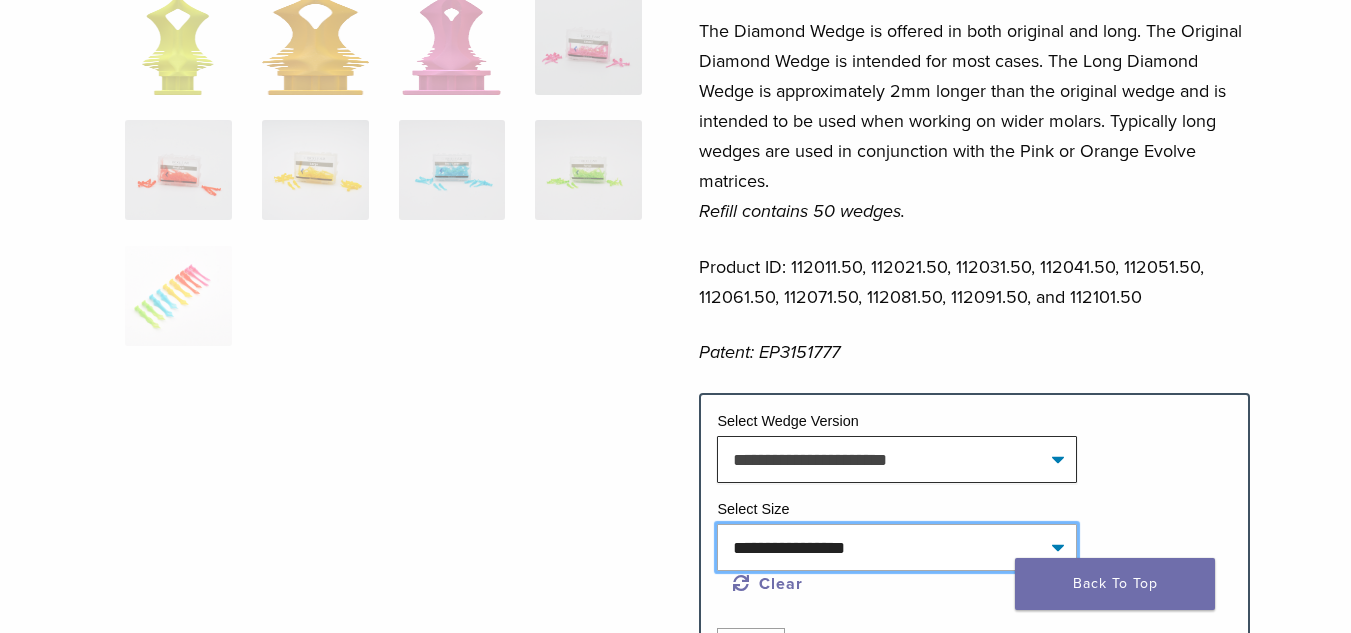 select on "******" 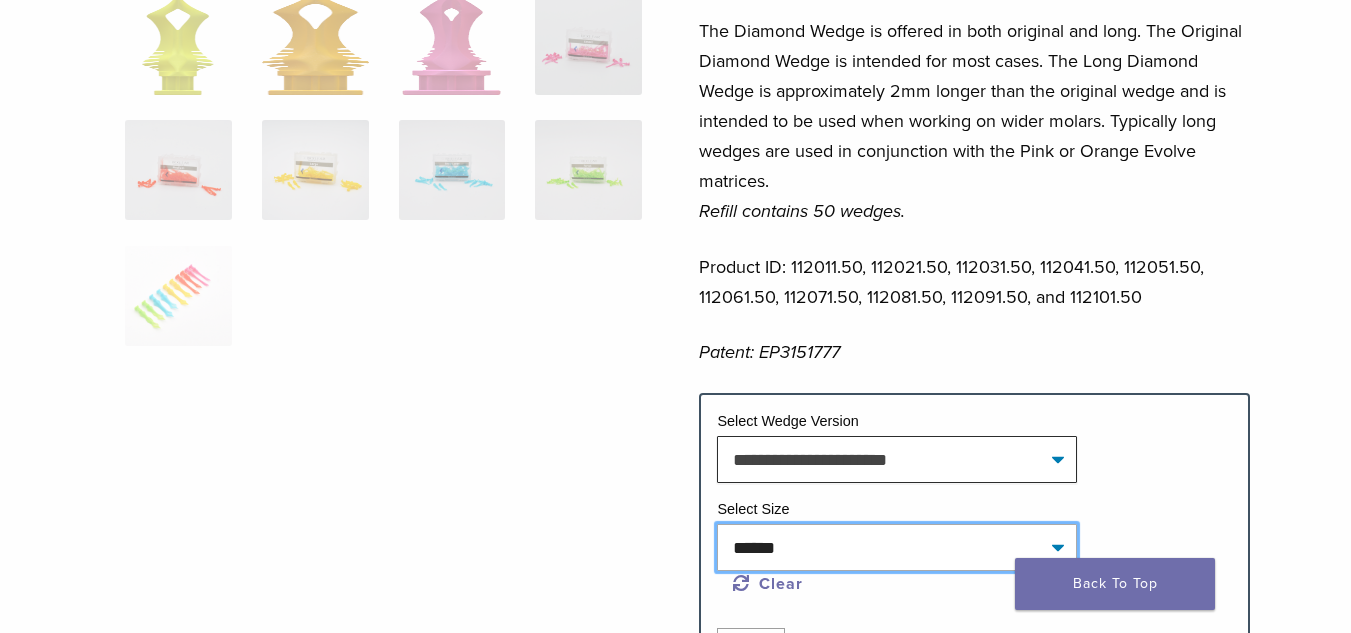 click on "**********" at bounding box center (897, 547) 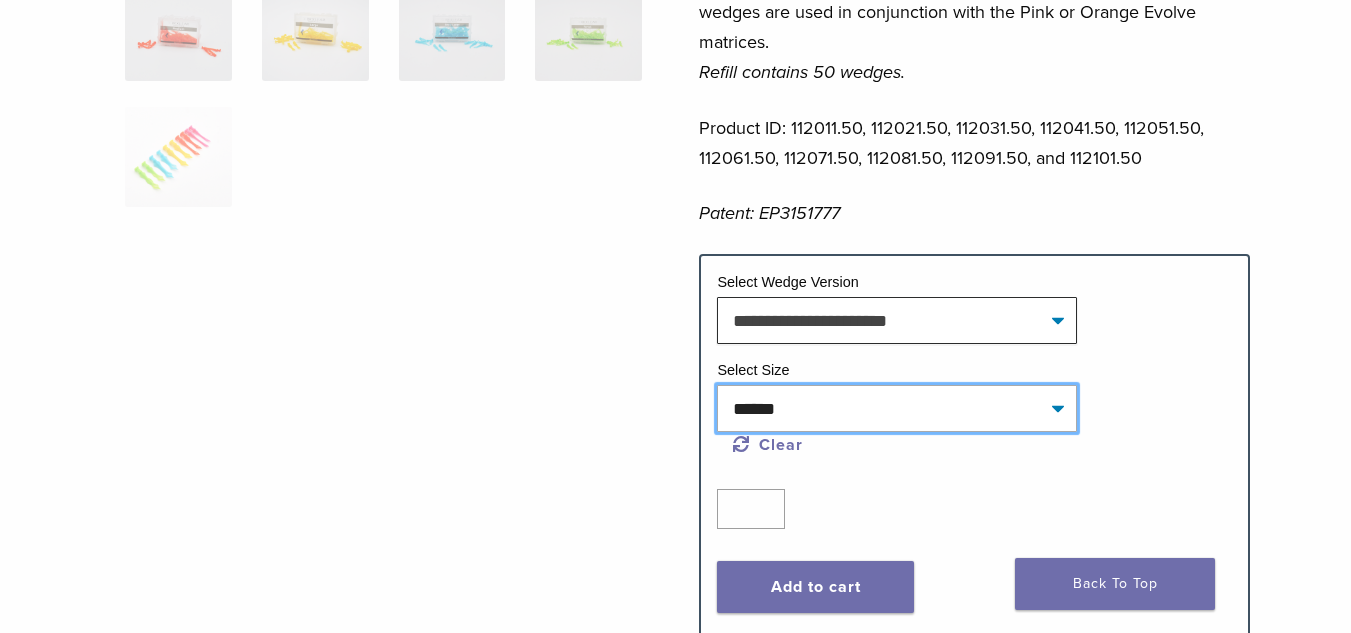 scroll, scrollTop: 867, scrollLeft: 0, axis: vertical 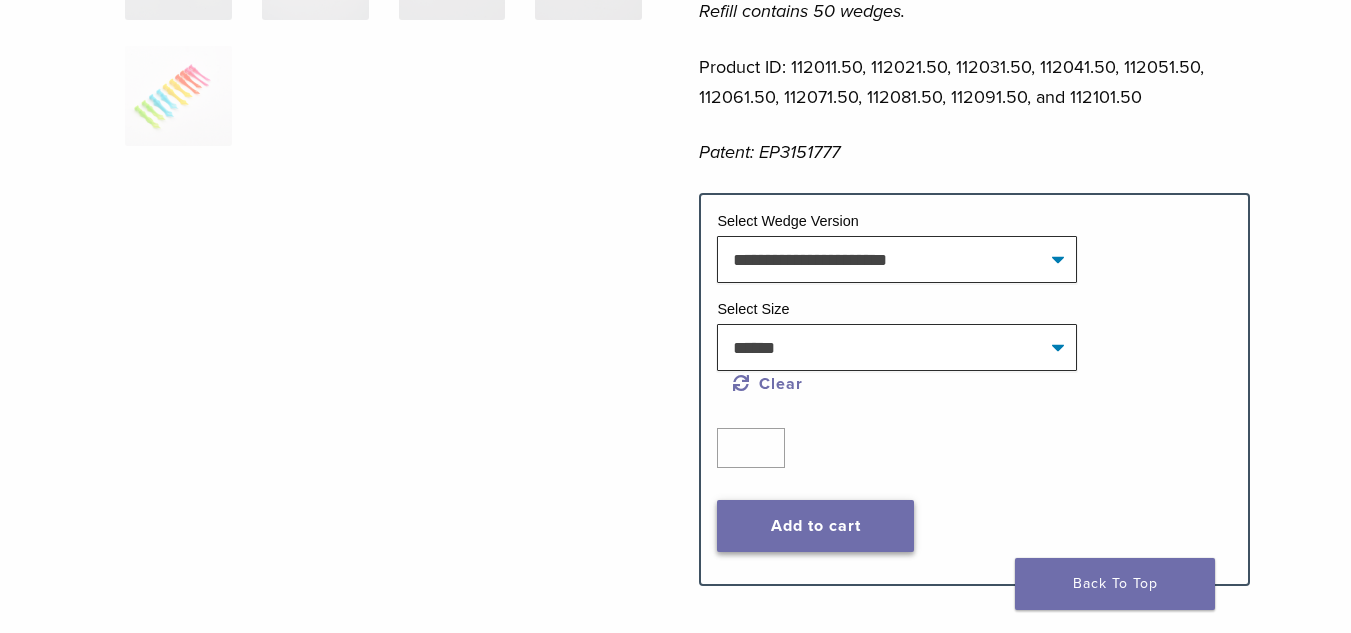 click on "Add to cart" at bounding box center (815, 526) 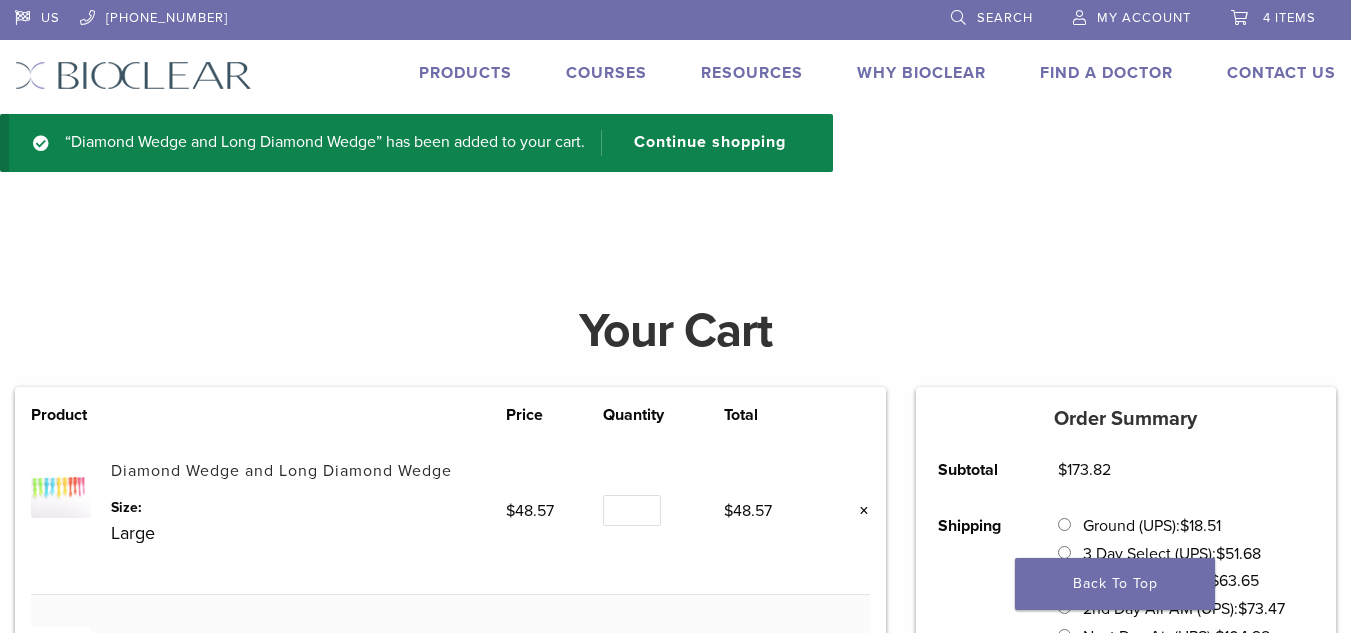 scroll, scrollTop: 0, scrollLeft: 0, axis: both 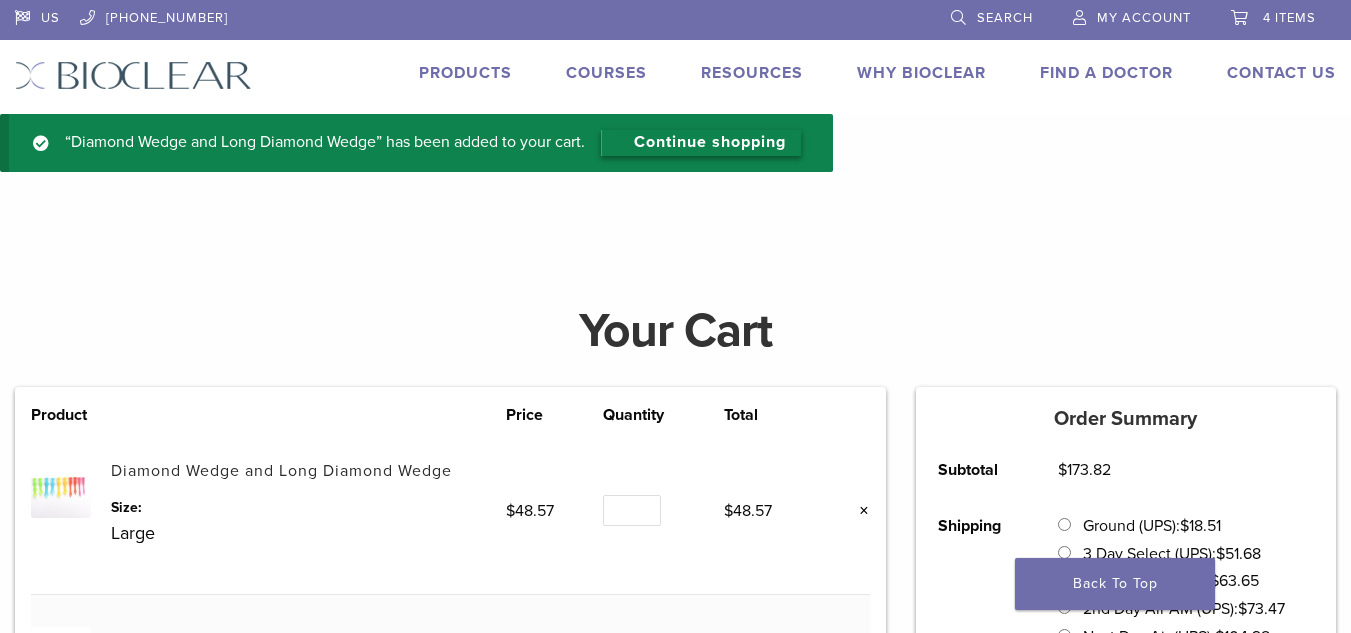 click on "Continue shopping" at bounding box center [701, 143] 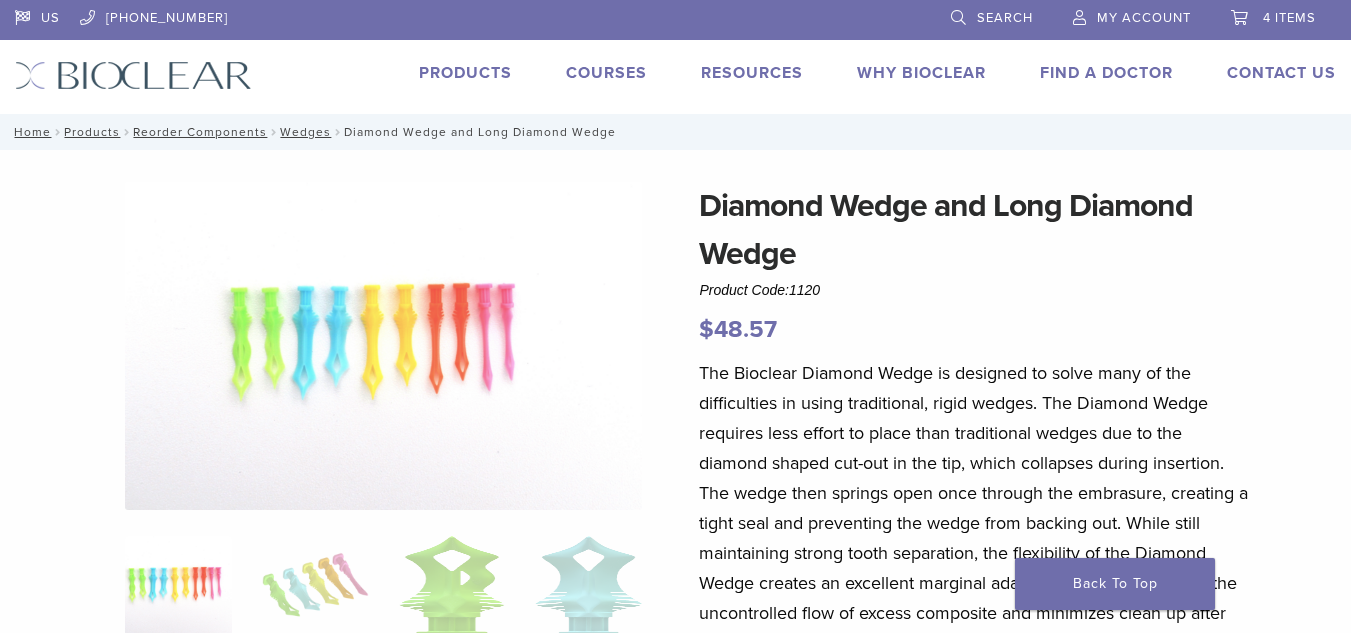 scroll, scrollTop: 0, scrollLeft: 0, axis: both 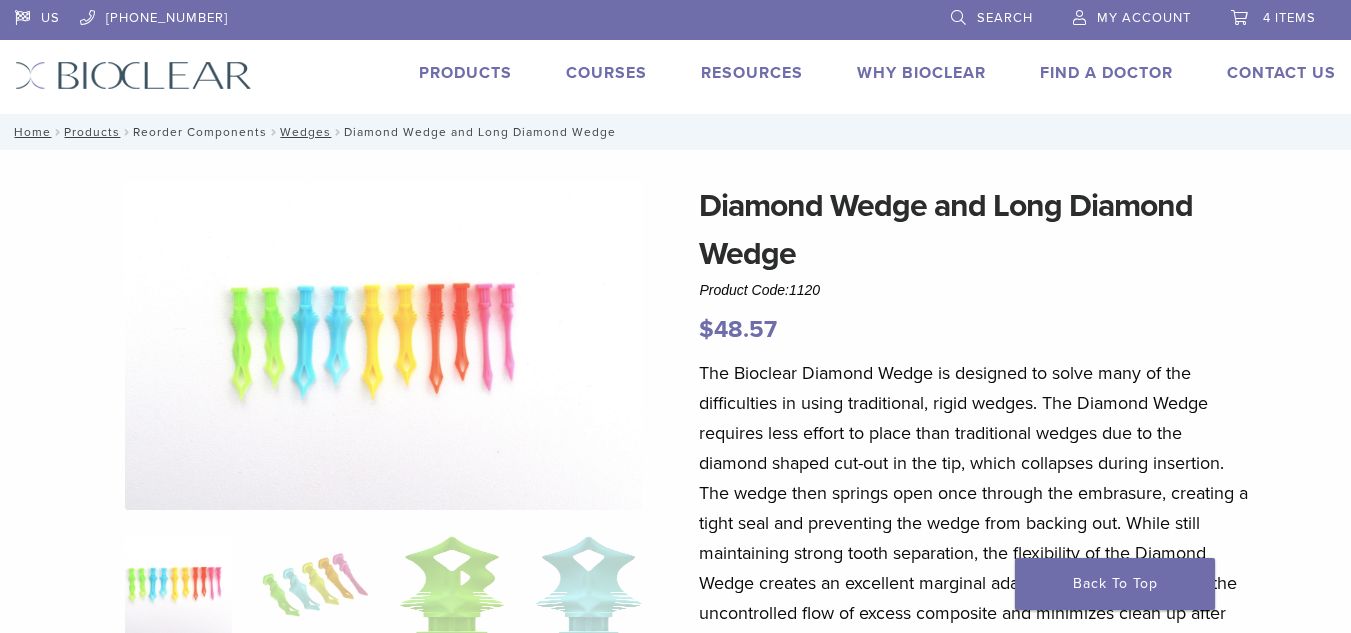 click on "Reorder Components" at bounding box center [200, 132] 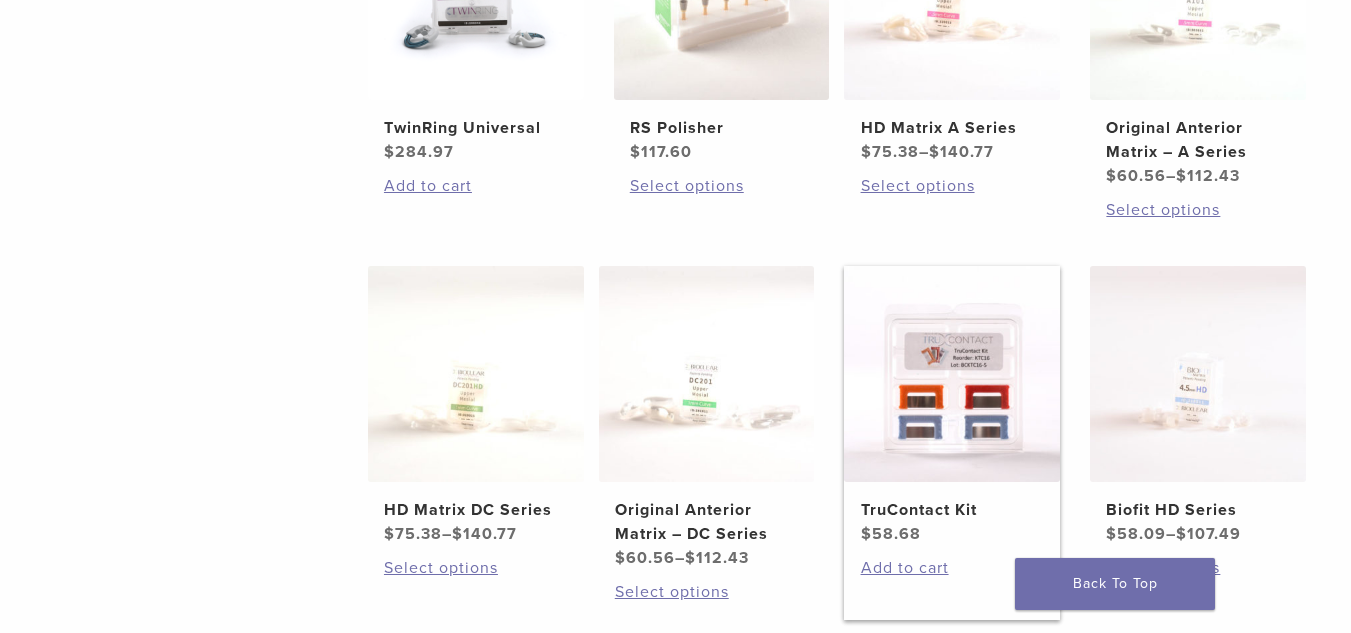 scroll, scrollTop: 1000, scrollLeft: 0, axis: vertical 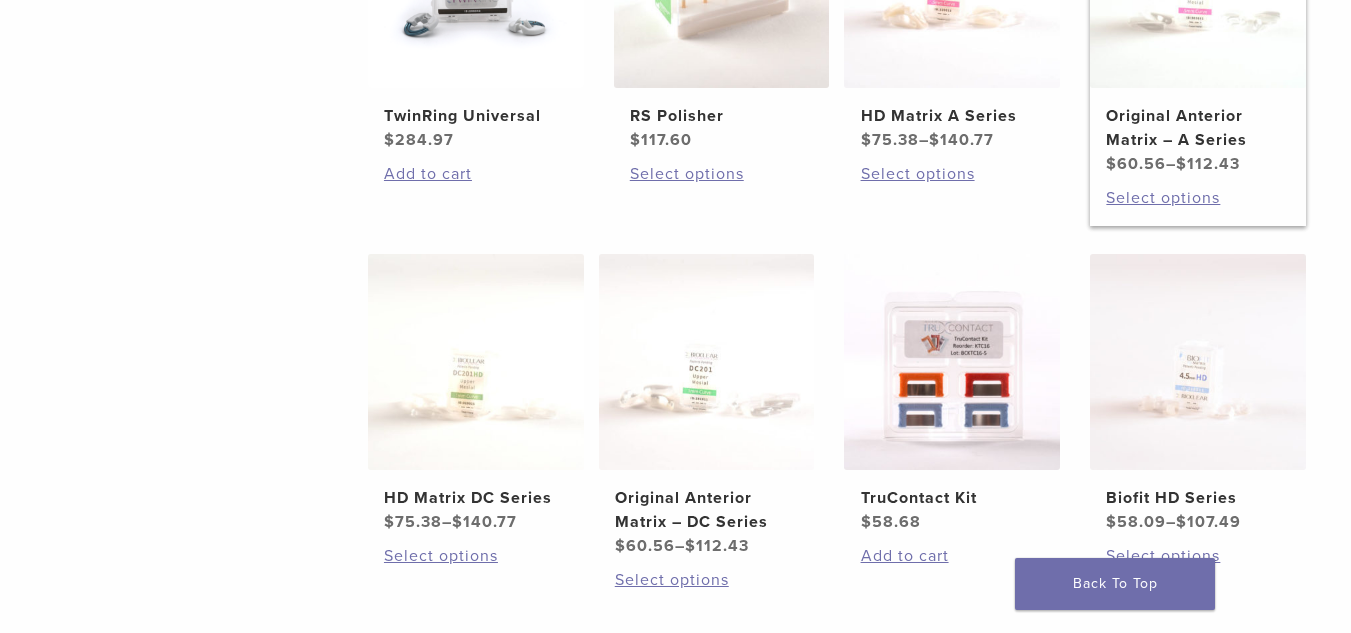 click on "Original Anterior Matrix – A Series" at bounding box center [1197, 128] 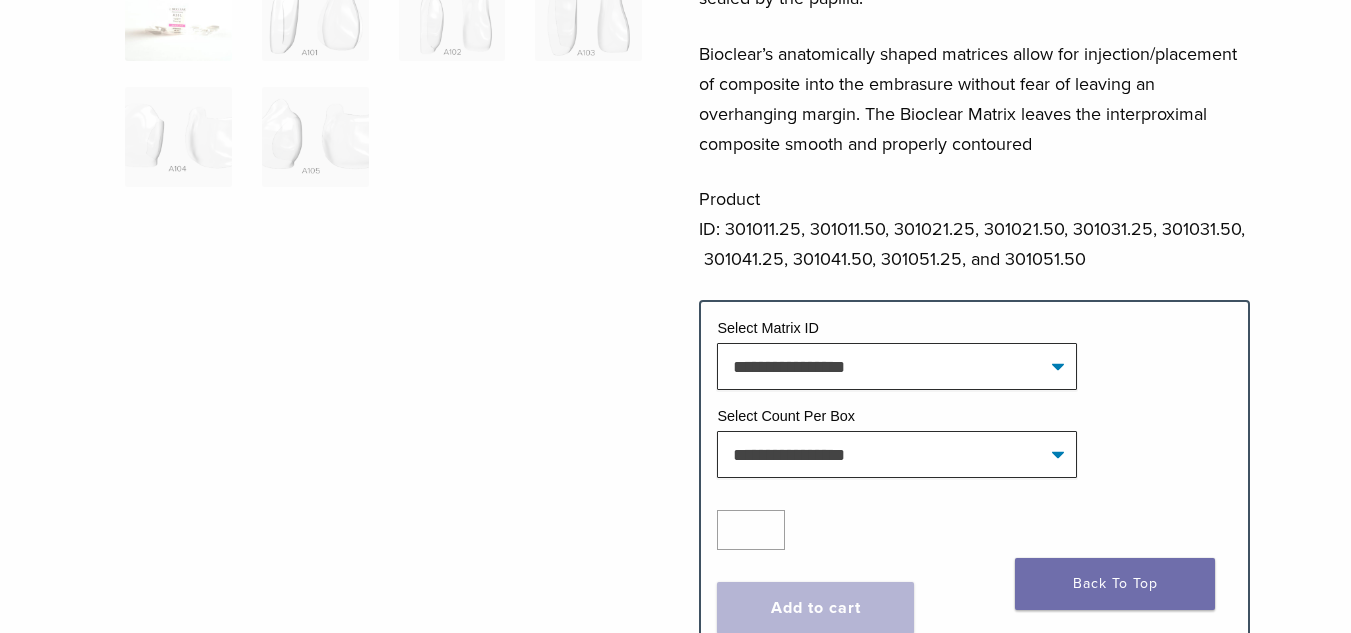 scroll, scrollTop: 600, scrollLeft: 0, axis: vertical 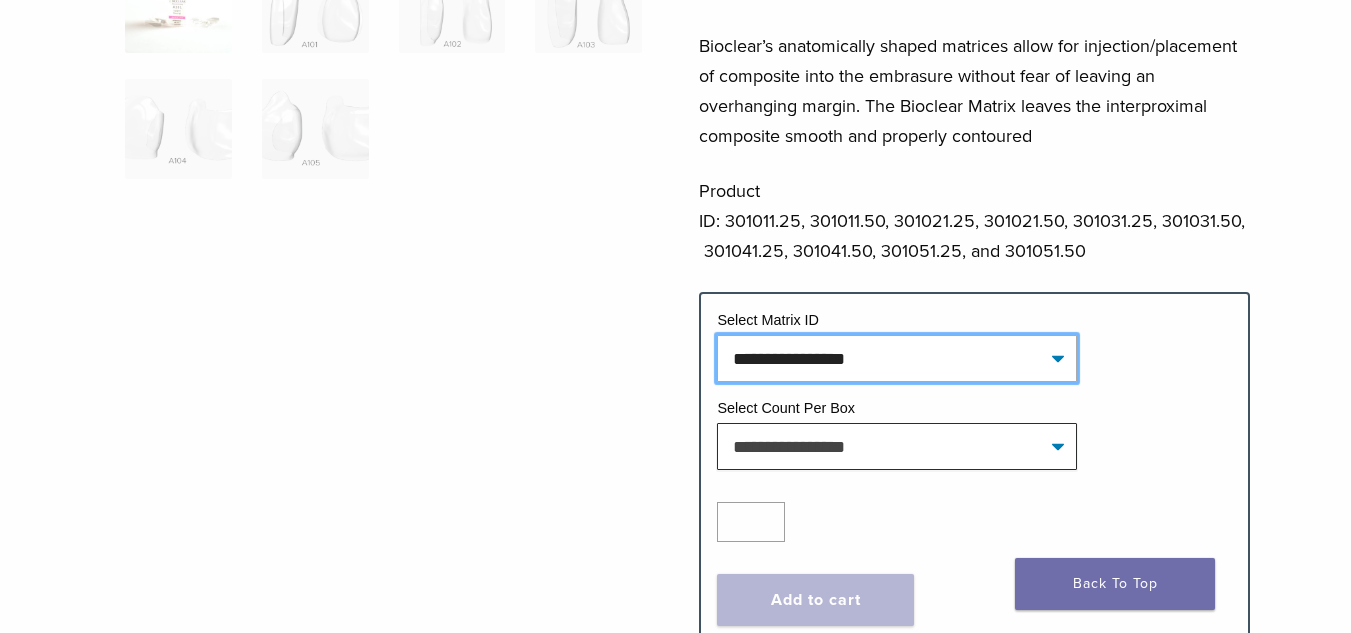 click on "**********" 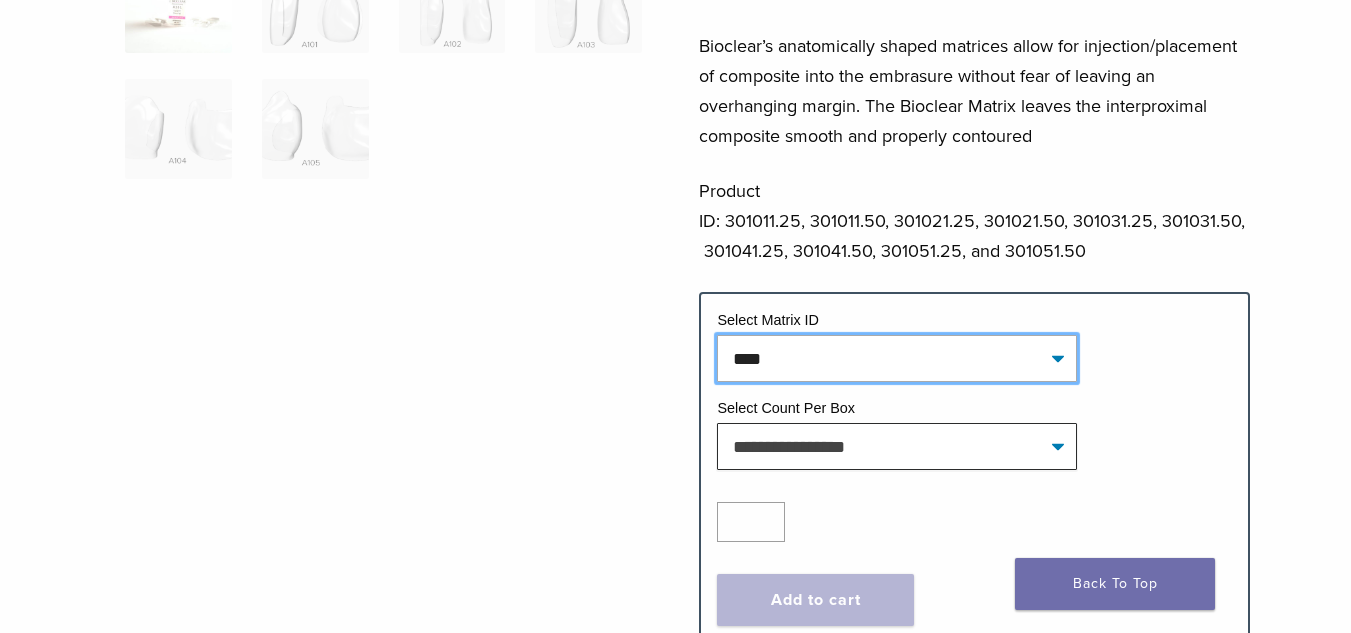 click on "**********" 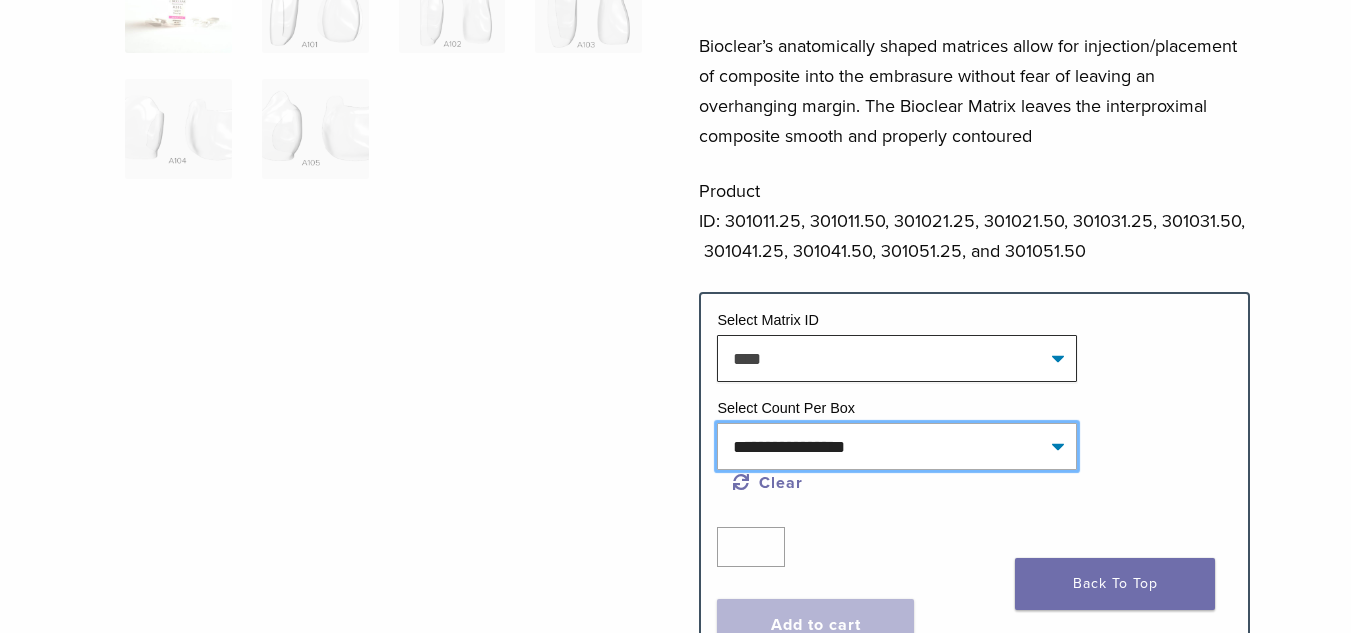 click on "**********" 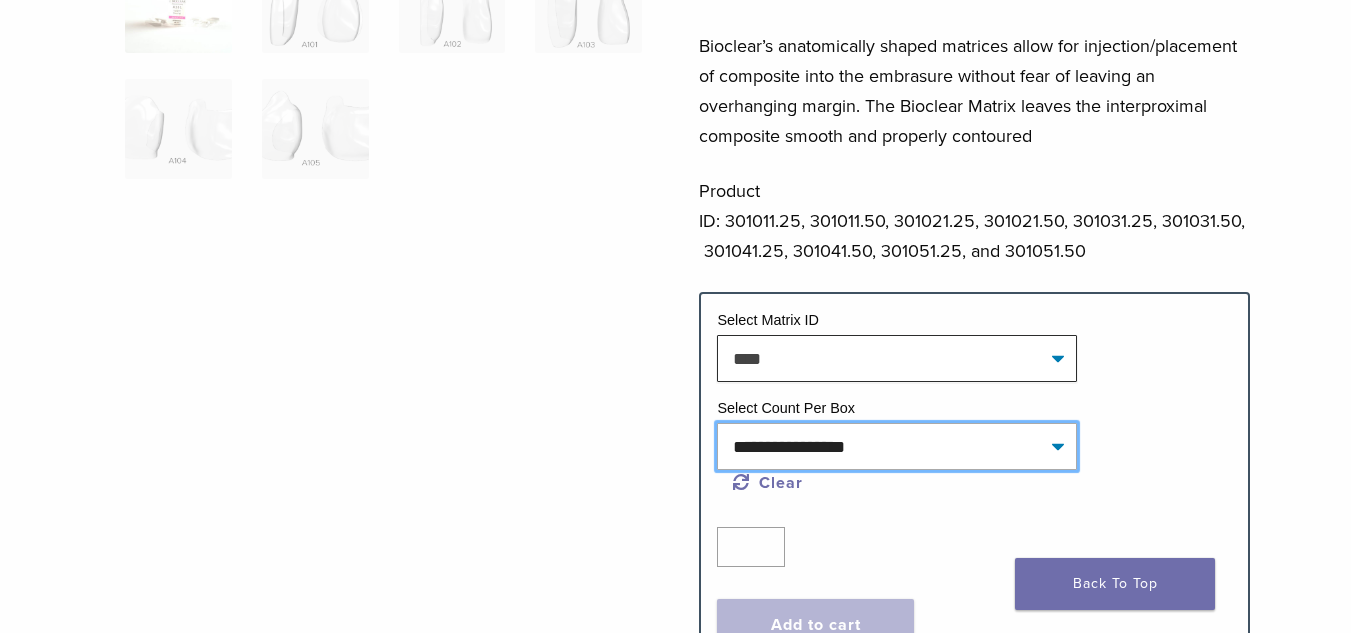 select on "*****" 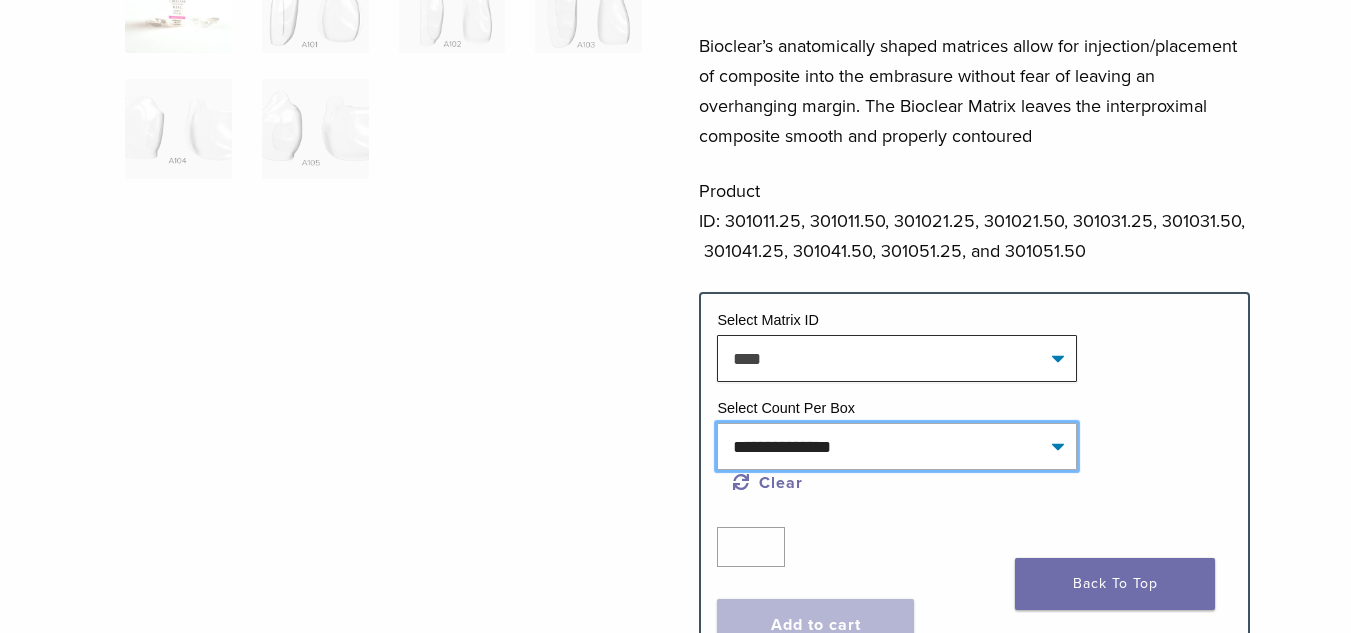 click on "**********" 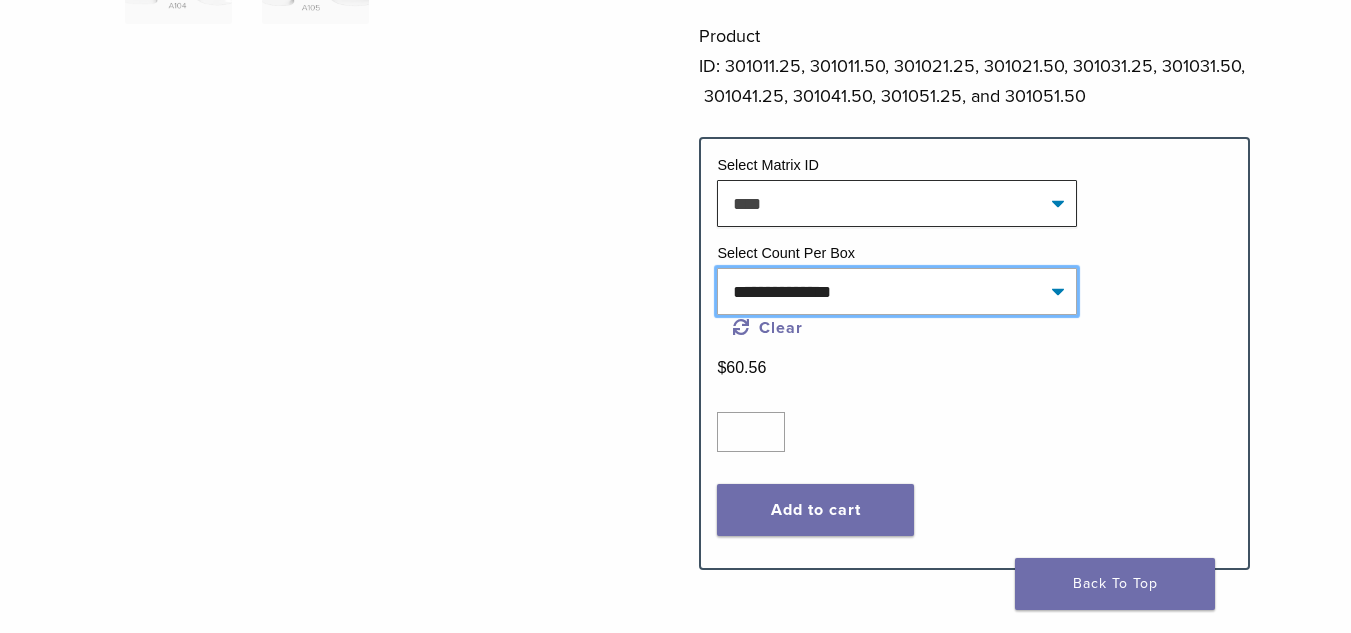 scroll, scrollTop: 800, scrollLeft: 0, axis: vertical 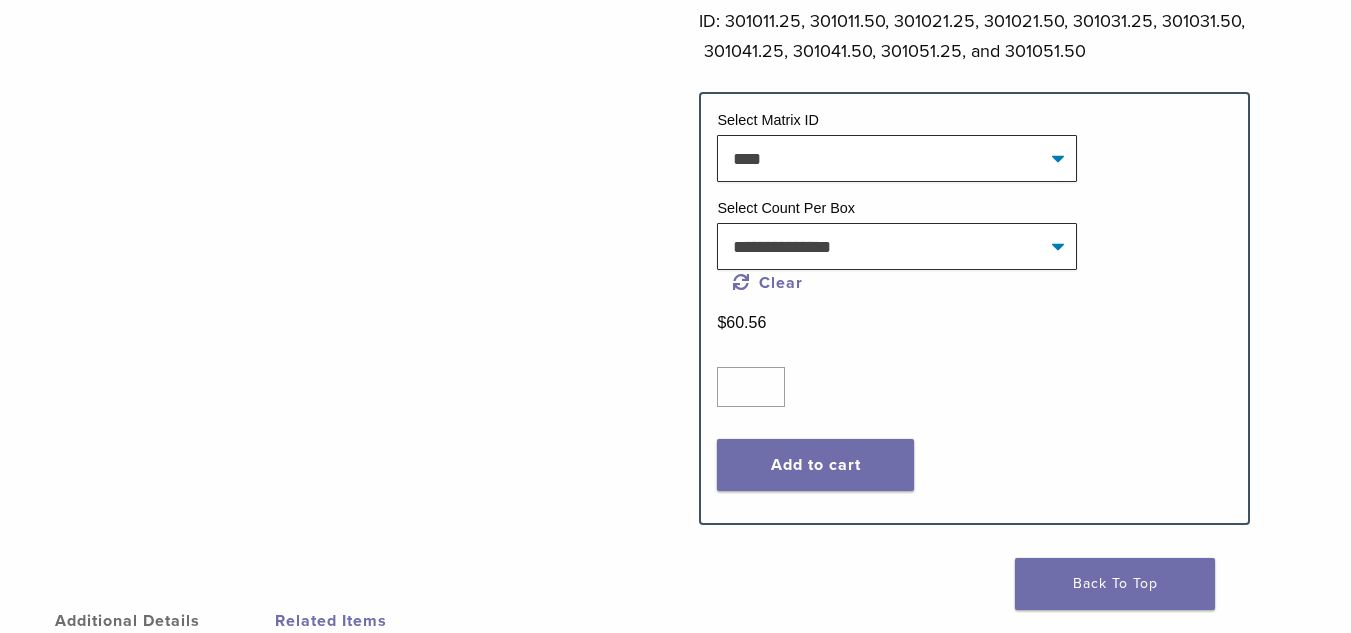 click on "Quantity
Quantity
*
Add to cart
Contact For Pricing" 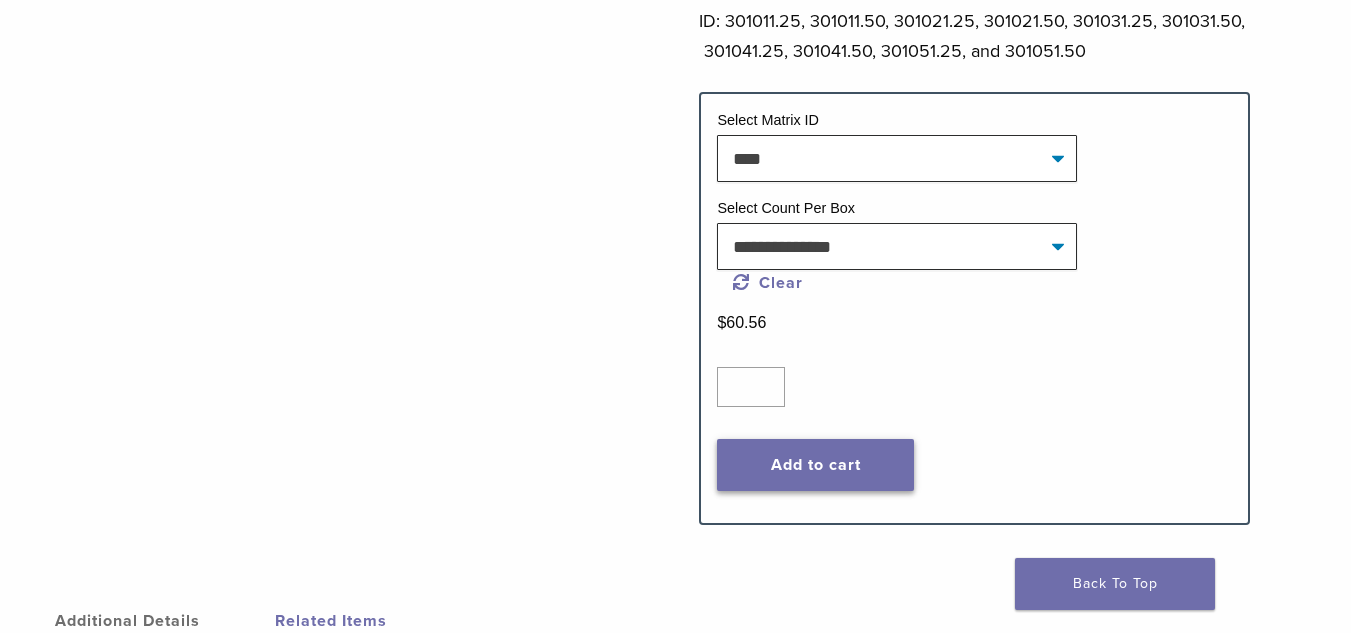 click on "Add to cart" 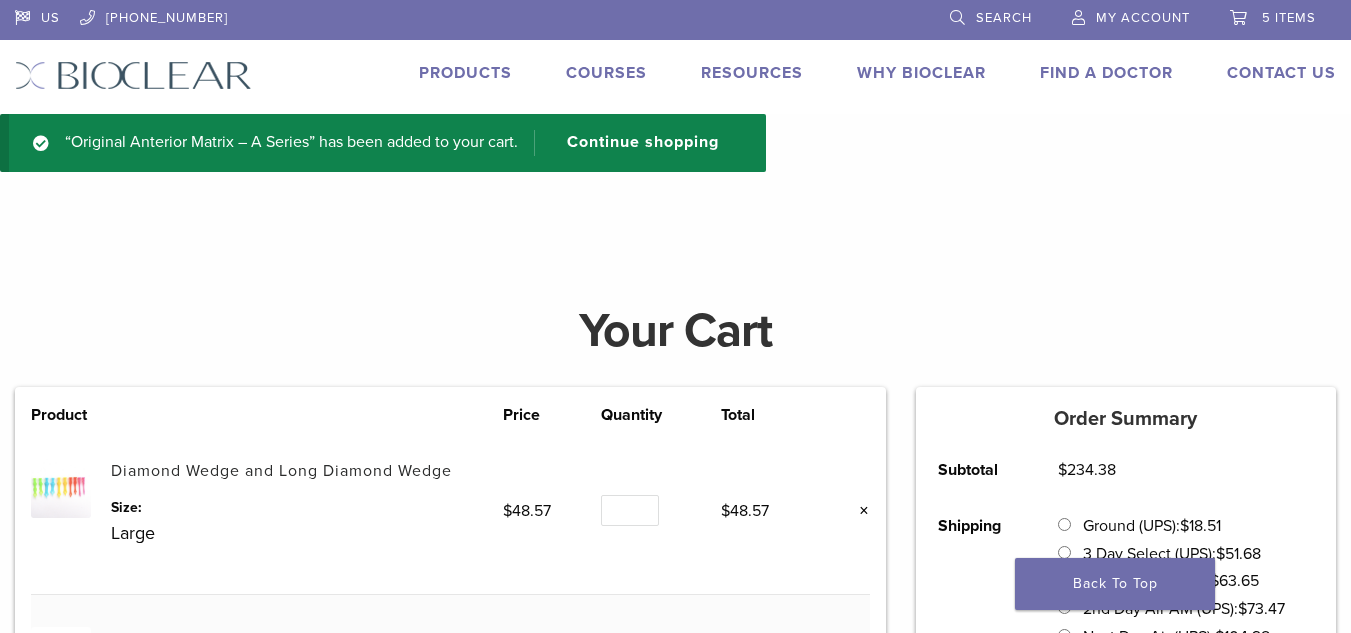 scroll, scrollTop: 0, scrollLeft: 0, axis: both 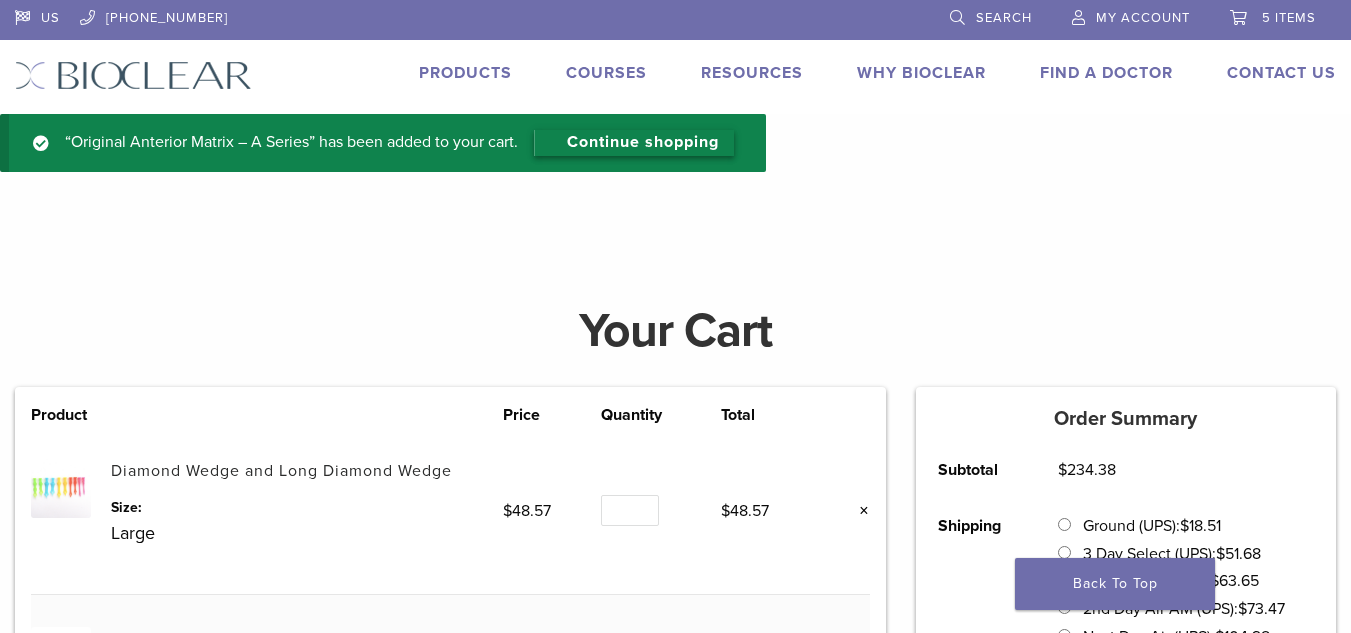 click on "Continue shopping" at bounding box center (634, 143) 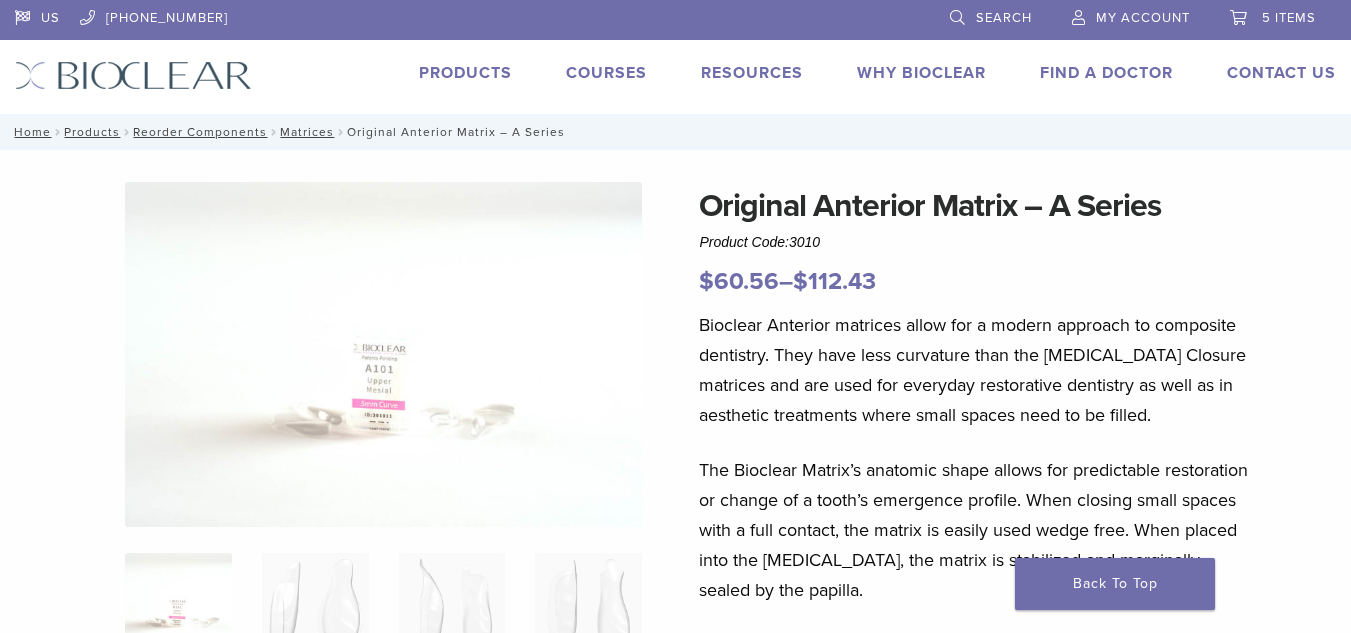 scroll, scrollTop: 0, scrollLeft: 0, axis: both 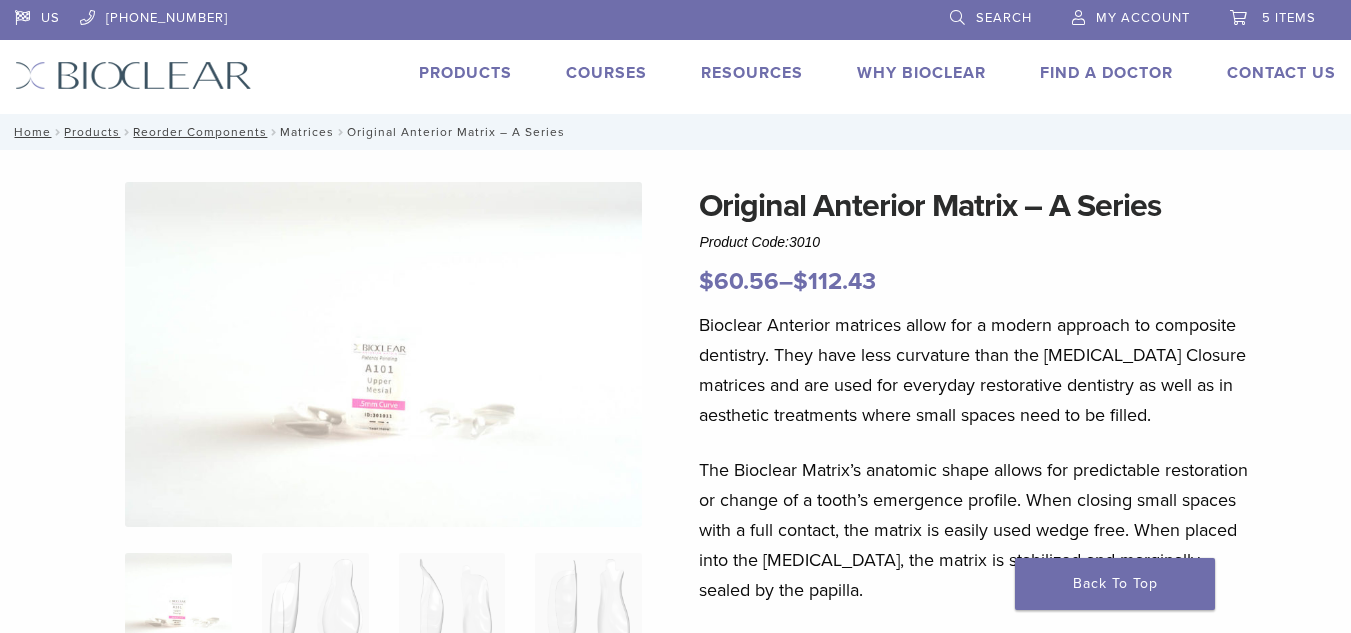 click on "Matrices" at bounding box center (307, 132) 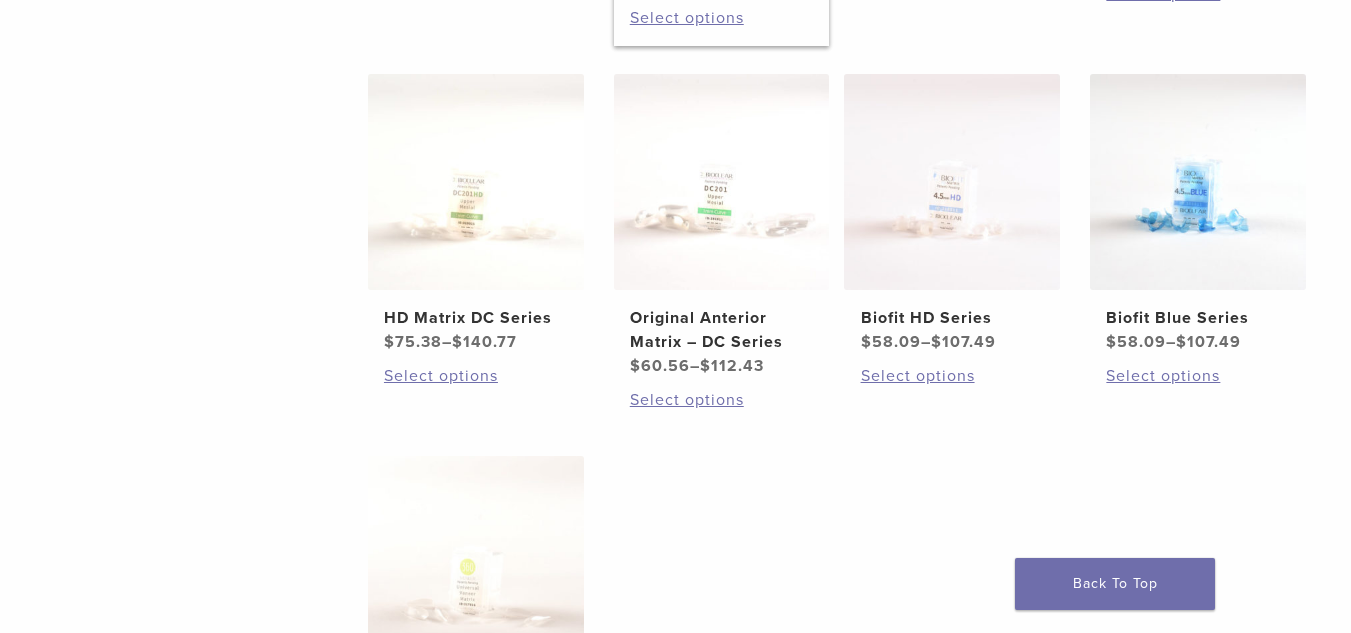 scroll, scrollTop: 800, scrollLeft: 0, axis: vertical 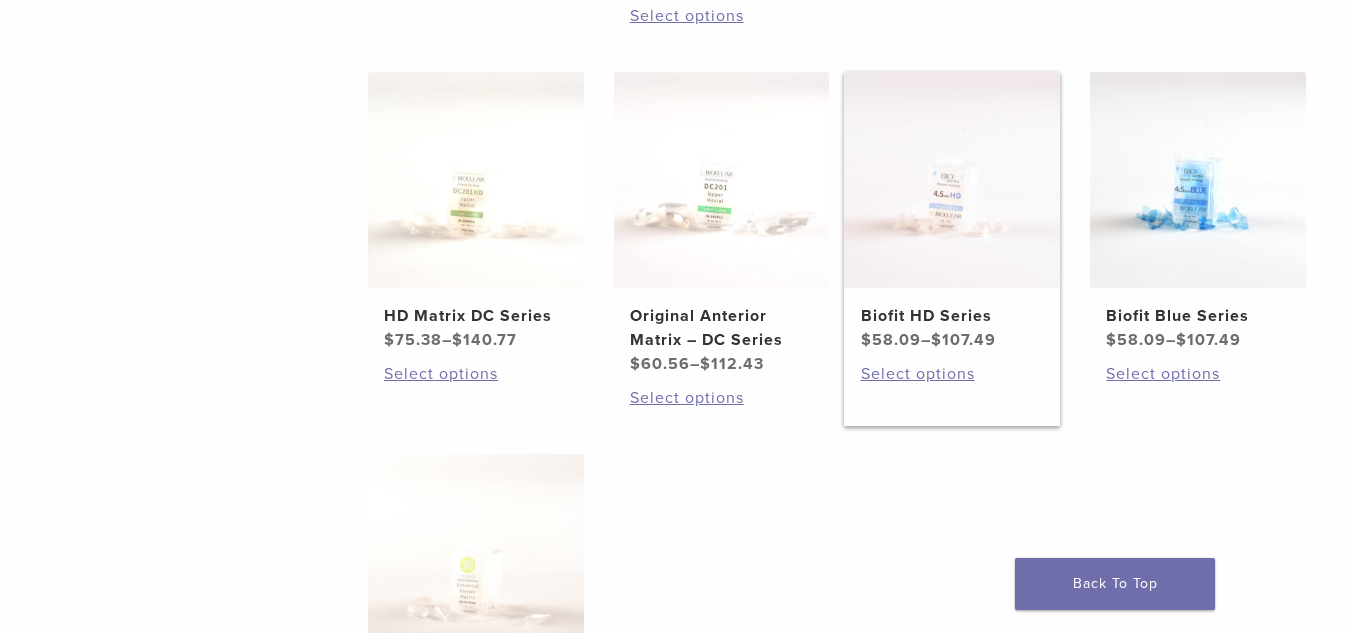 click on "Biofit HD Series" at bounding box center [952, 316] 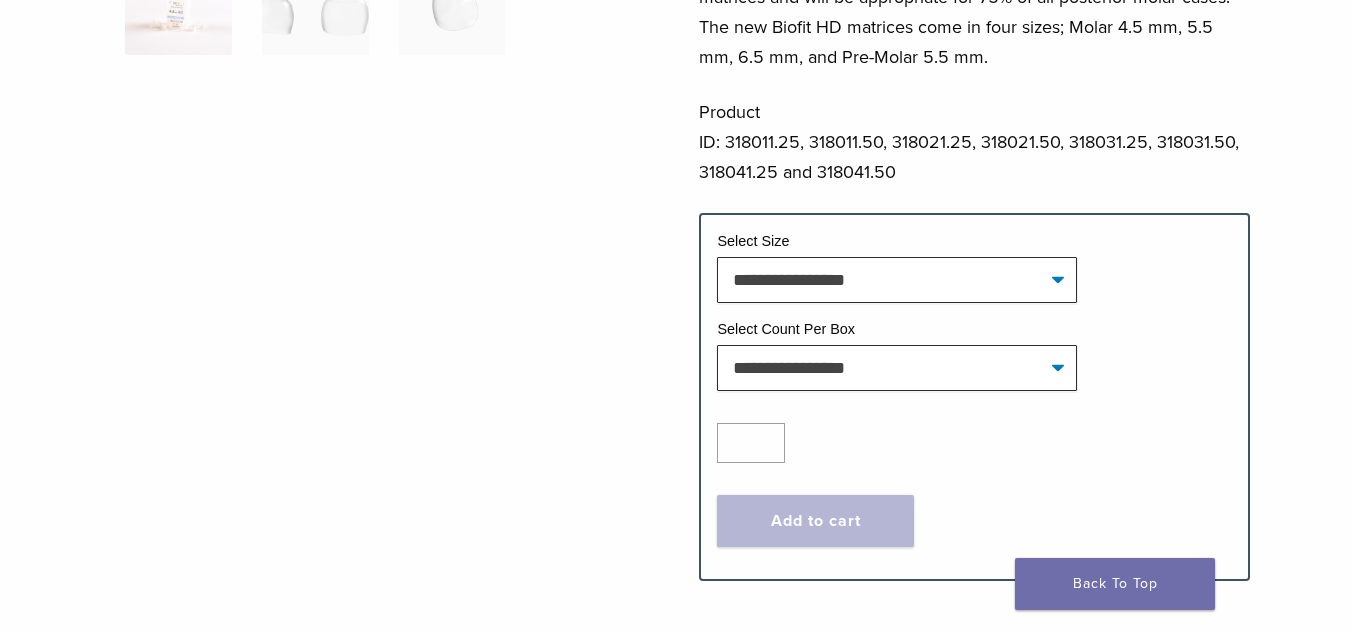 scroll, scrollTop: 600, scrollLeft: 0, axis: vertical 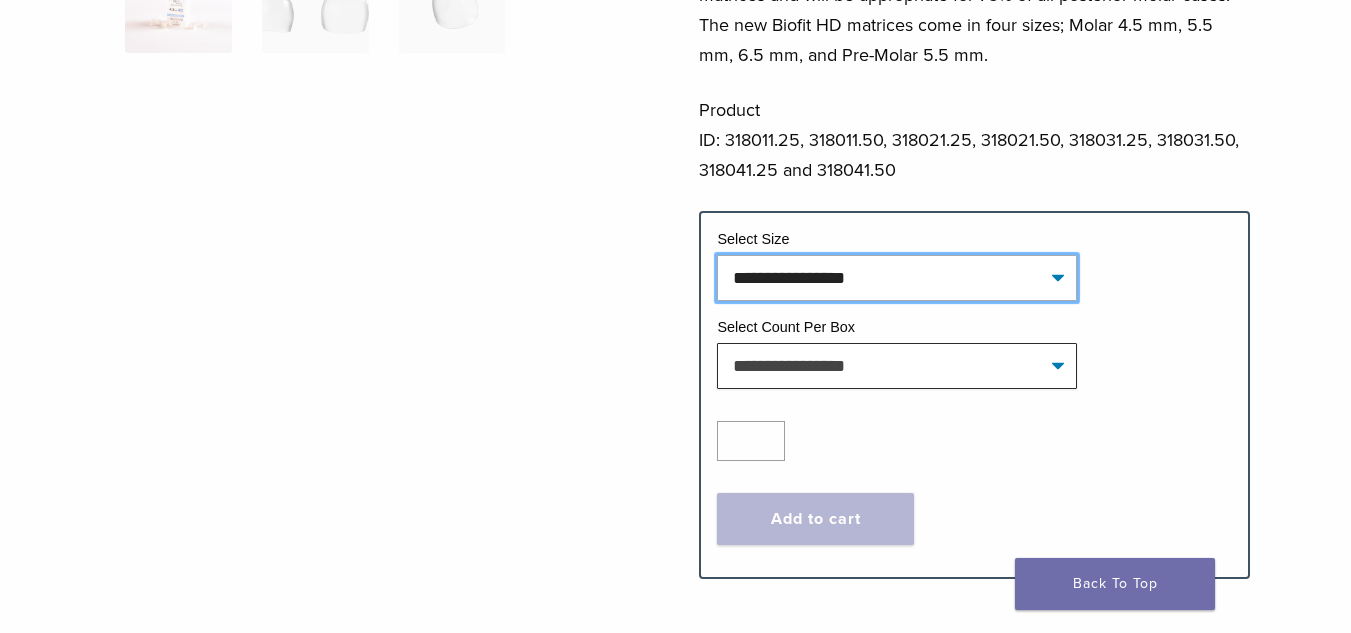 click on "**********" 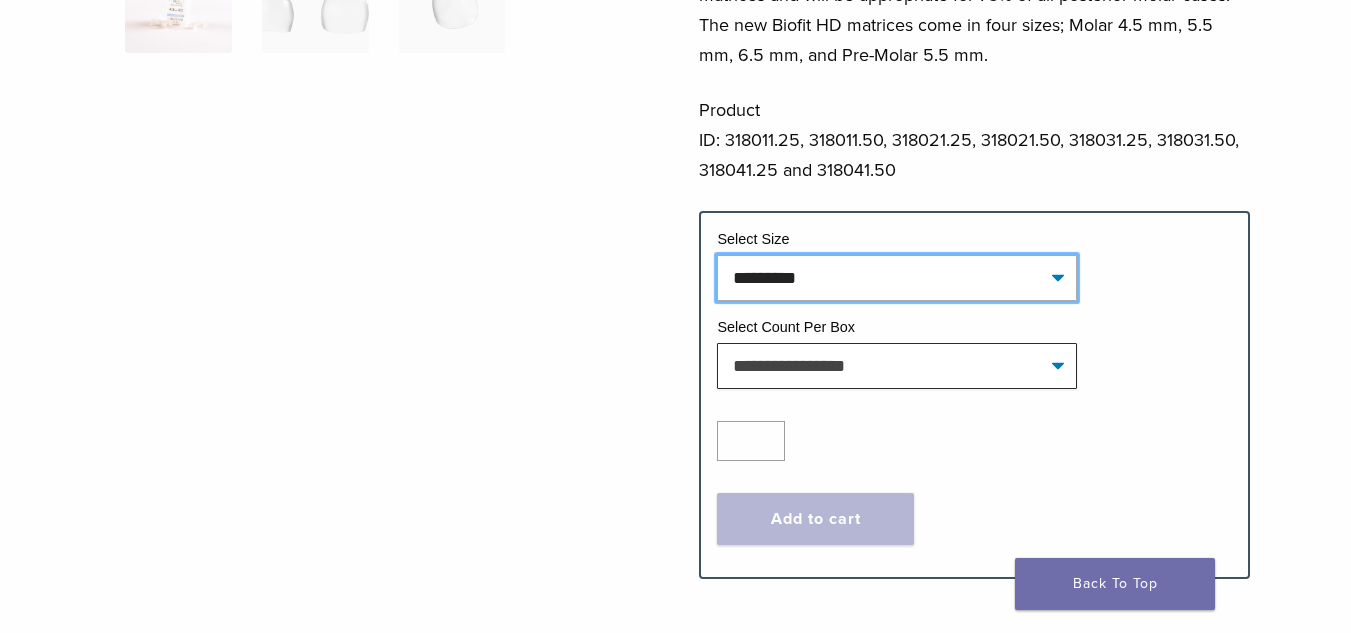 click on "**********" 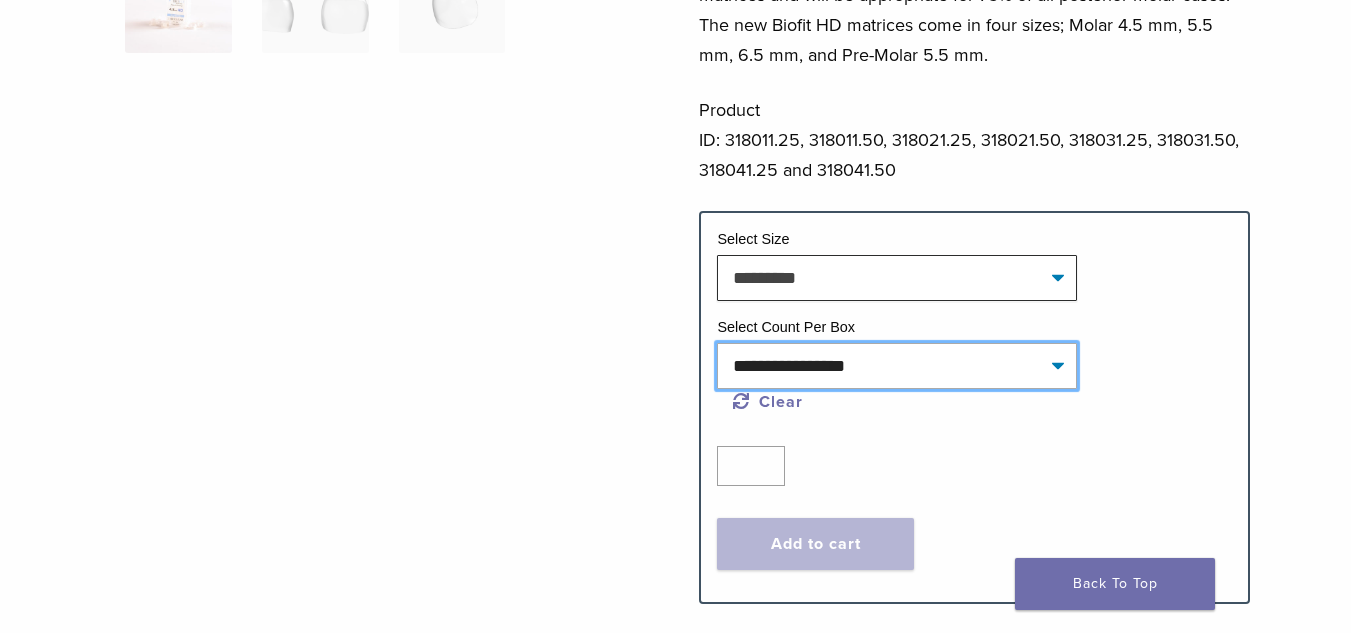 click on "**********" 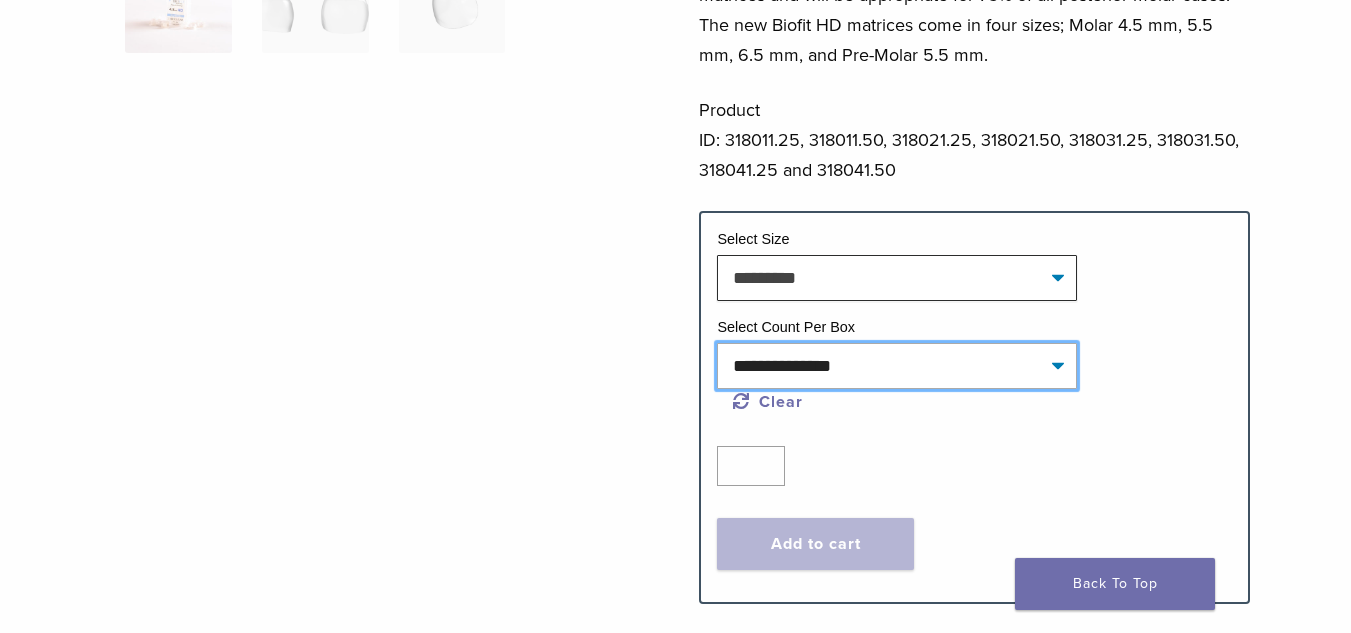 click on "**********" 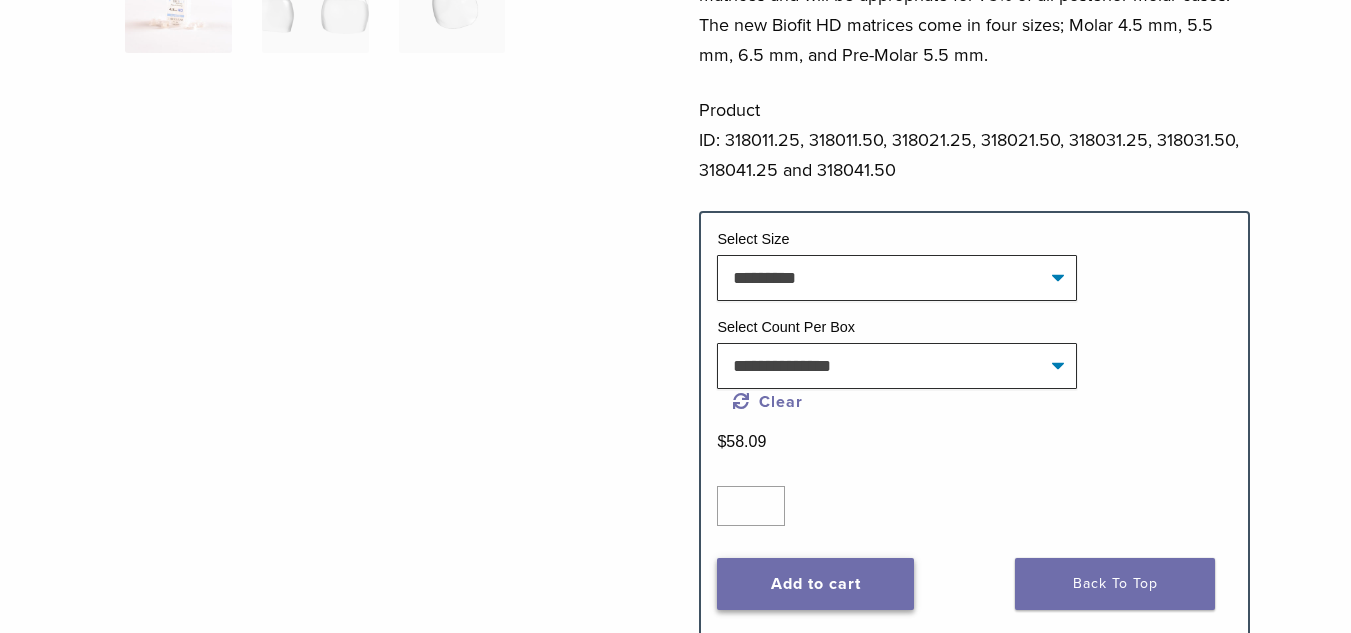click on "Add to cart" 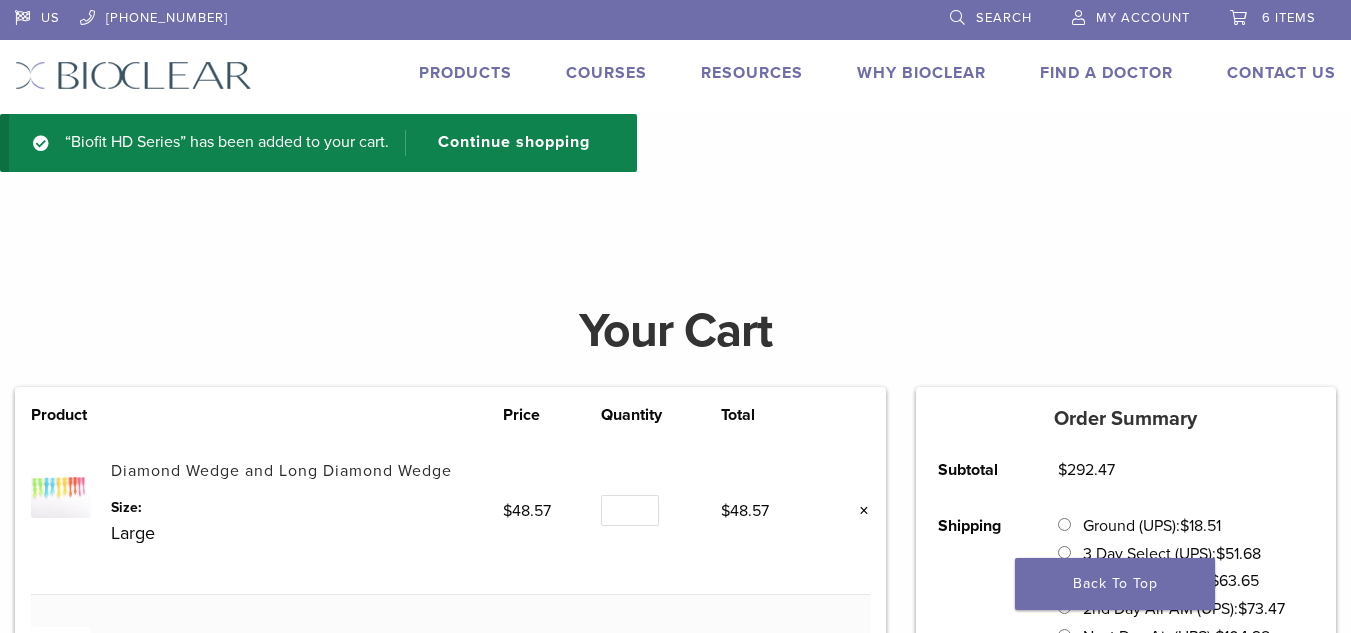 scroll, scrollTop: 0, scrollLeft: 0, axis: both 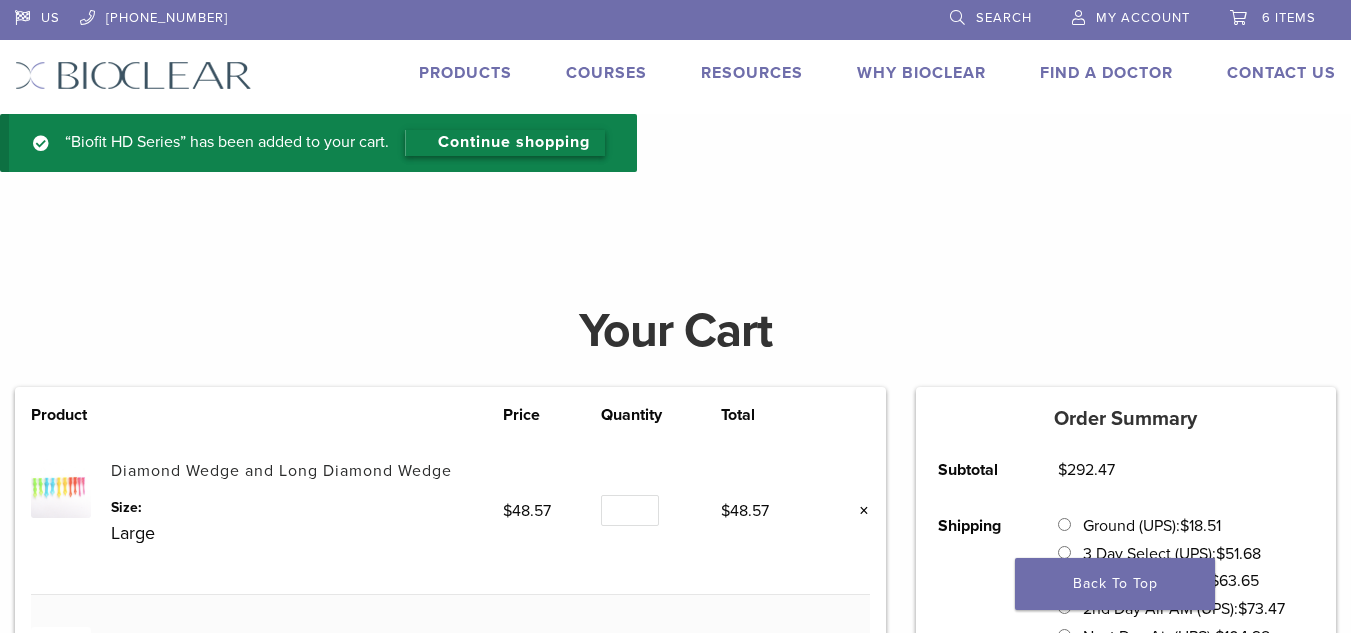 click on "Continue shopping" at bounding box center [505, 143] 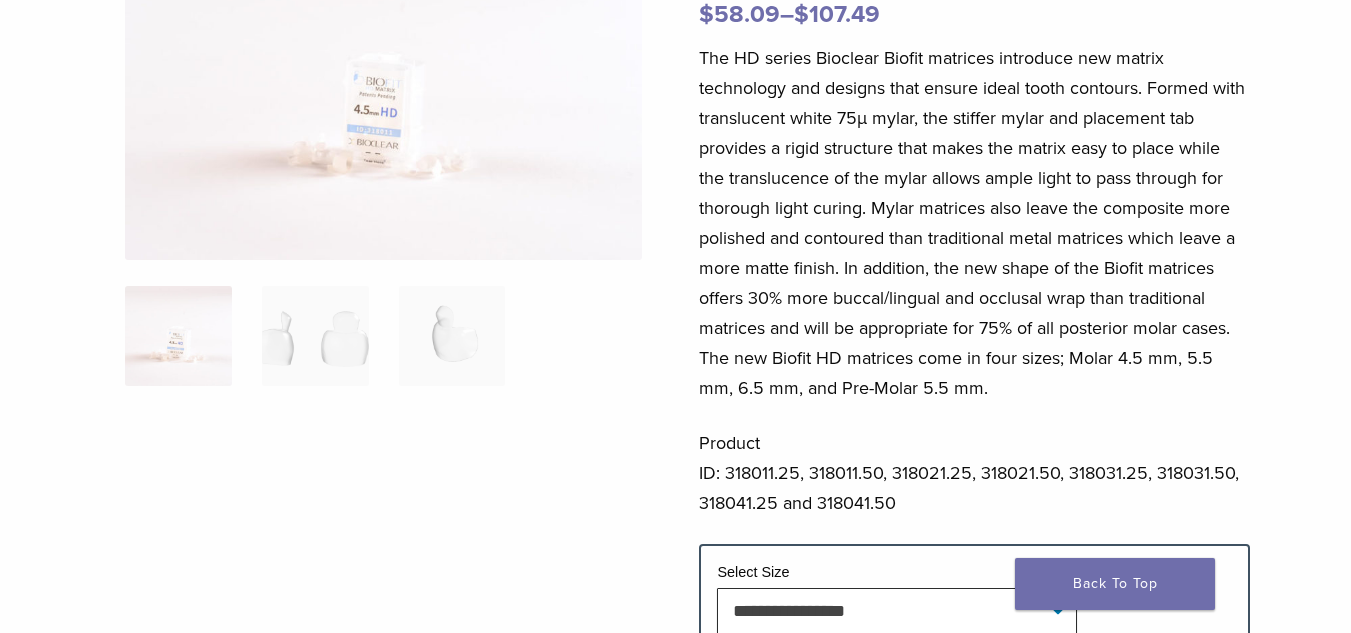 scroll, scrollTop: 467, scrollLeft: 0, axis: vertical 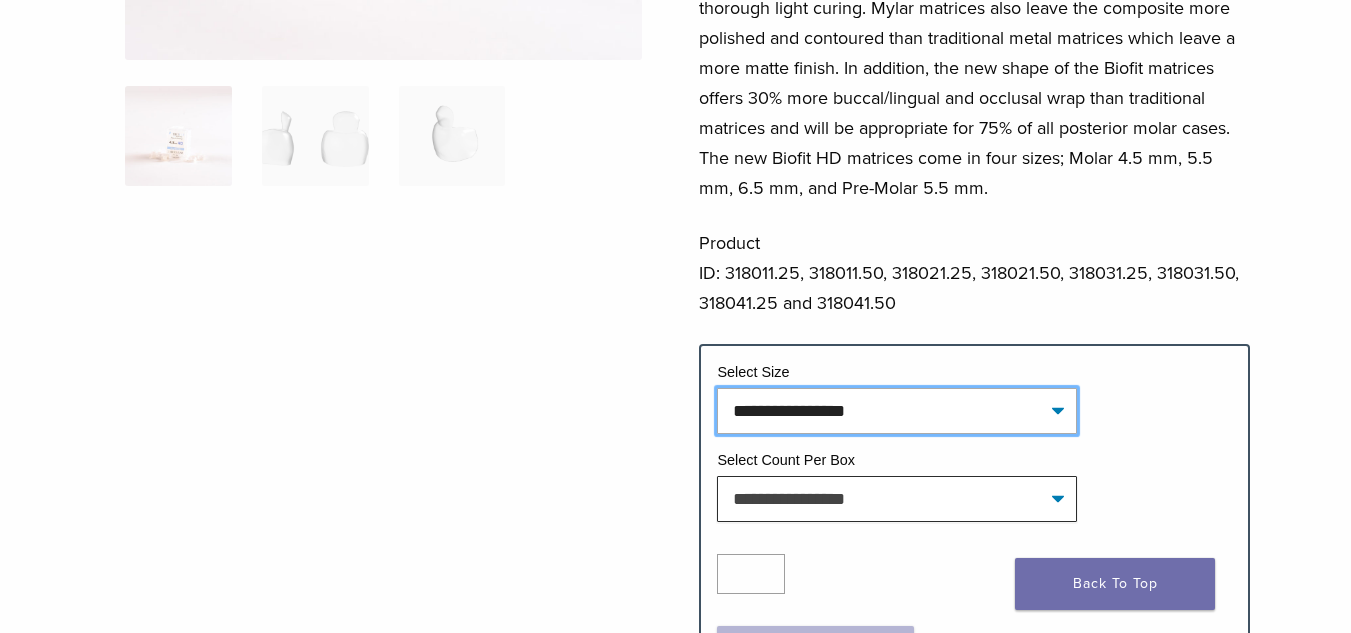click on "**********" 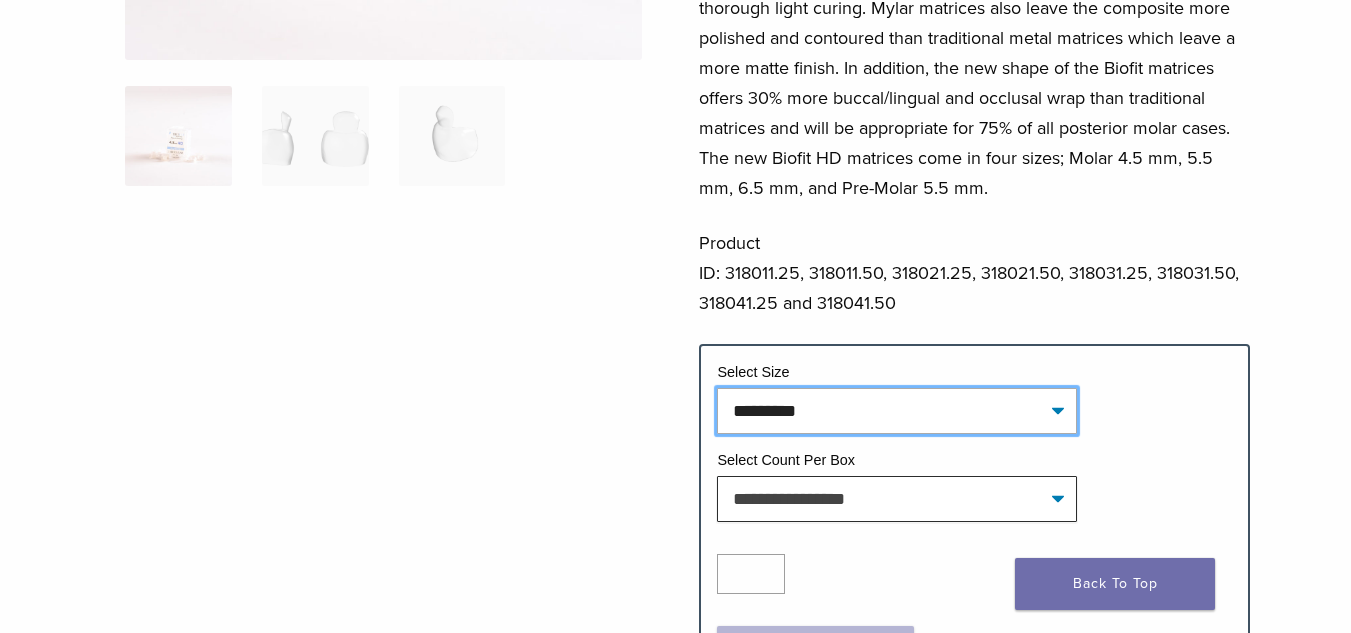 click on "**********" 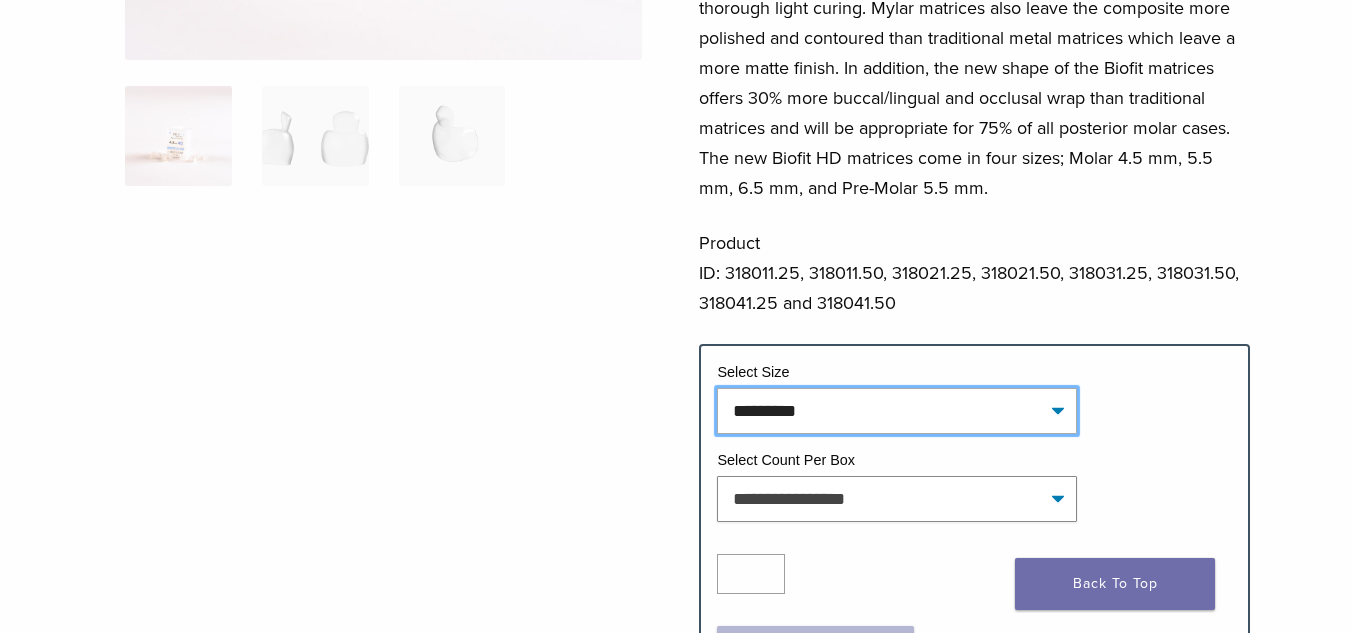 select on "*********" 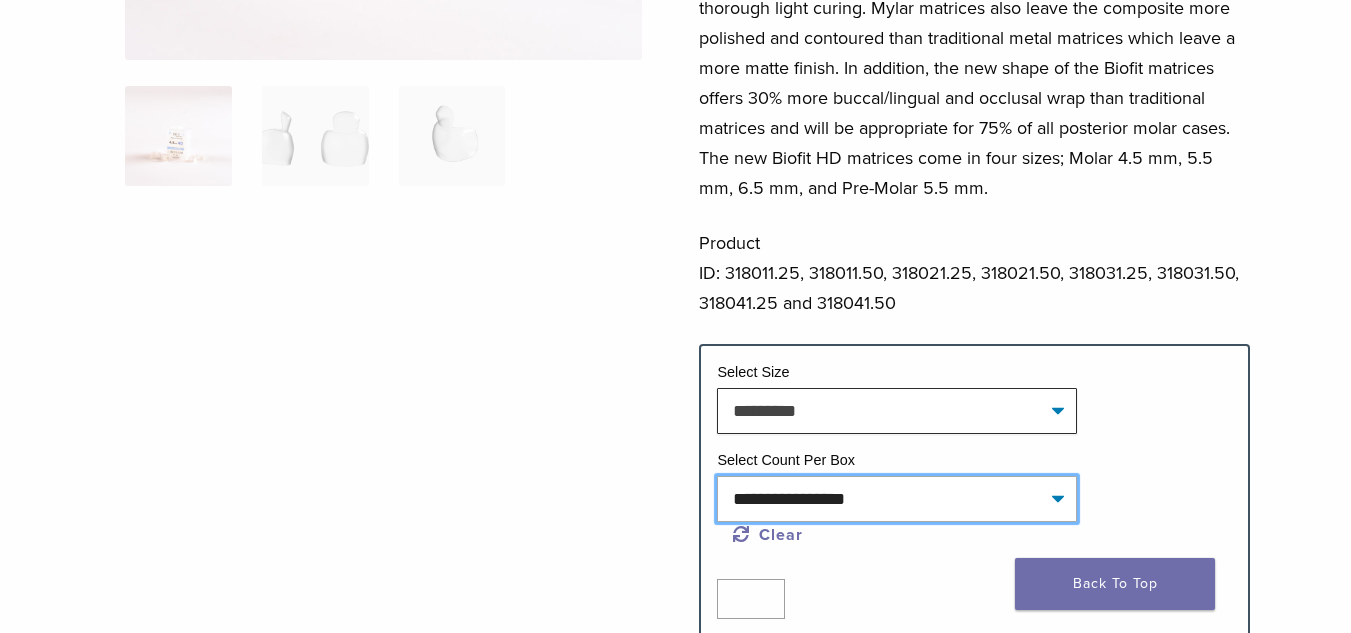click on "**********" 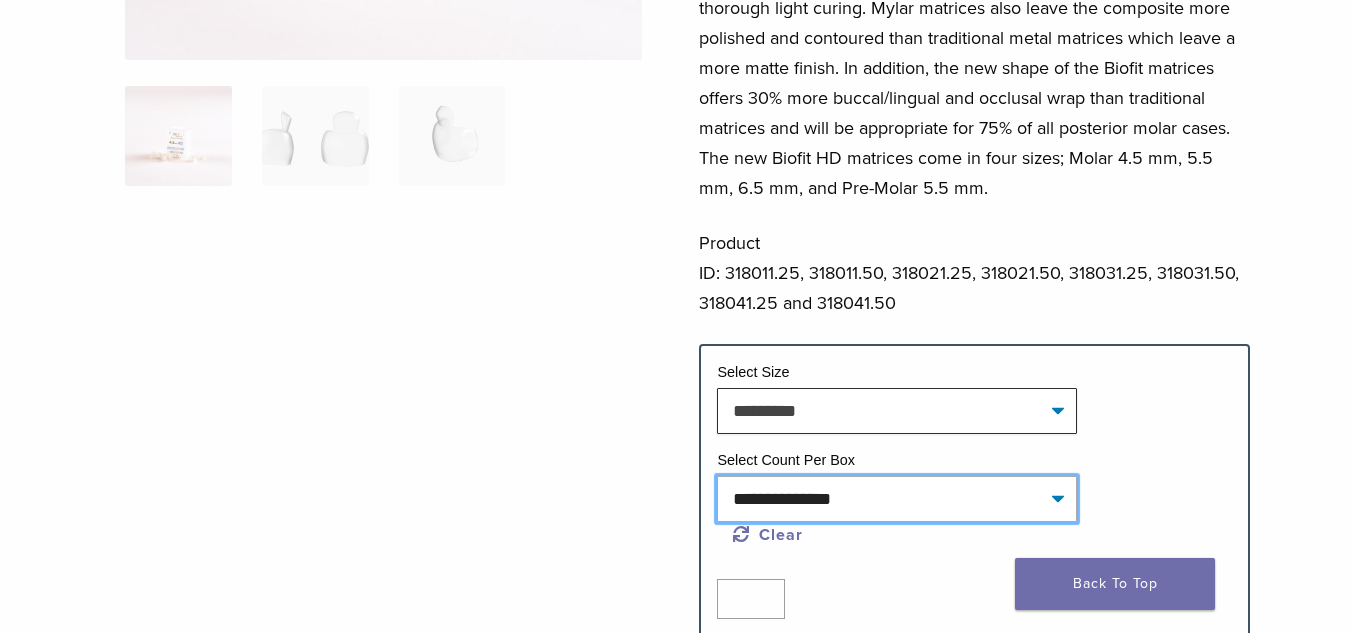click on "**********" 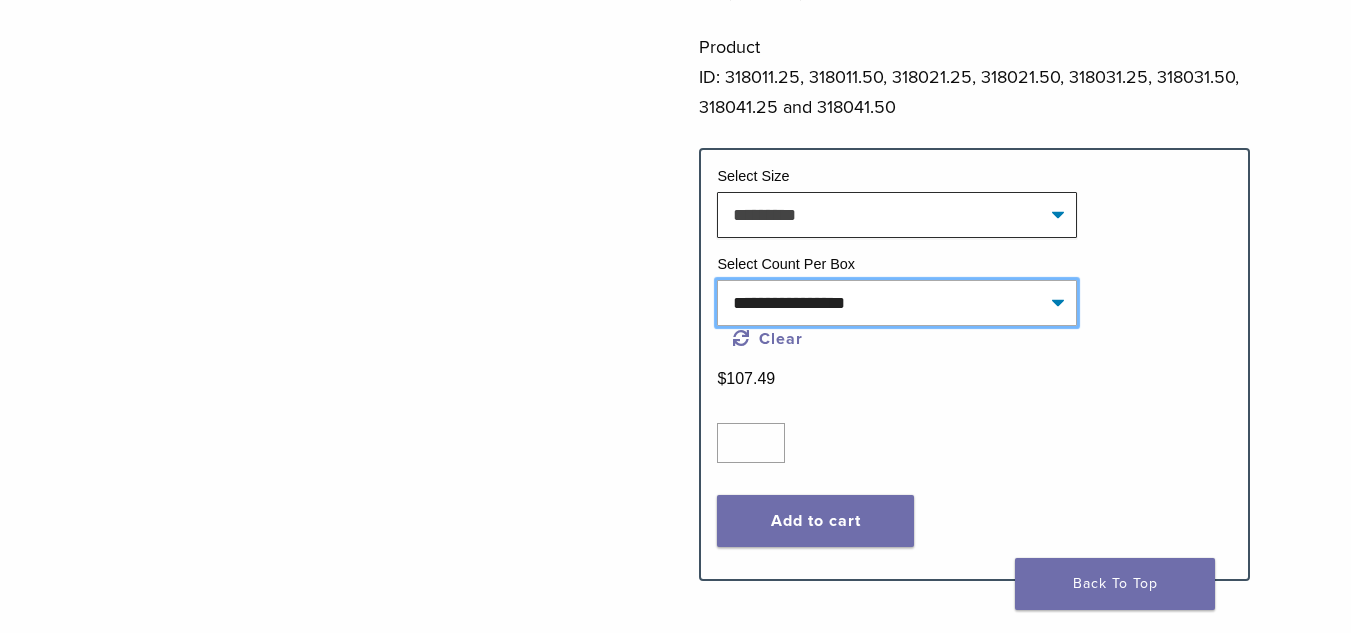 scroll, scrollTop: 667, scrollLeft: 0, axis: vertical 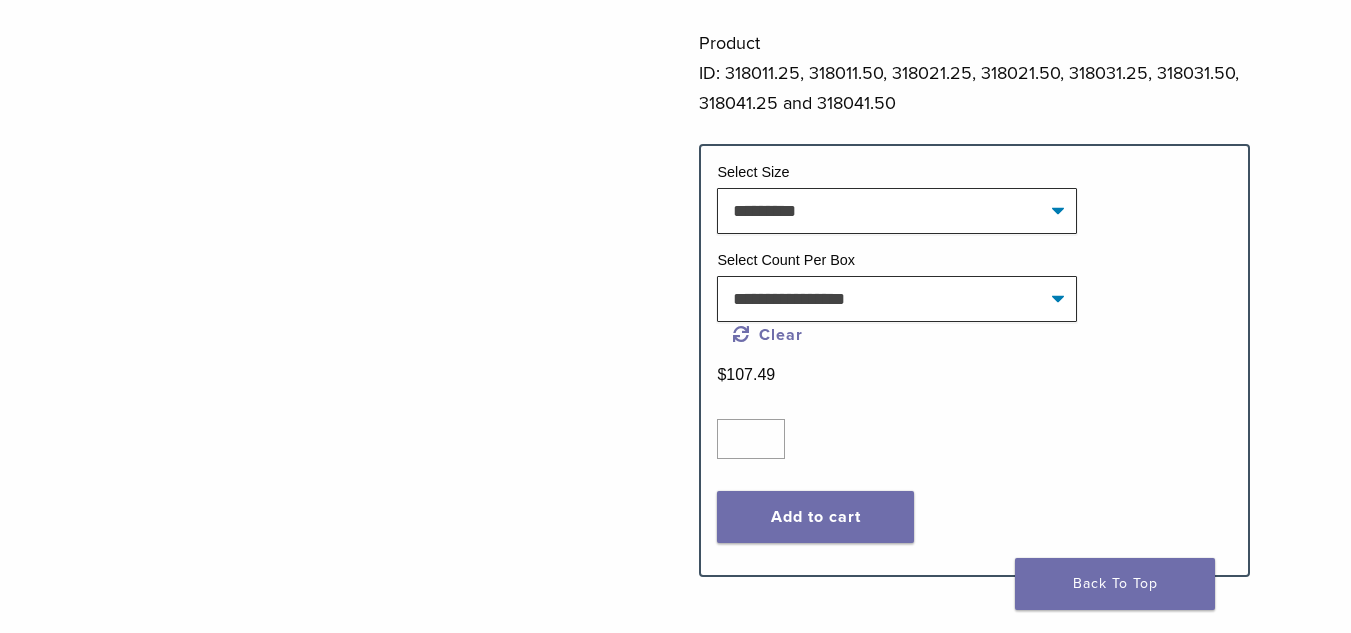 click on "Add to cart" 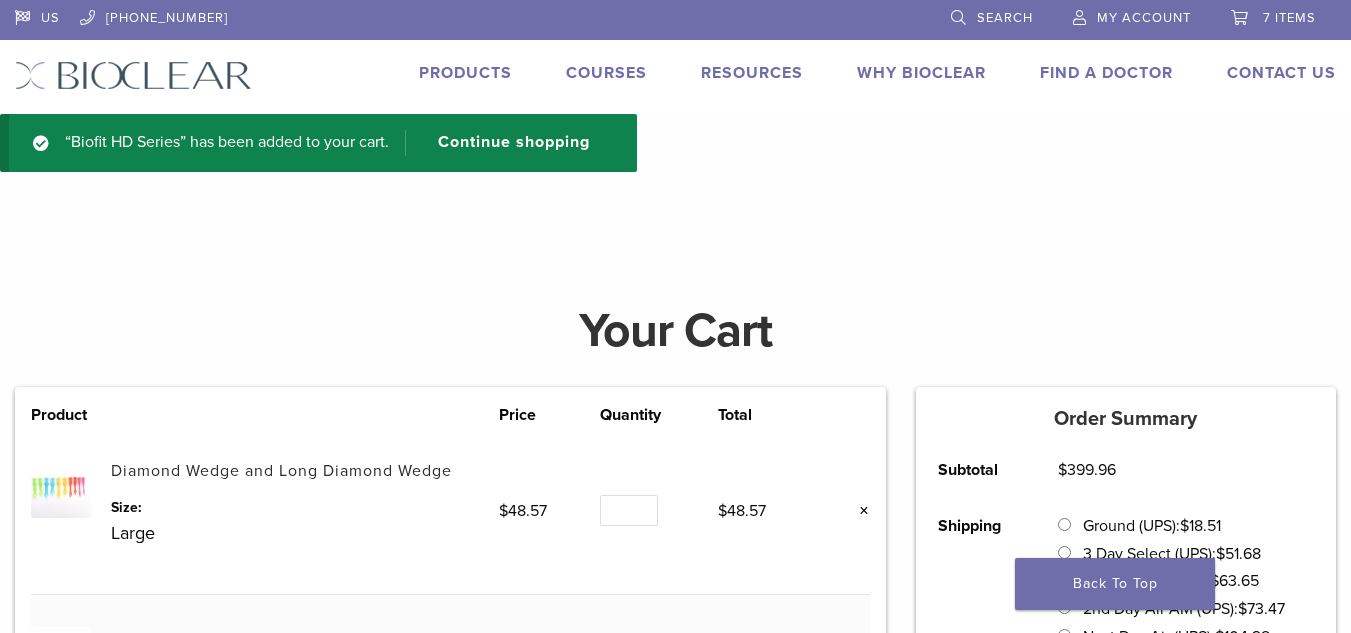 scroll, scrollTop: 0, scrollLeft: 0, axis: both 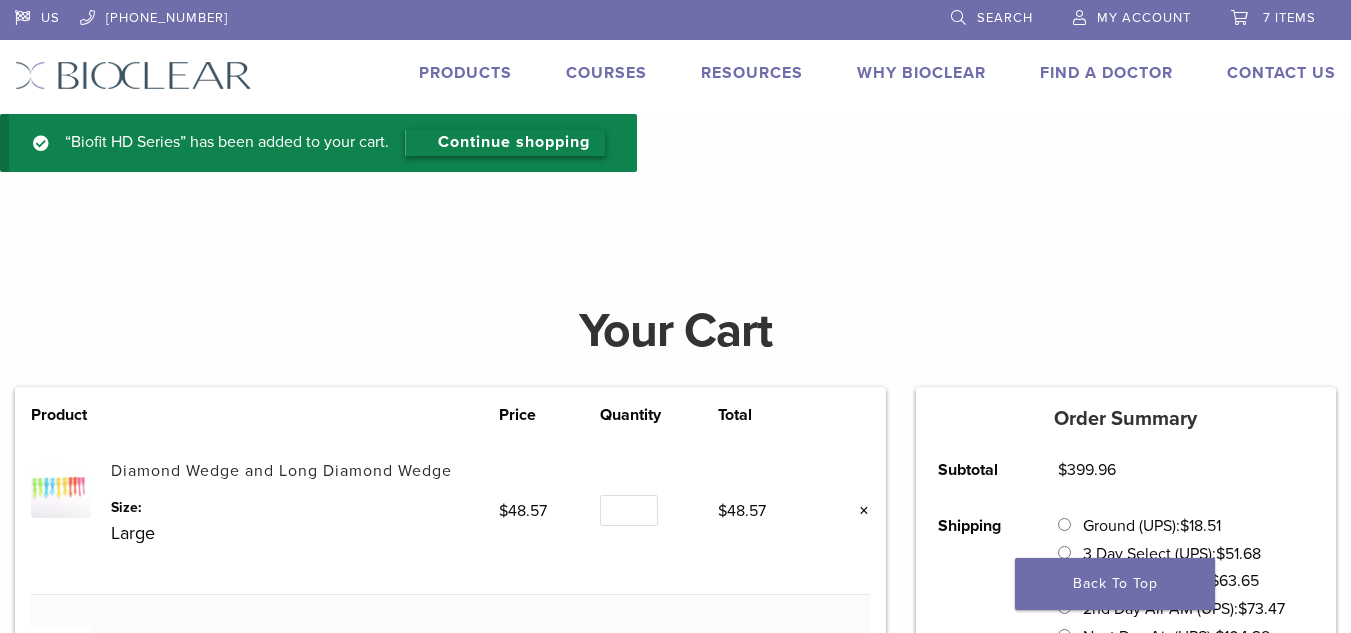 click on "Continue shopping" at bounding box center [505, 143] 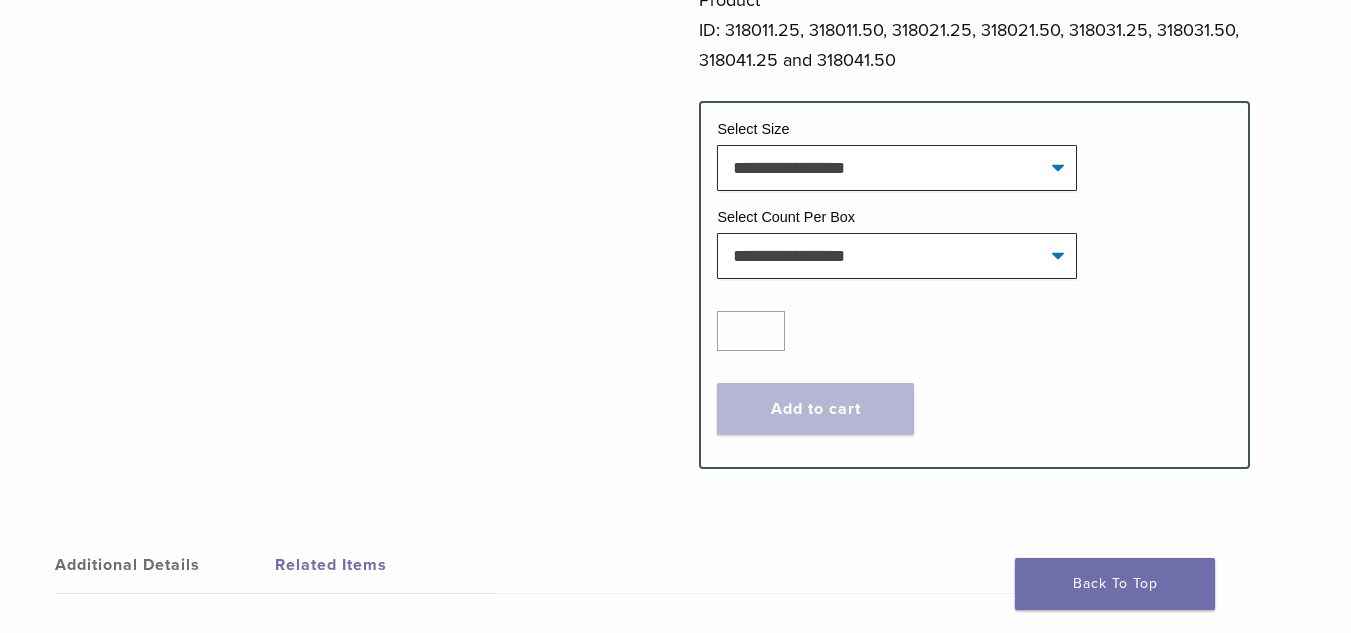scroll, scrollTop: 733, scrollLeft: 0, axis: vertical 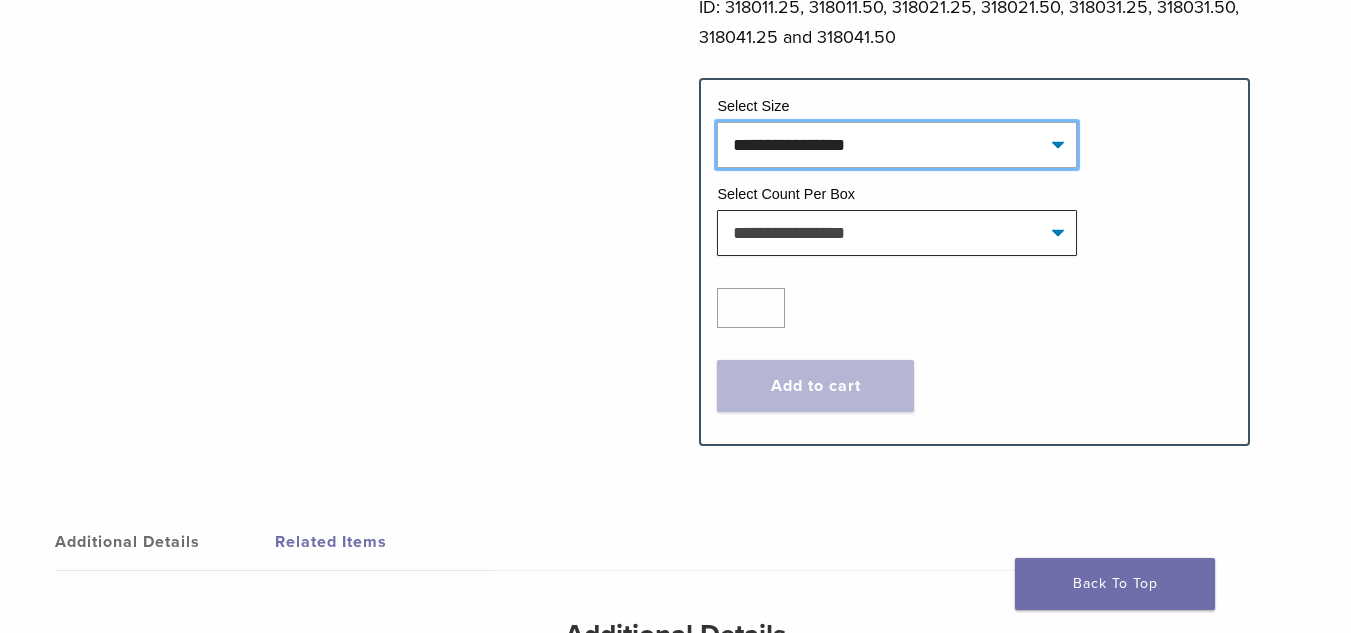 click on "**********" 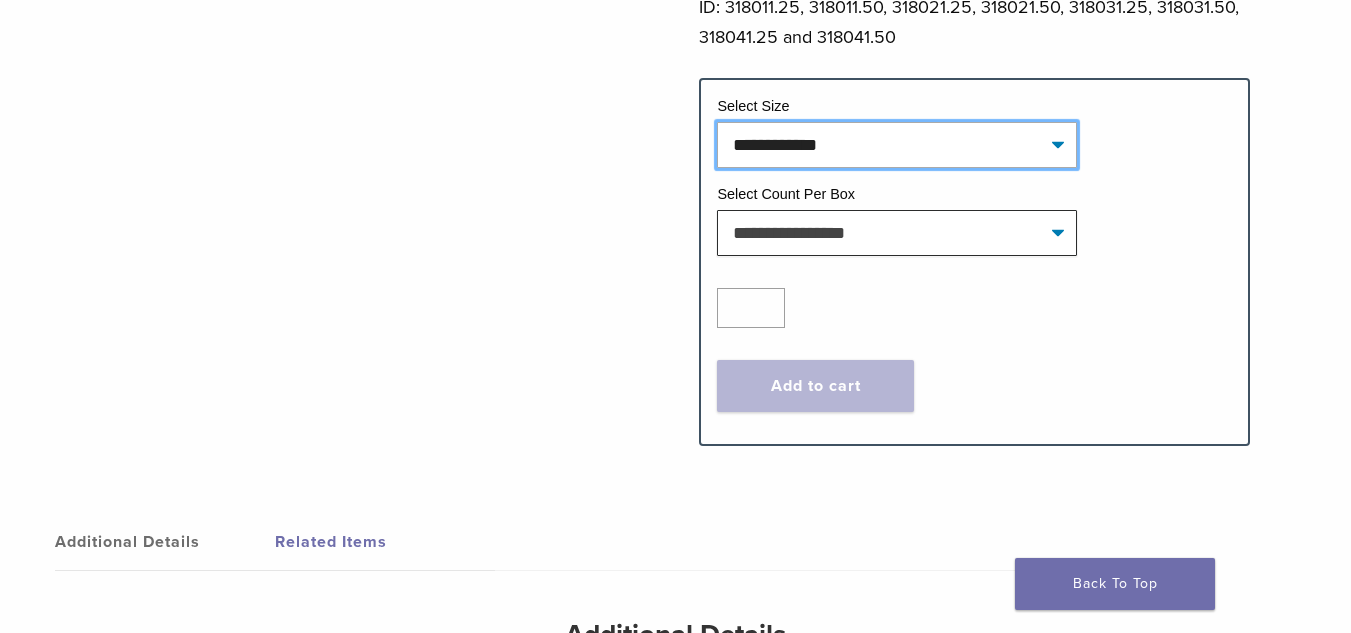 click on "**********" 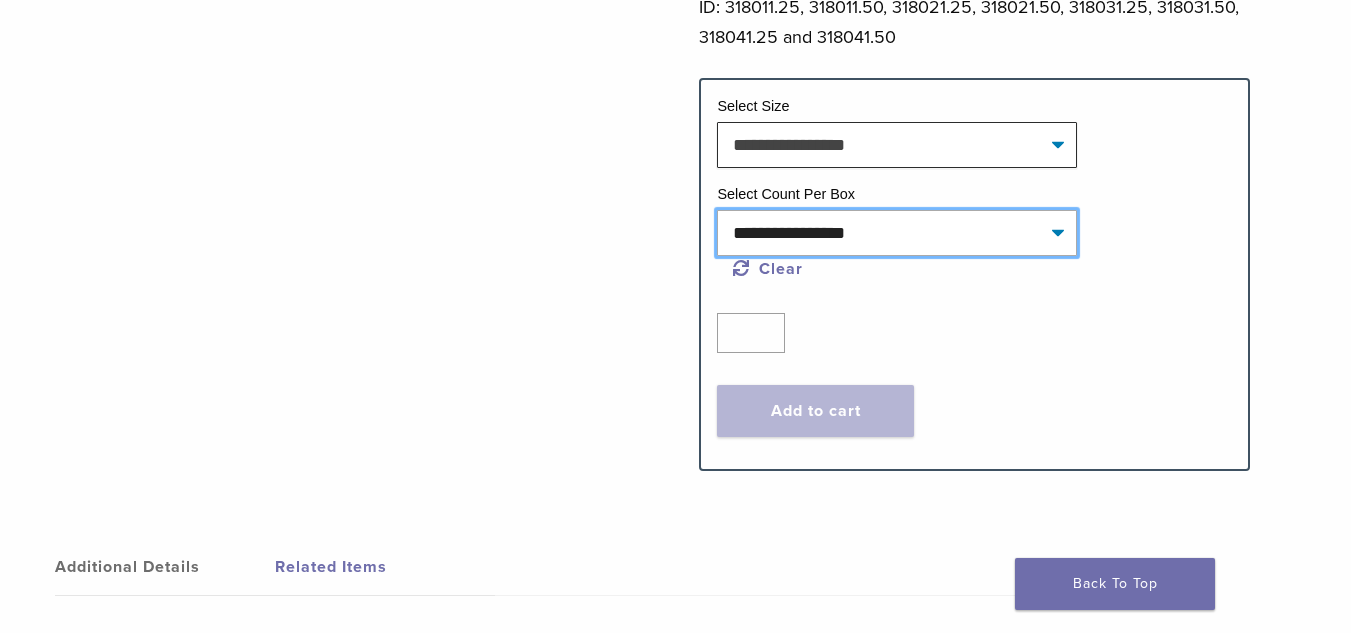 click on "**********" 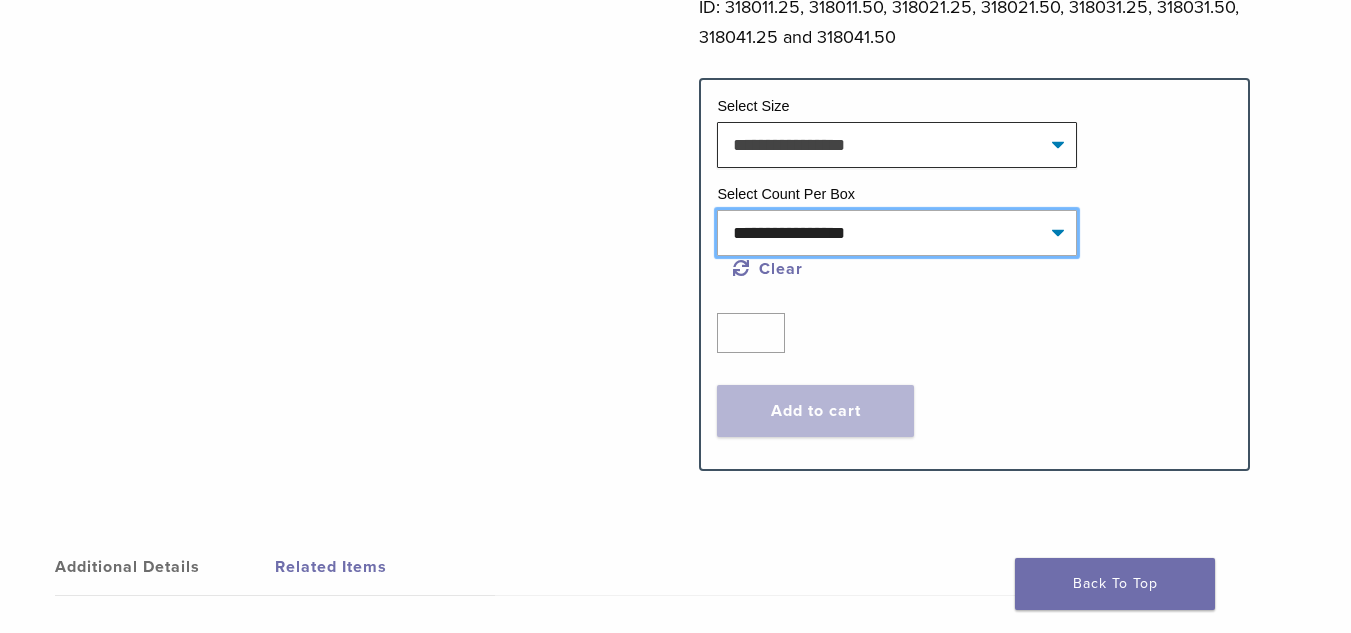 select on "*****" 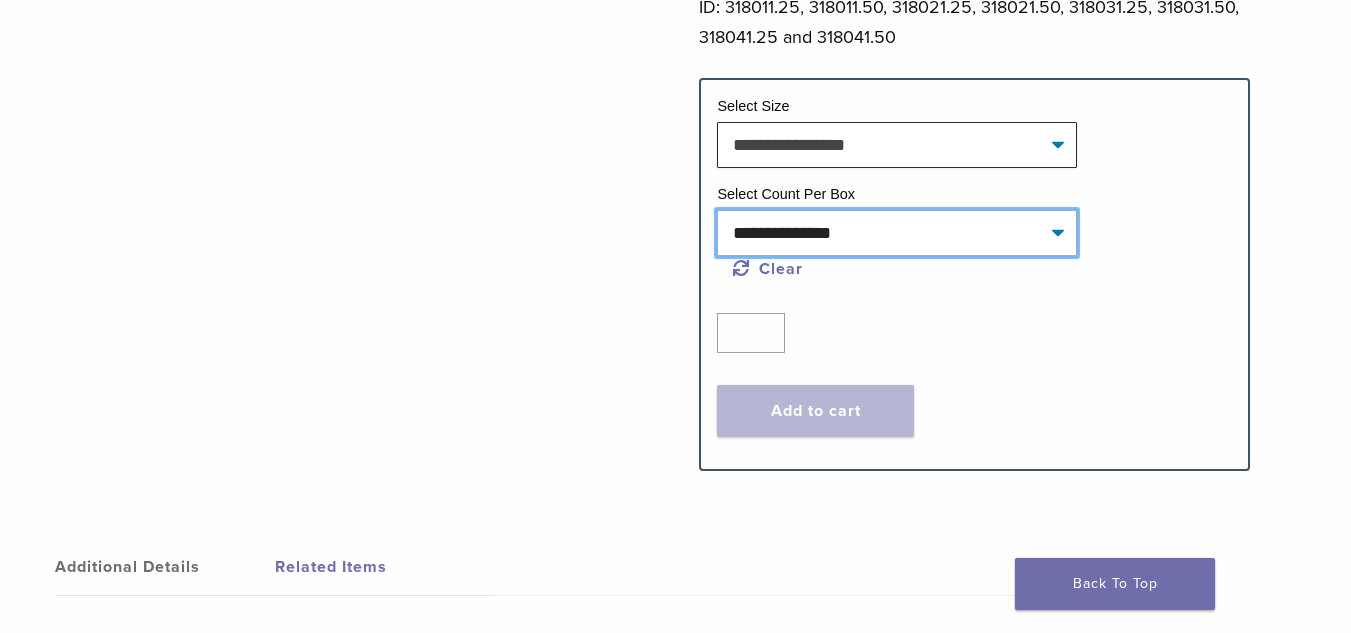 click on "**********" 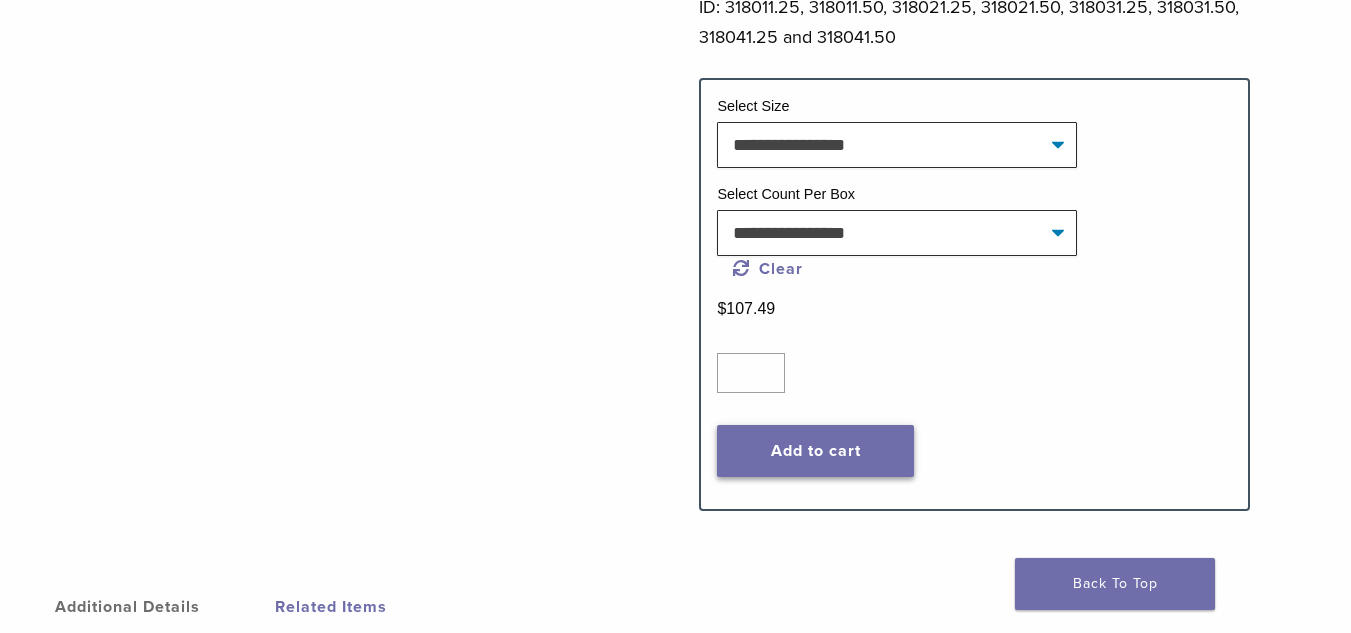 click on "Add to cart" 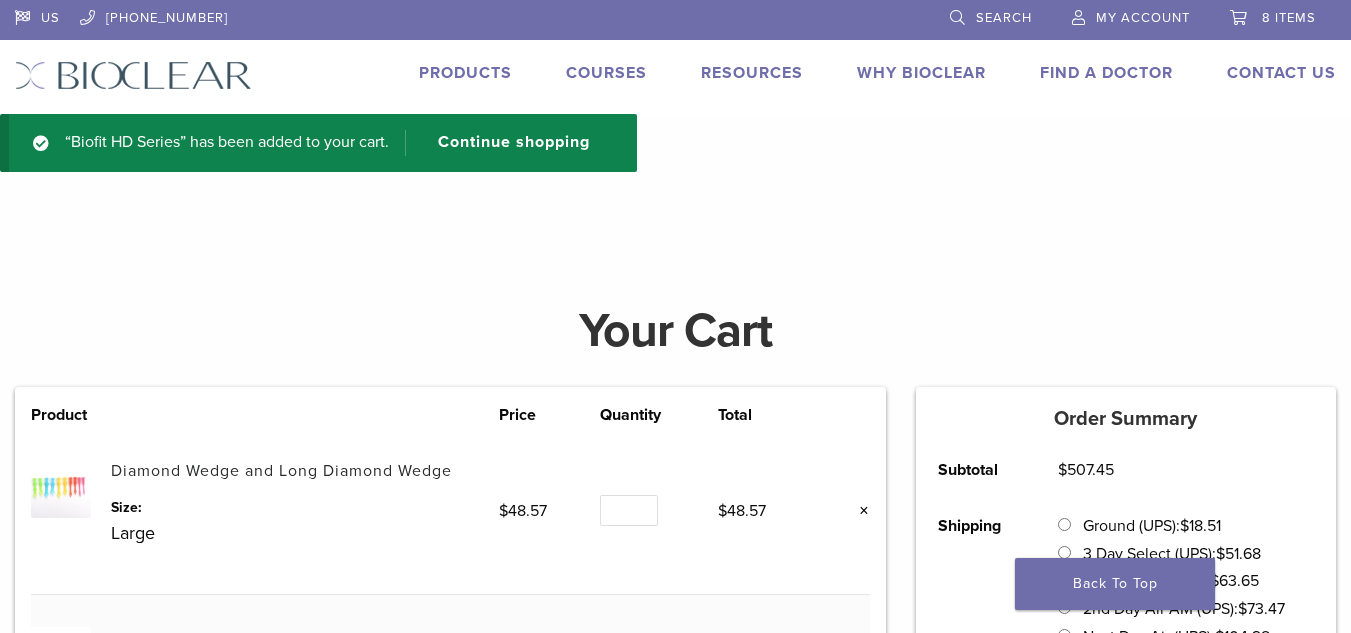 scroll, scrollTop: 0, scrollLeft: 0, axis: both 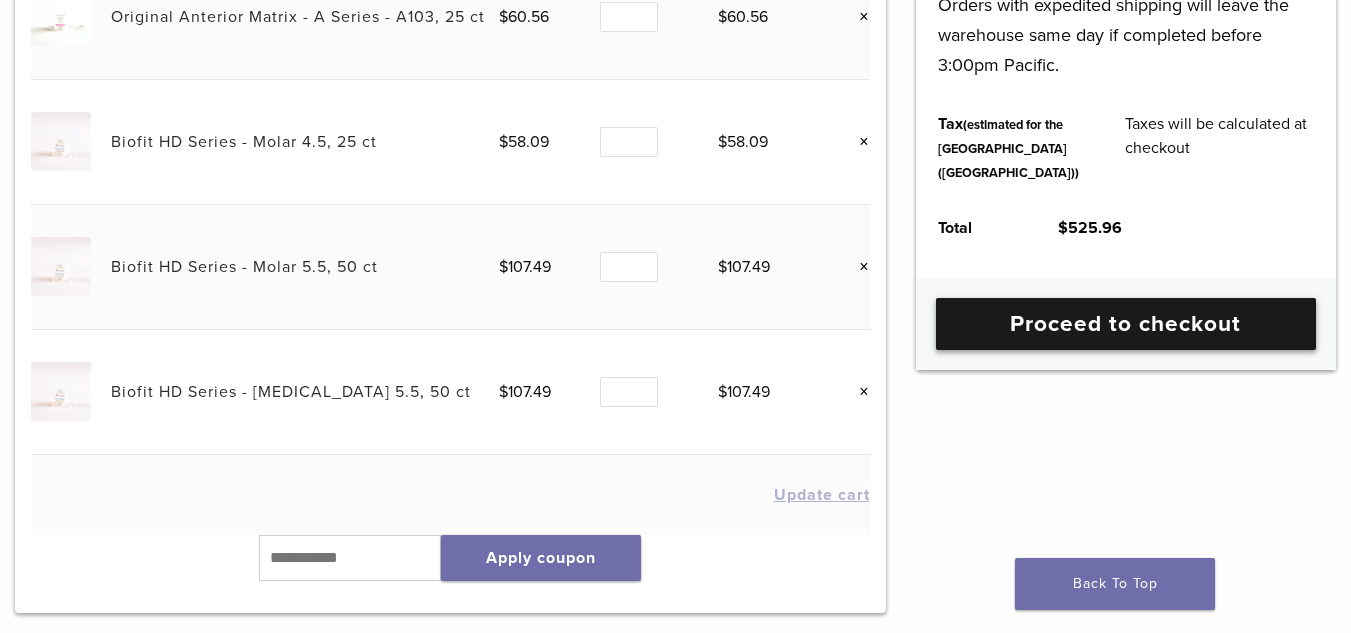 click on "Proceed to checkout" at bounding box center (1126, 324) 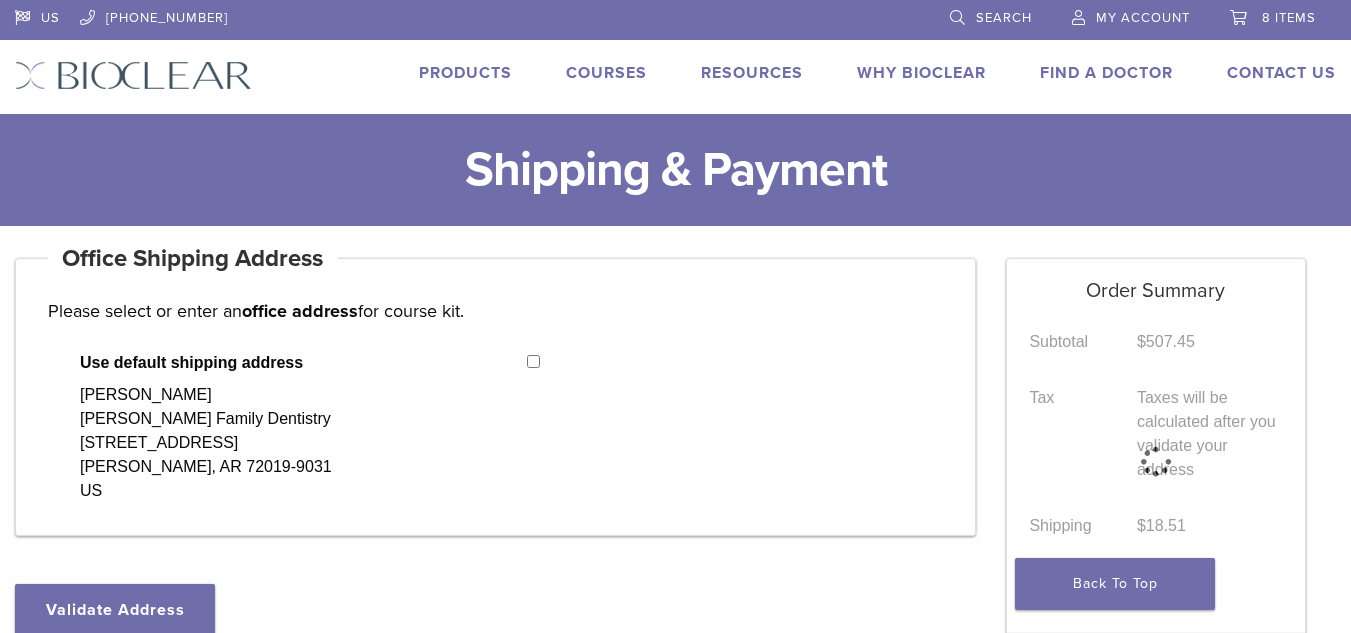 select on "**" 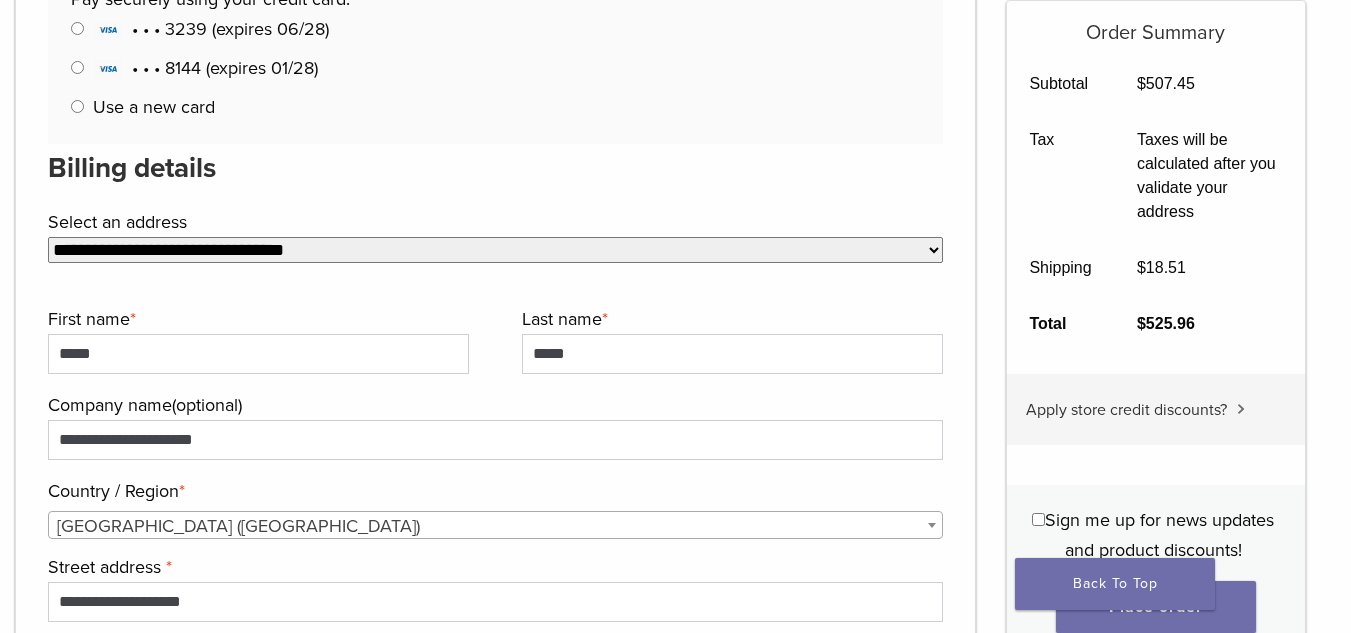 scroll, scrollTop: 1178, scrollLeft: 0, axis: vertical 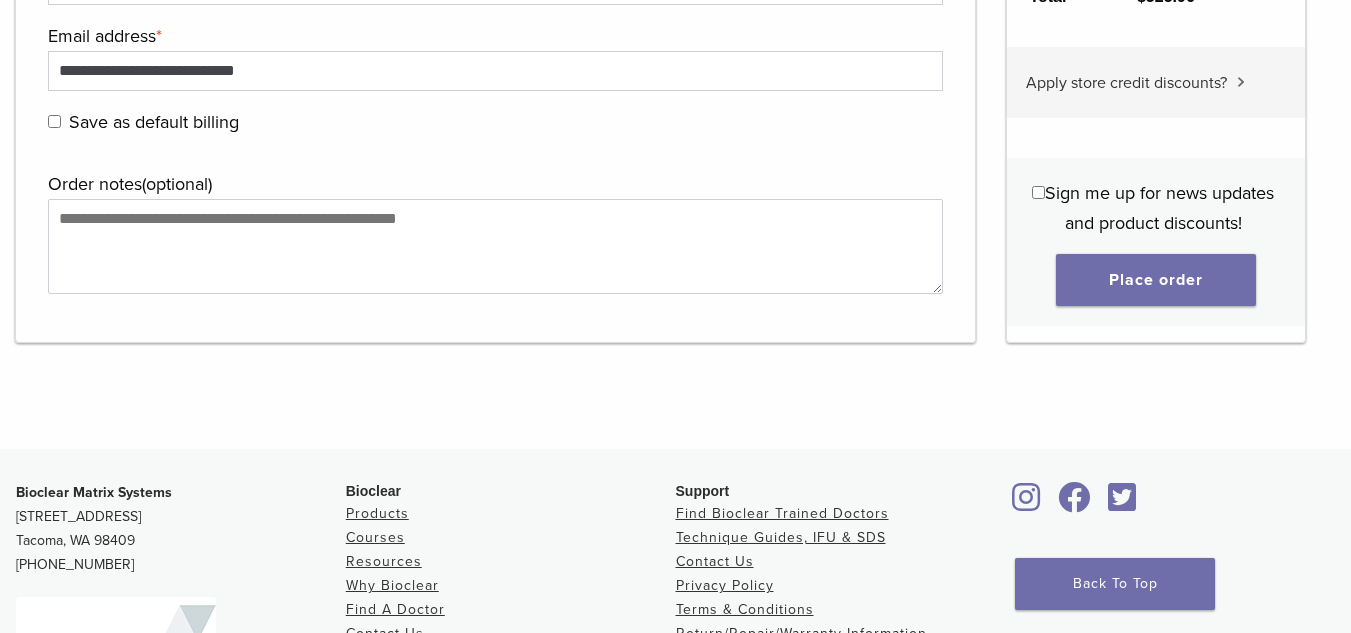 click on "Sign me up for news updates and product discounts!" at bounding box center (1153, 208) 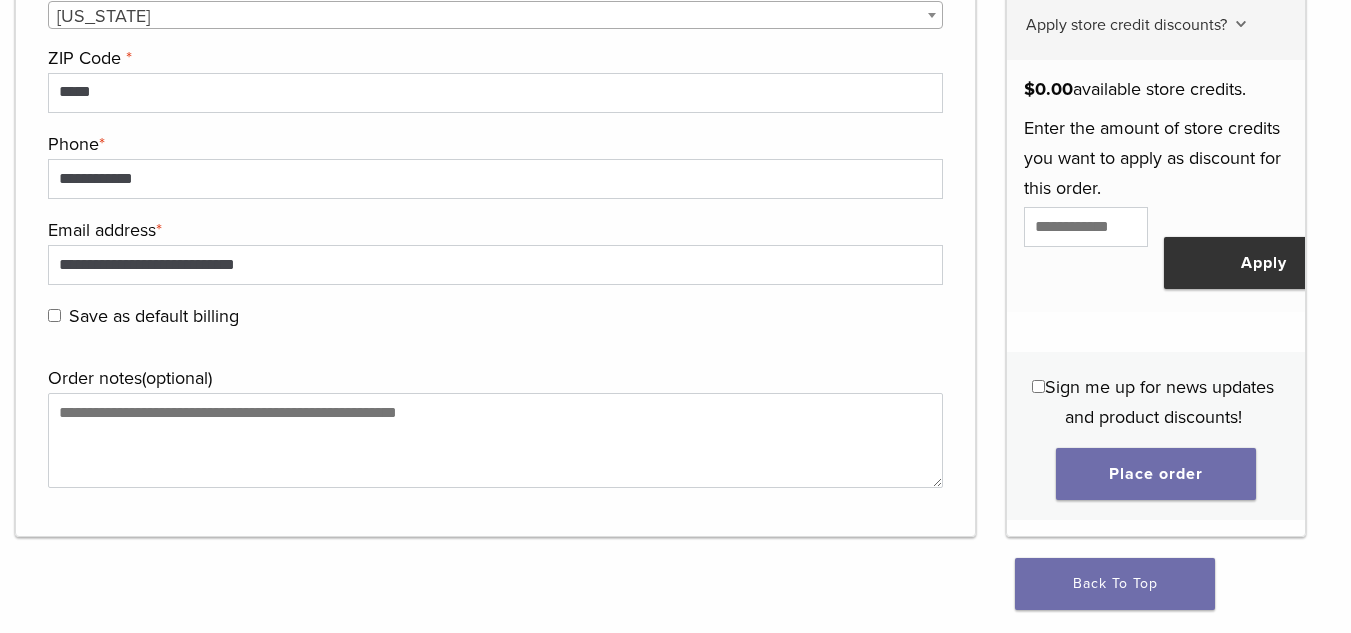 scroll, scrollTop: 2052, scrollLeft: 0, axis: vertical 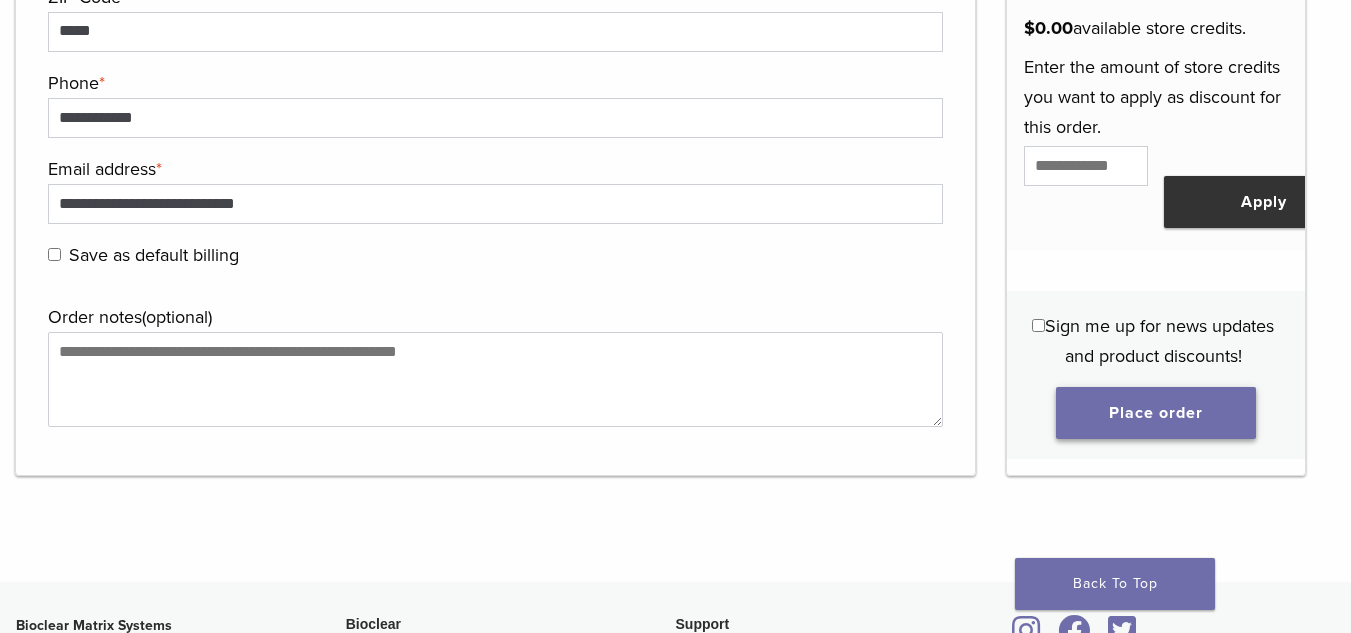 click on "Place order" at bounding box center (1156, 413) 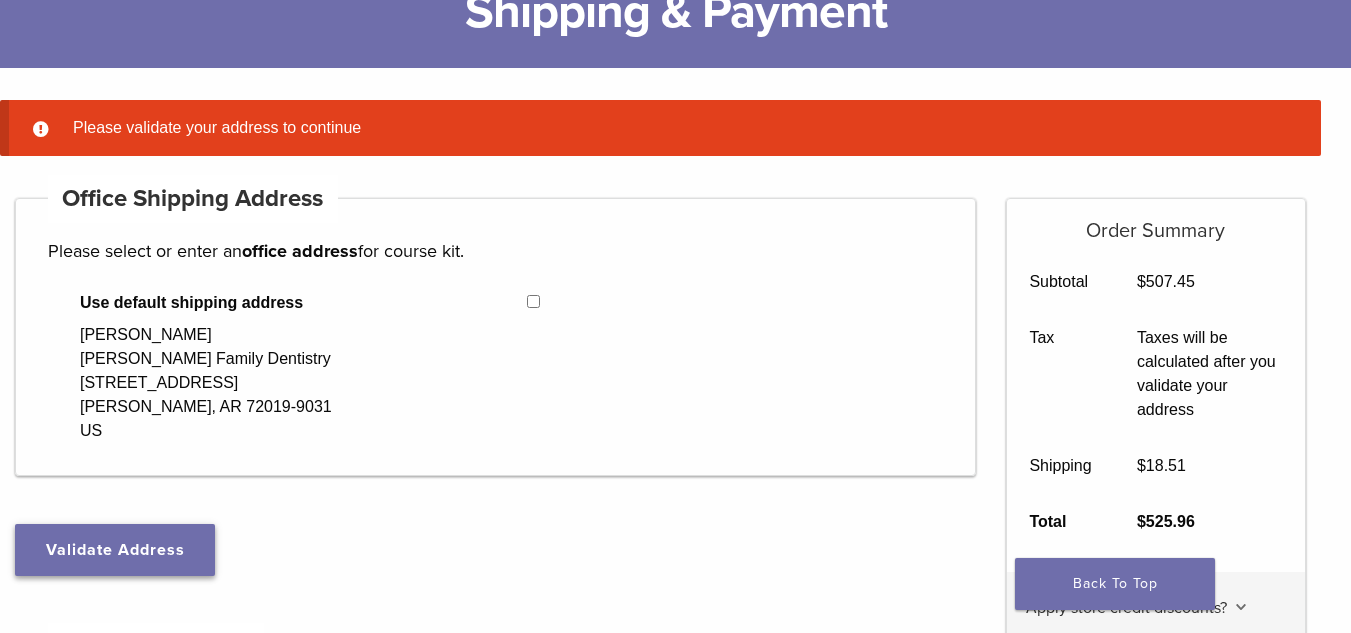 click on "Validate Address" at bounding box center (115, 550) 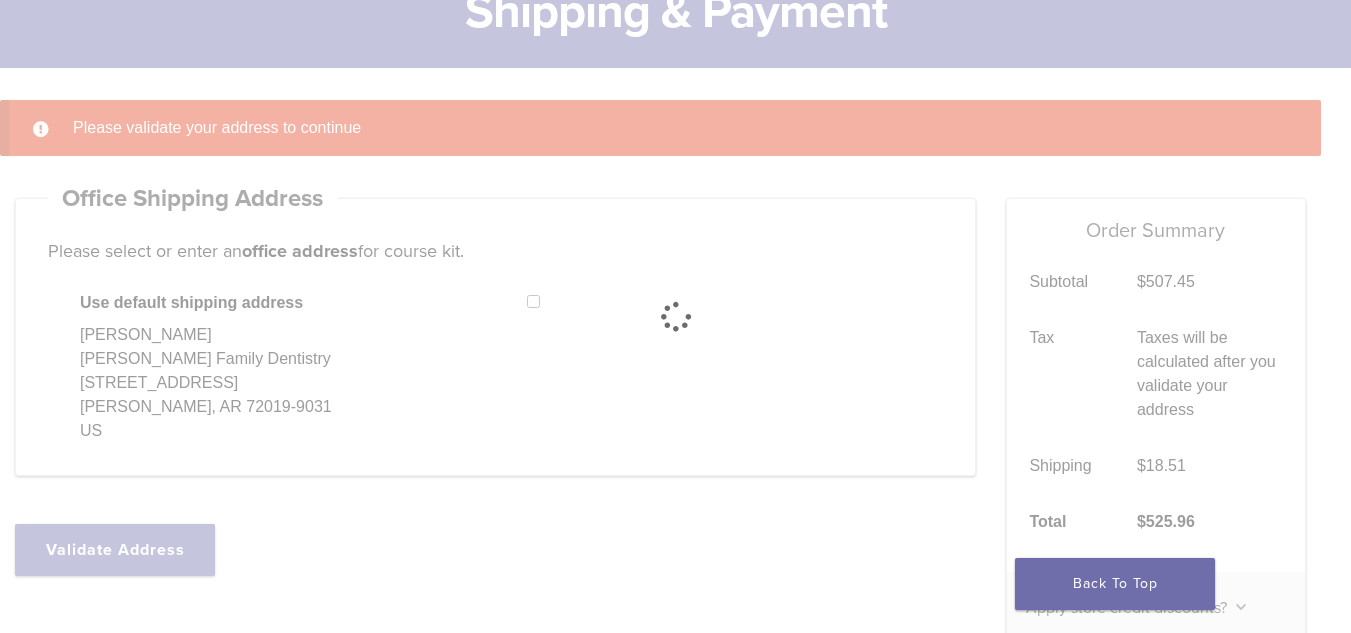 select on "**" 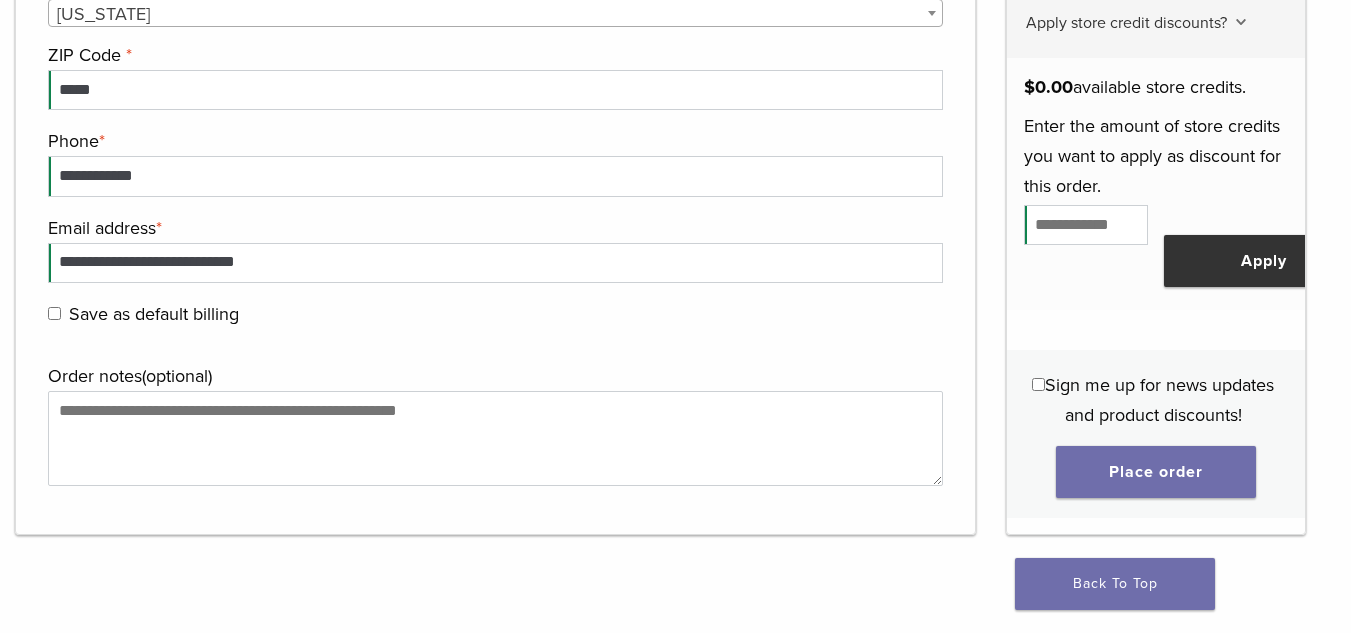 scroll, scrollTop: 2091, scrollLeft: 0, axis: vertical 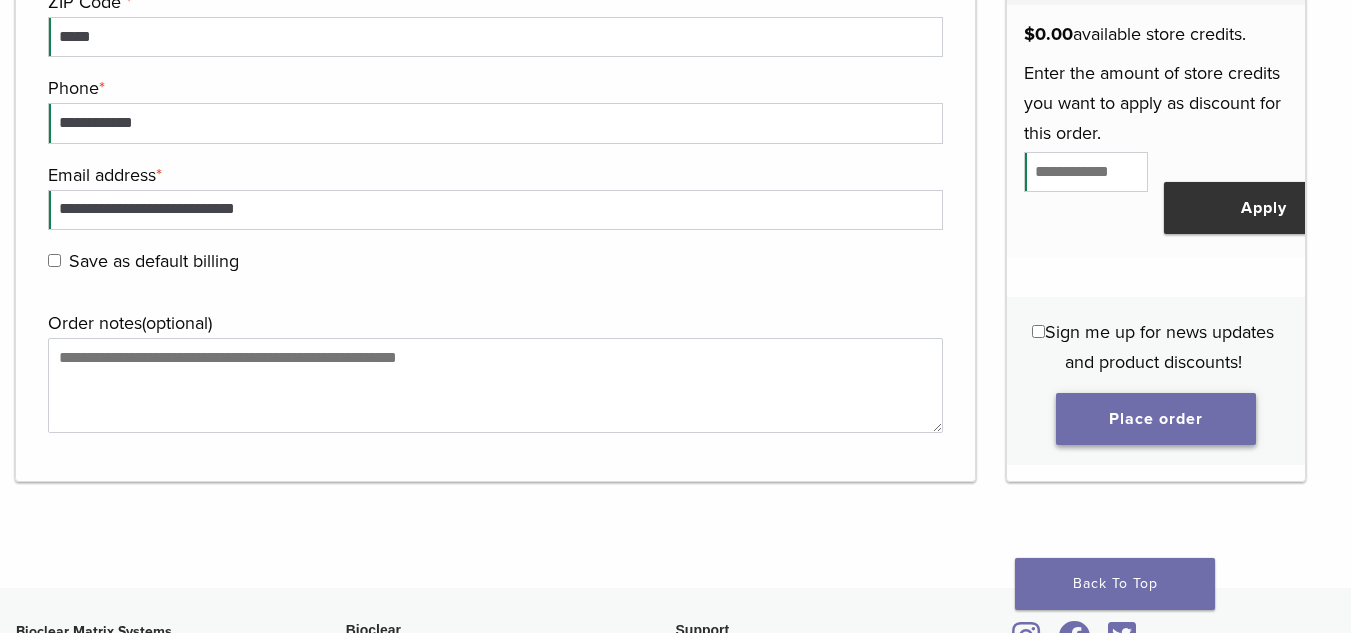 click on "Place order" at bounding box center [1156, 419] 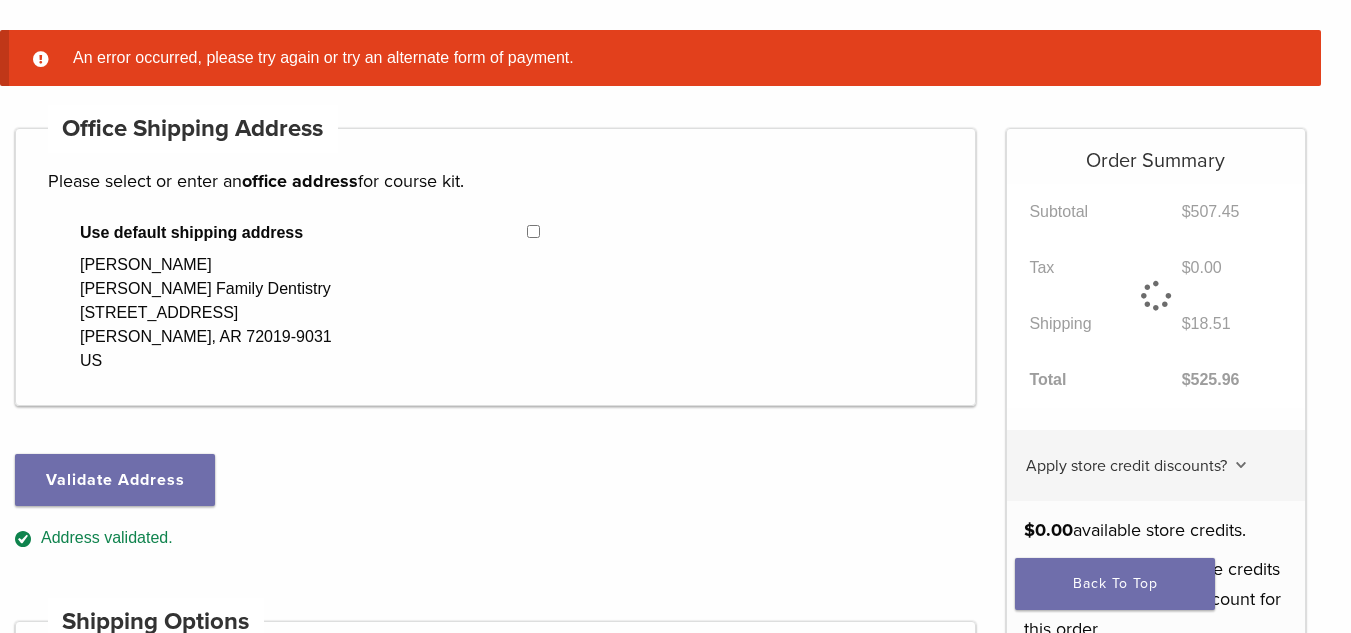 scroll, scrollTop: 158, scrollLeft: 0, axis: vertical 